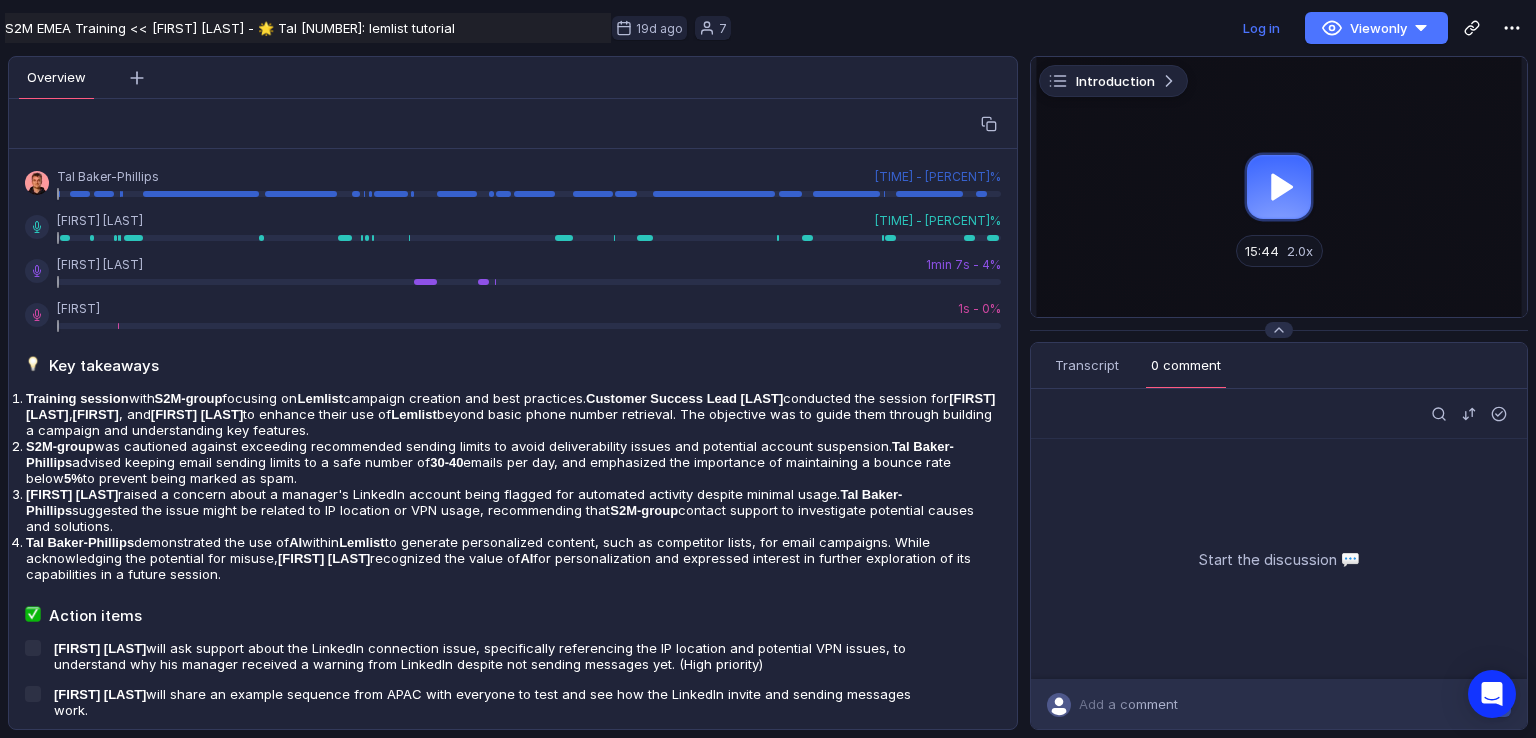 scroll, scrollTop: 0, scrollLeft: 0, axis: both 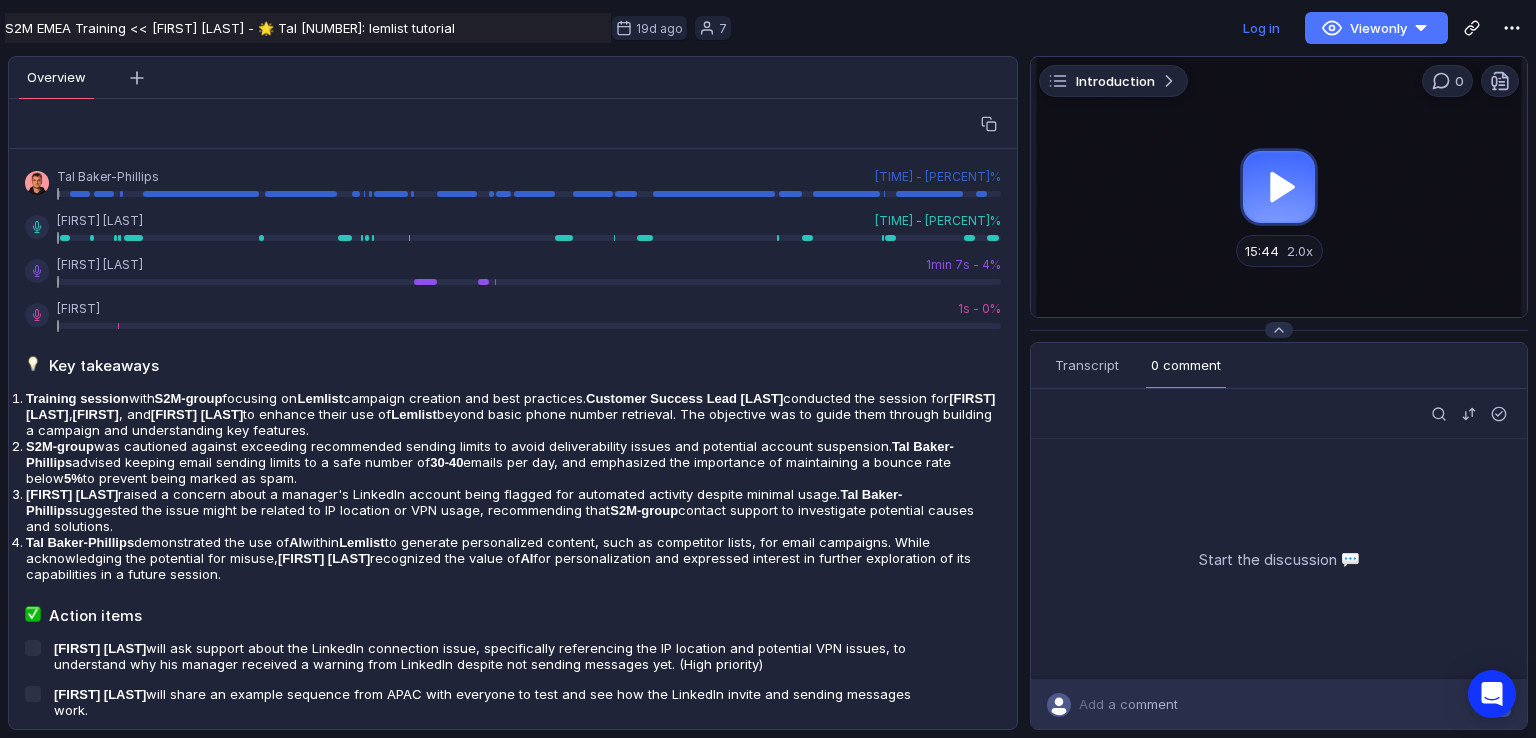 click at bounding box center (1279, 187) 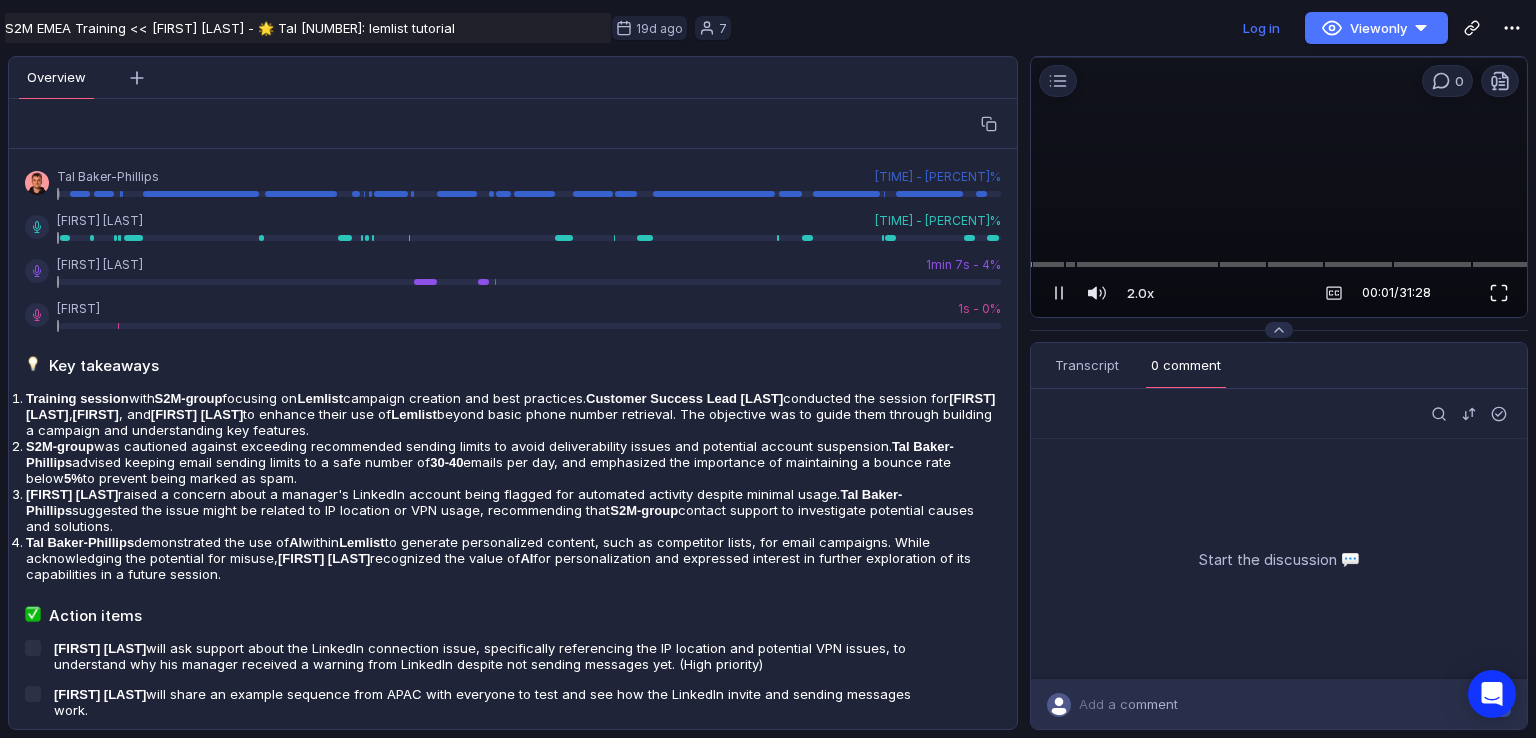 click at bounding box center (1499, 293) 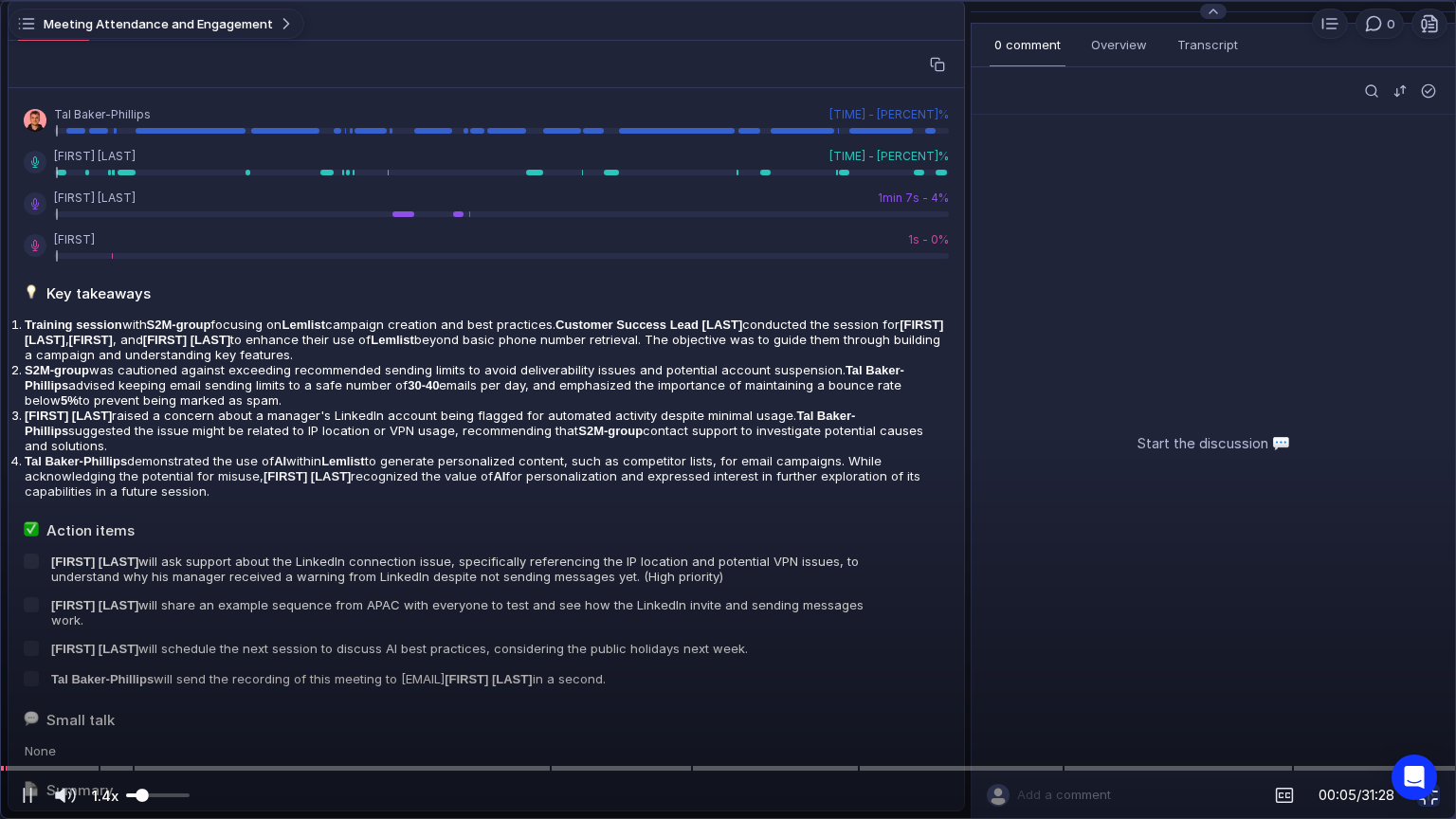 click at bounding box center [157, 795] 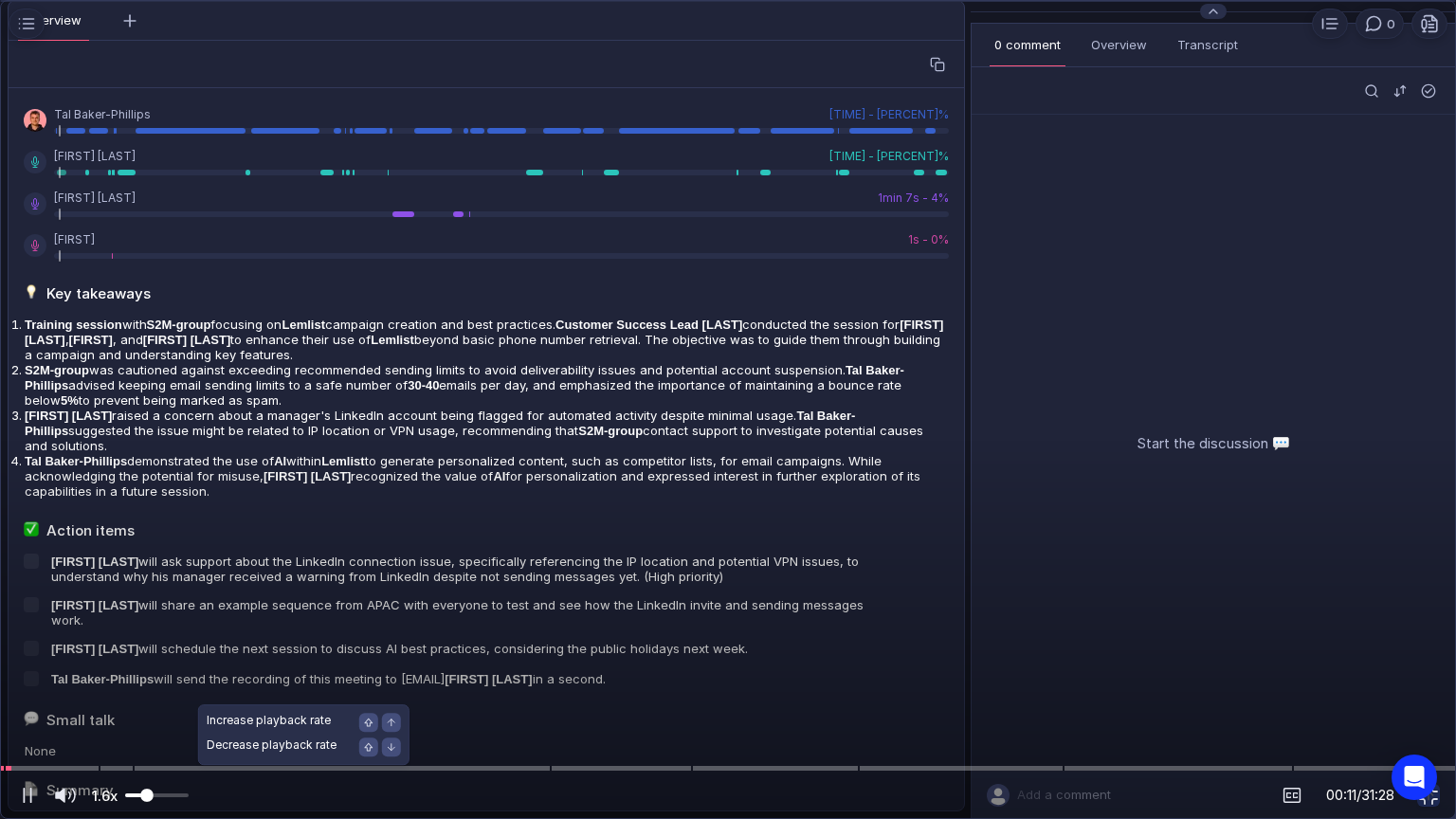 click at bounding box center [147, 795] 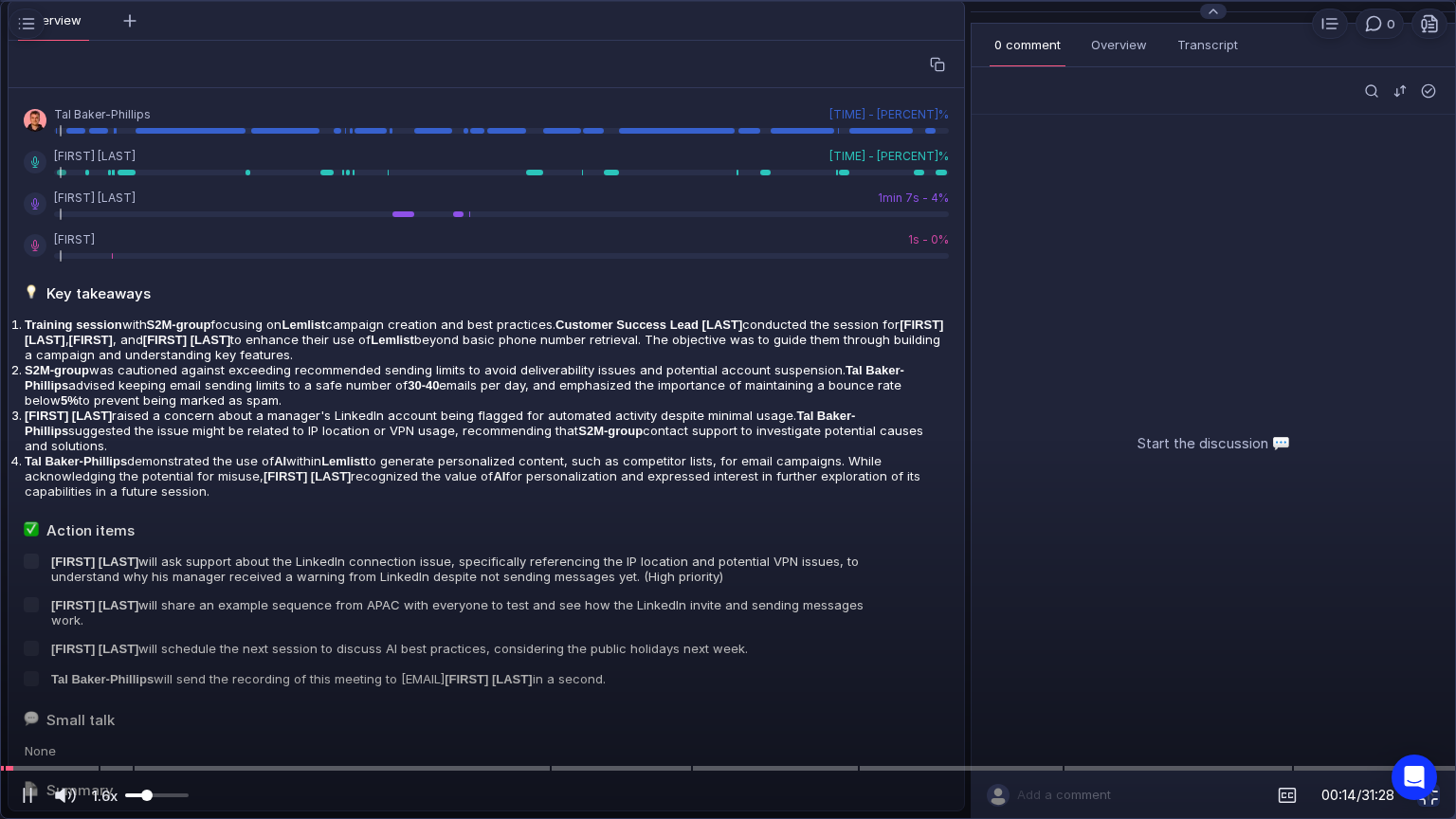 drag, startPoint x: 1433, startPoint y: 794, endPoint x: 1417, endPoint y: 698, distance: 97.3242 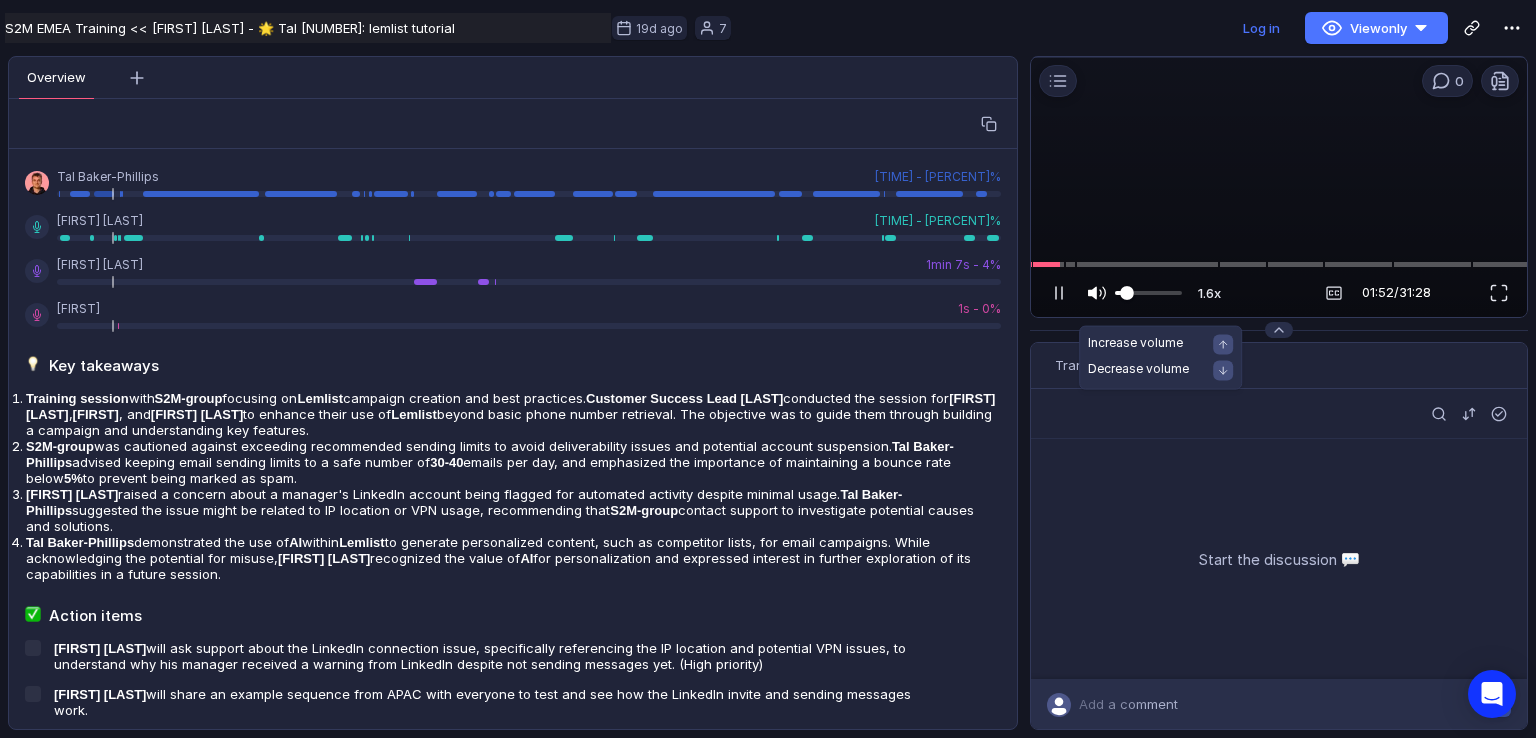 click at bounding box center (1148, 293) 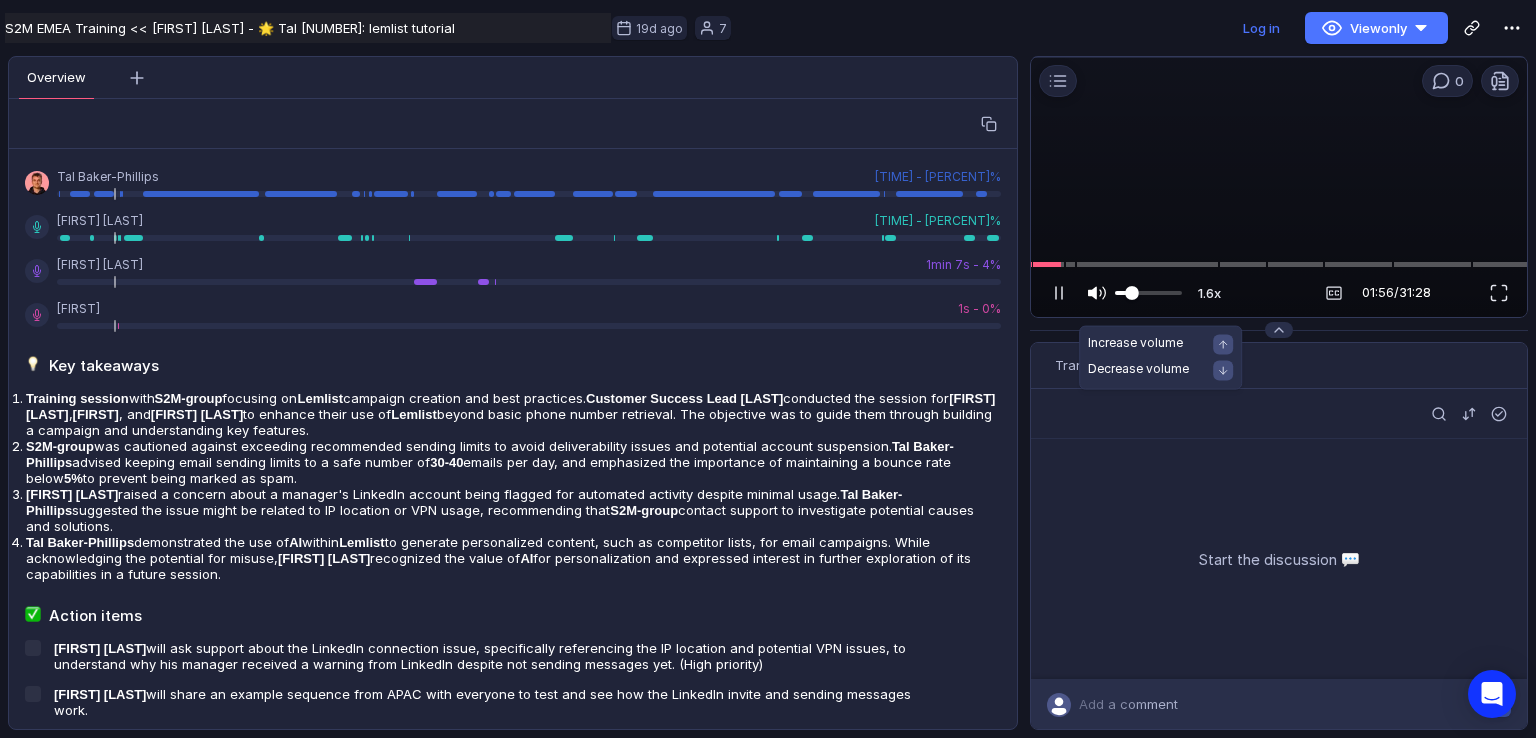 click at bounding box center (1132, 293) 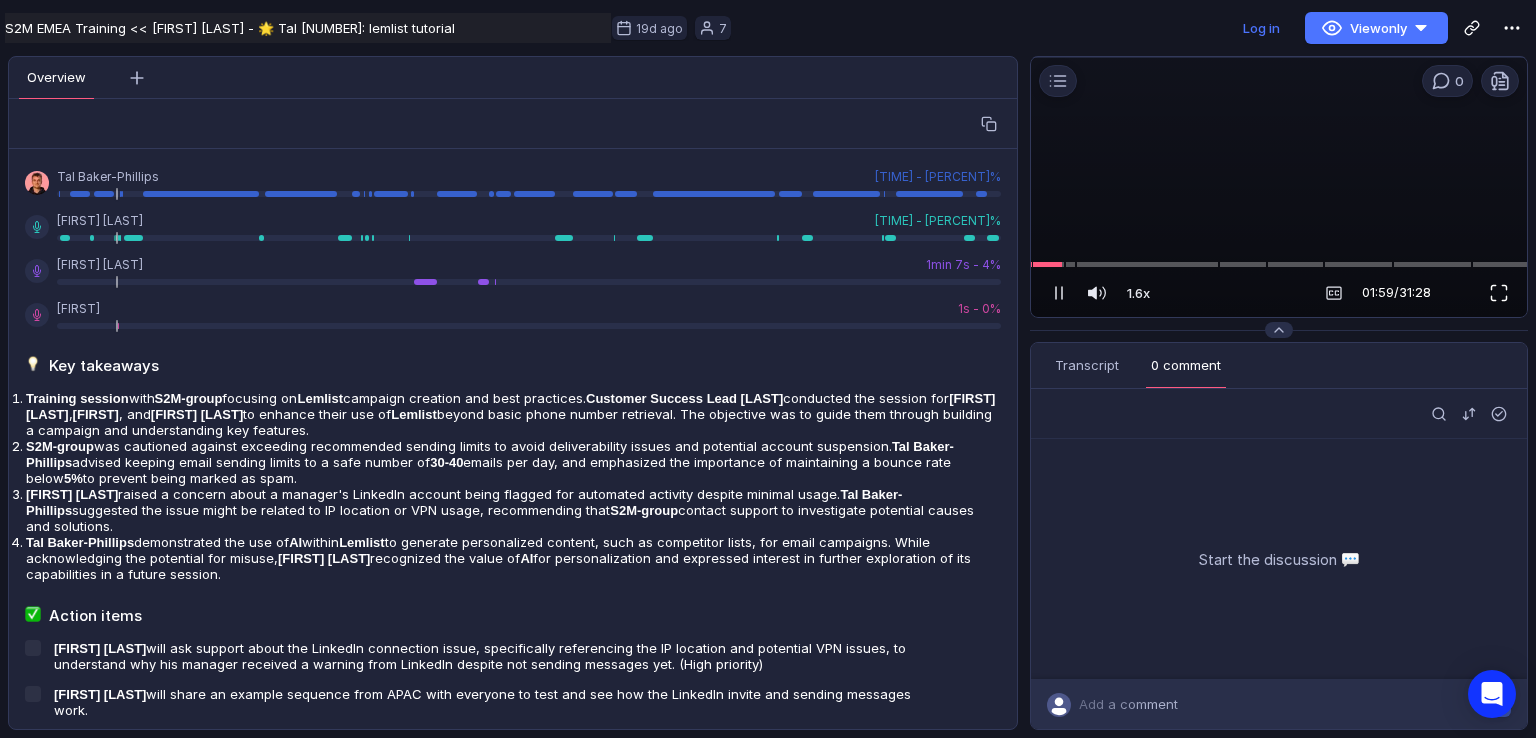 click at bounding box center [1499, 293] 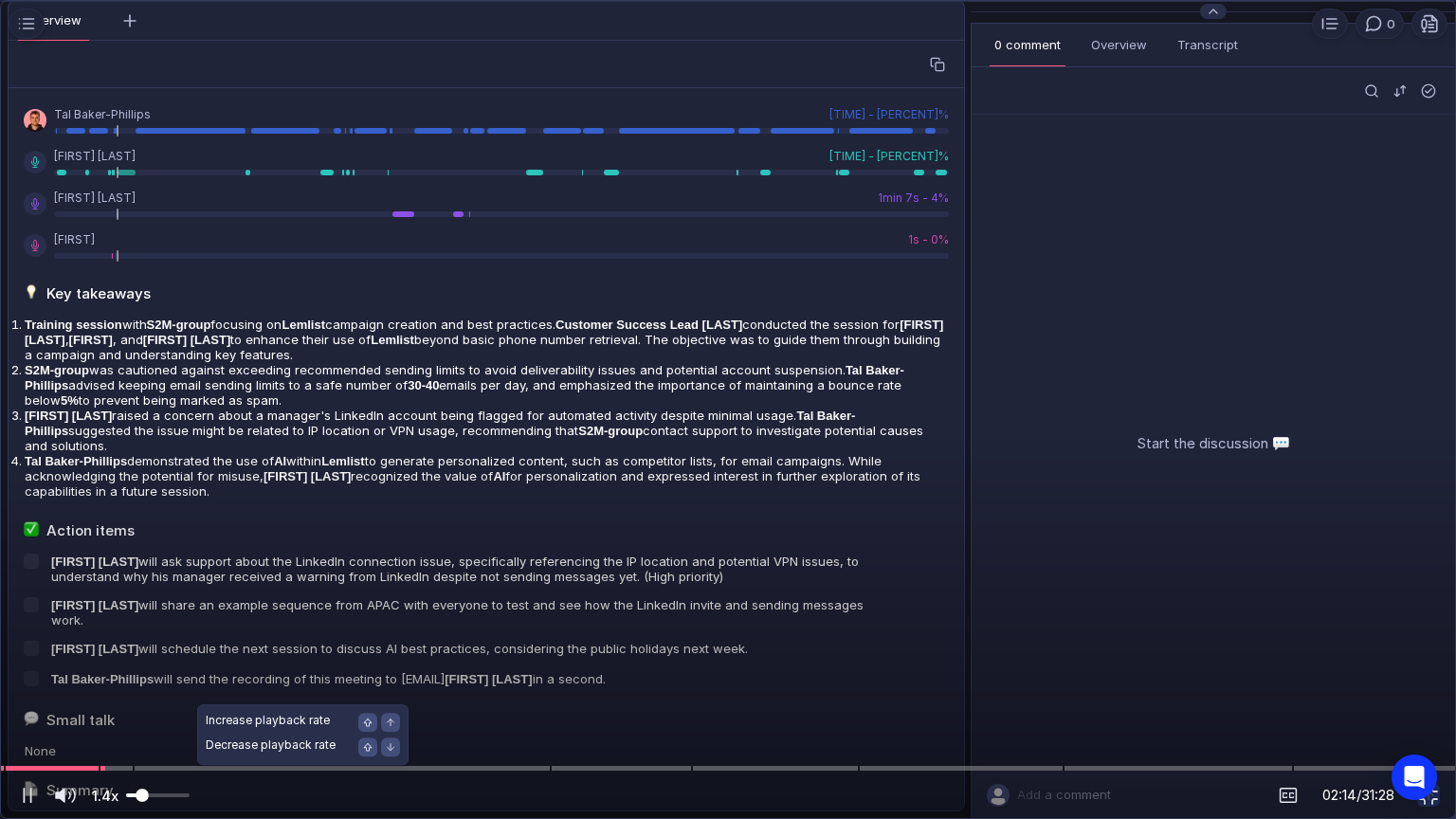 click at bounding box center (157, 795) 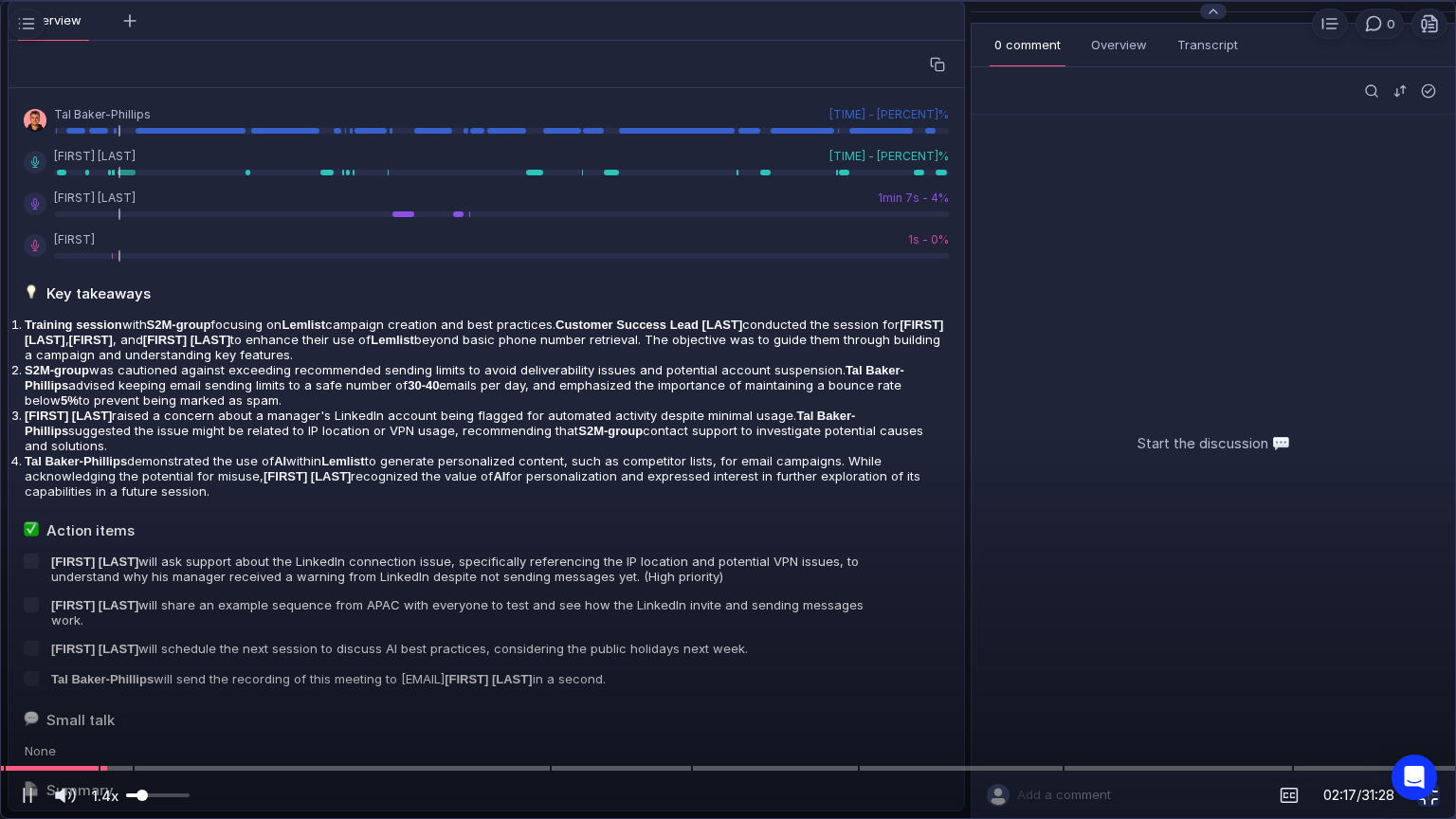 click at bounding box center [1429, 795] 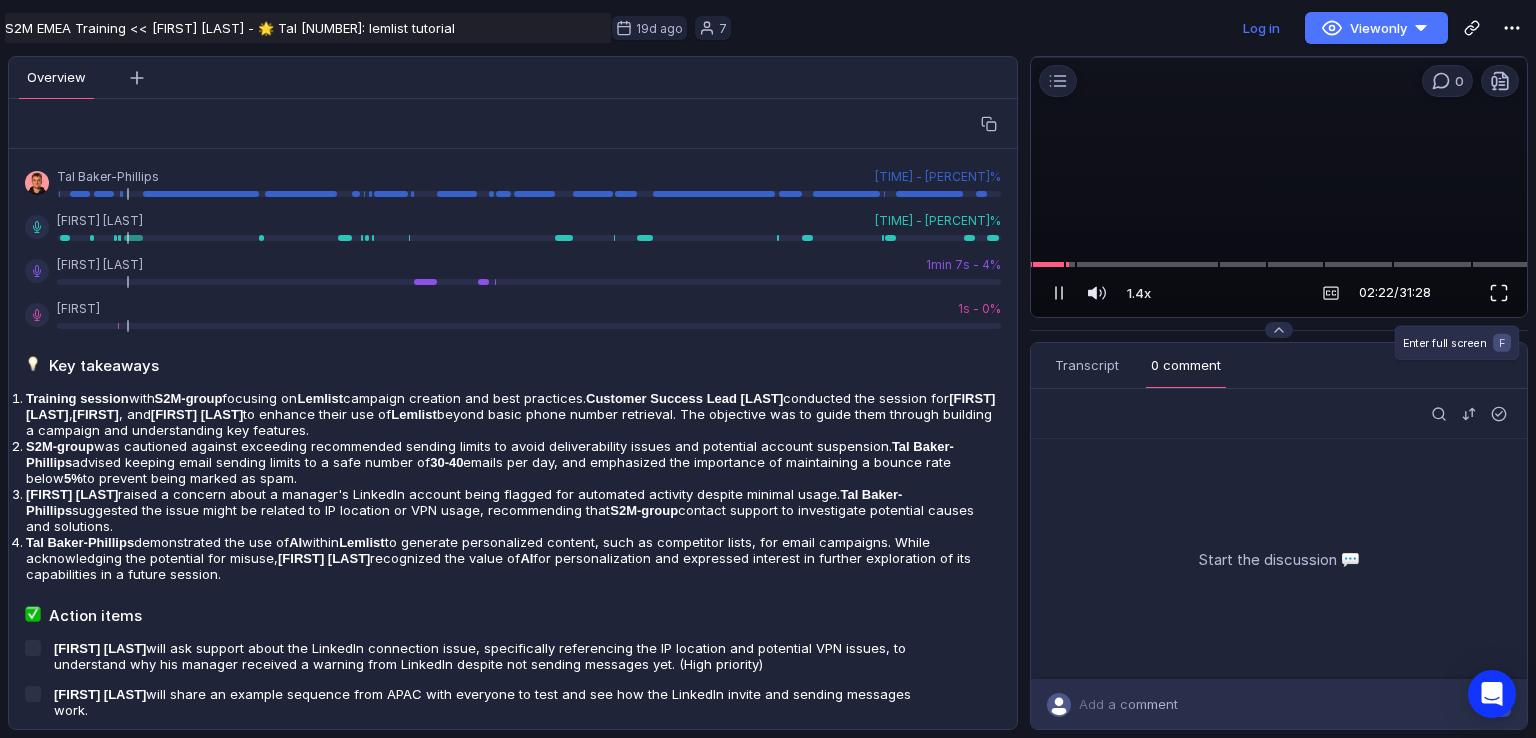 click at bounding box center (1499, 293) 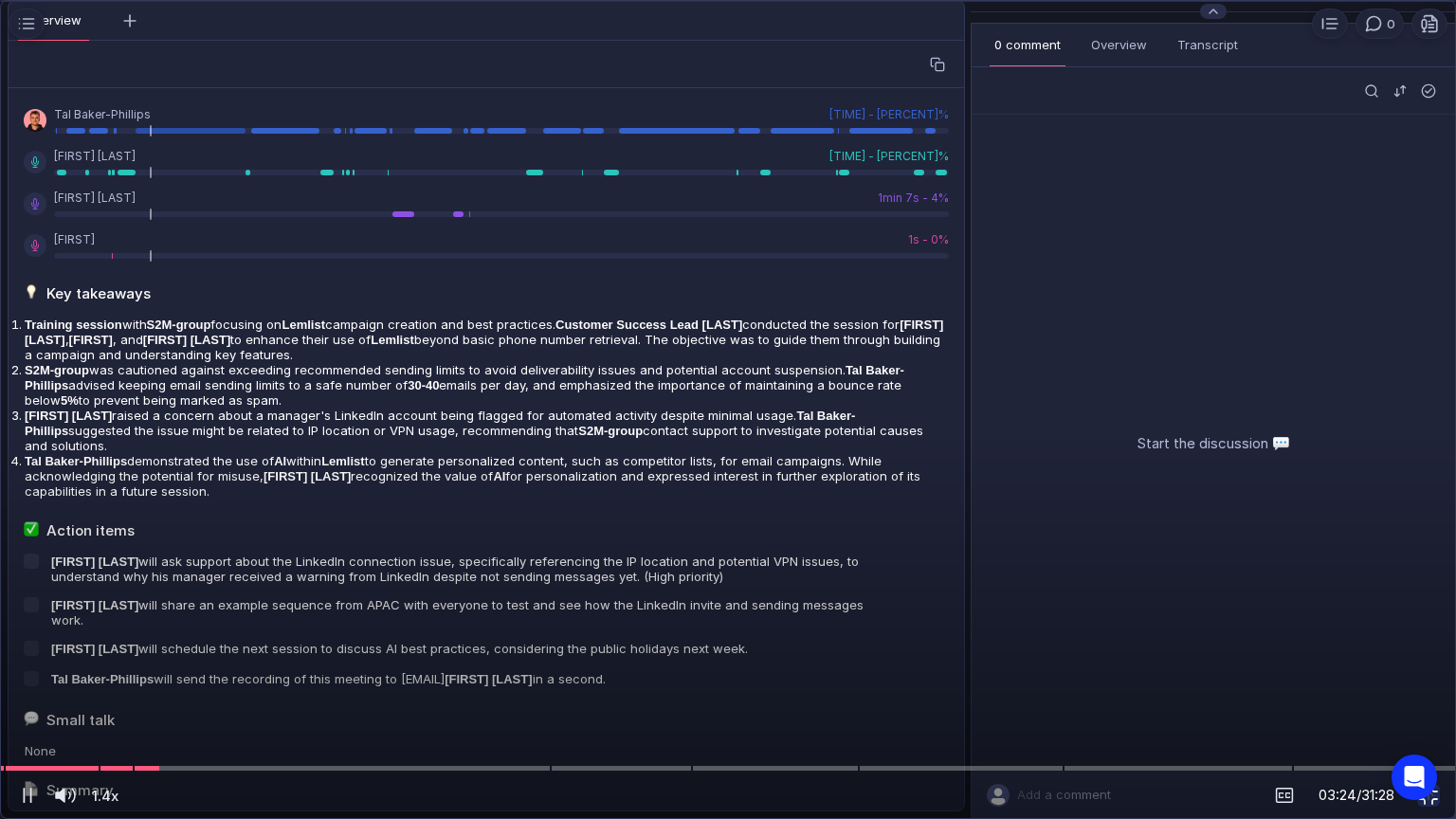 click at bounding box center [1429, 795] 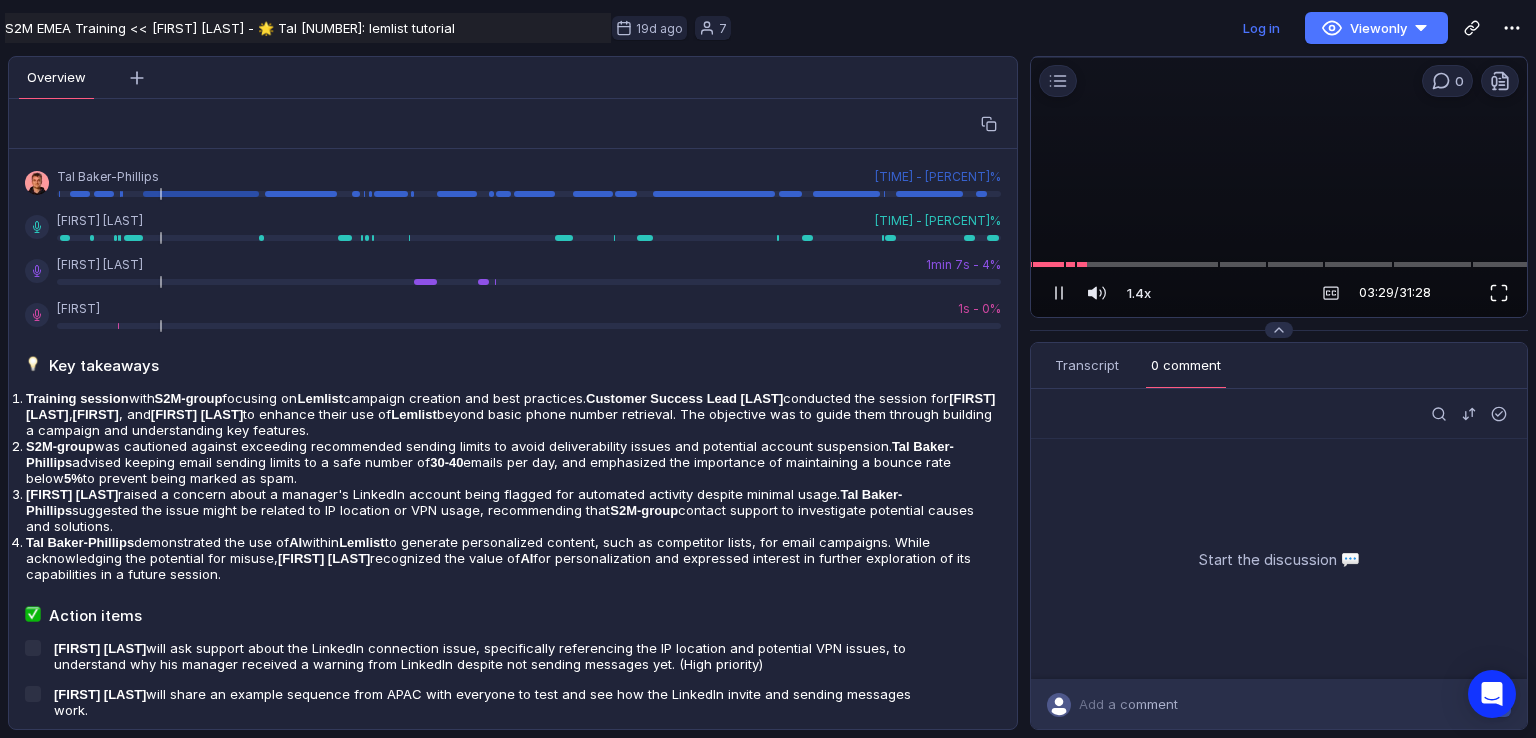click at bounding box center [1499, 293] 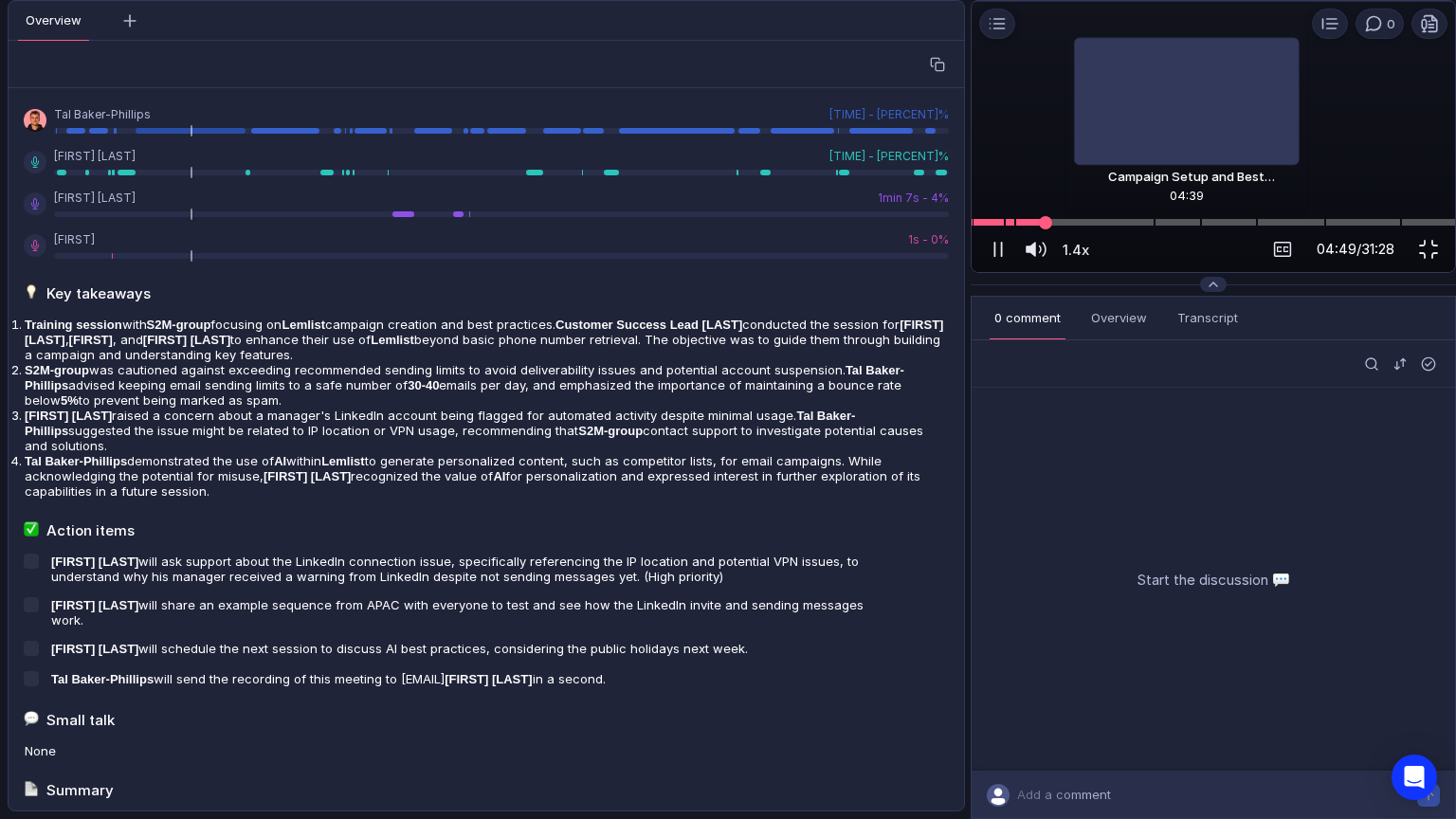 click at bounding box center (1213, 222) 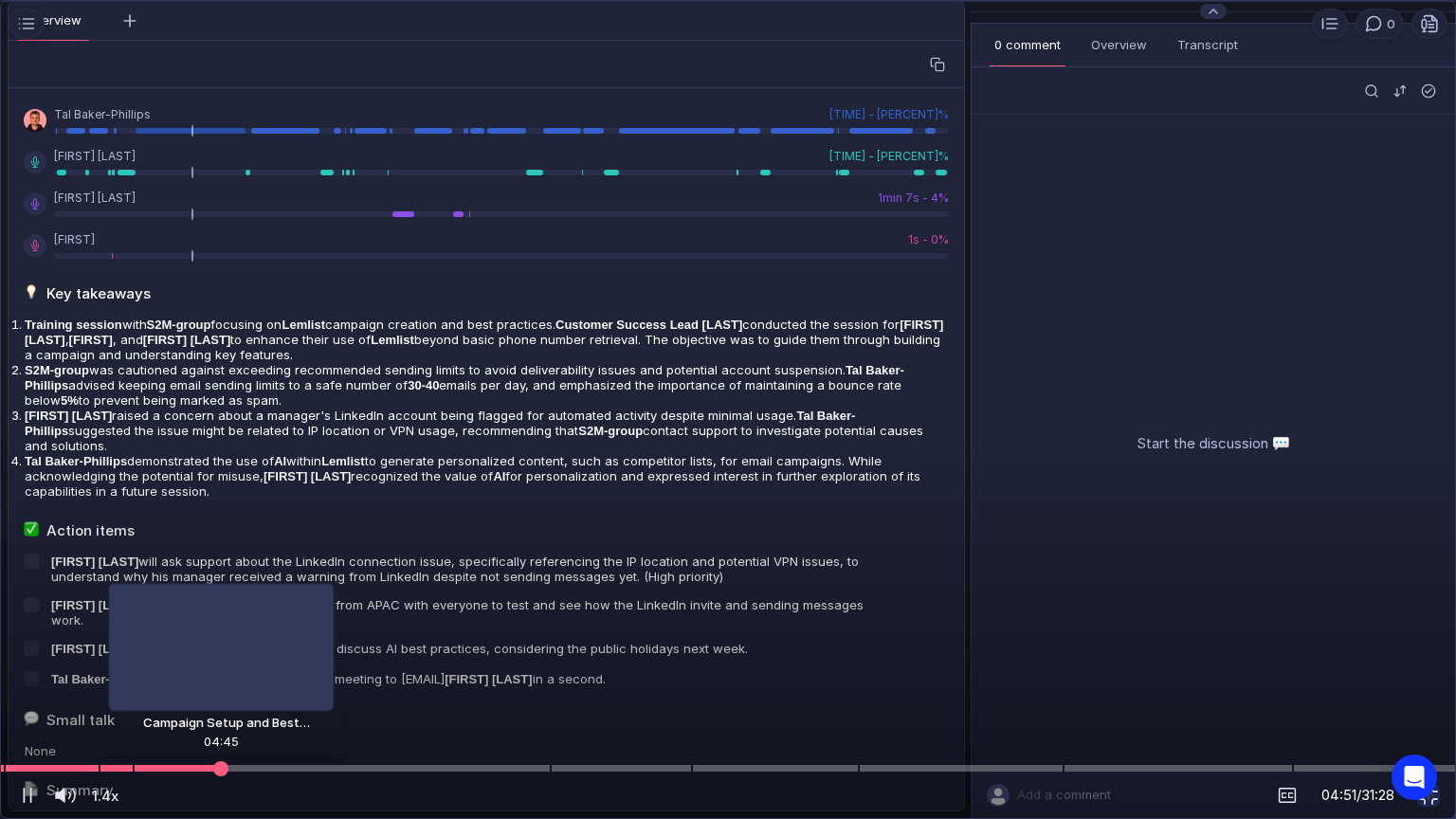 click at bounding box center (221, 768) 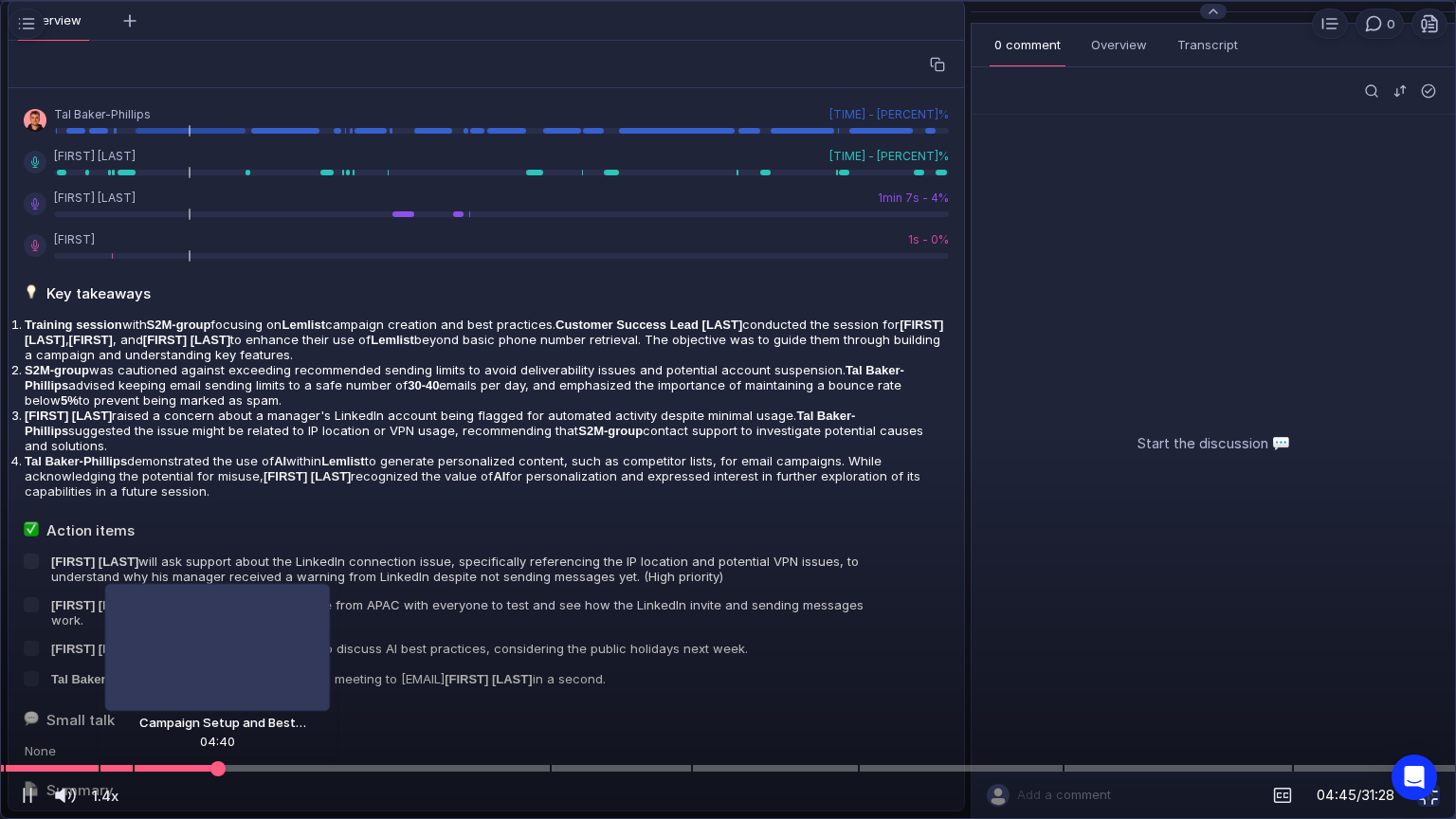 click at bounding box center (218, 768) 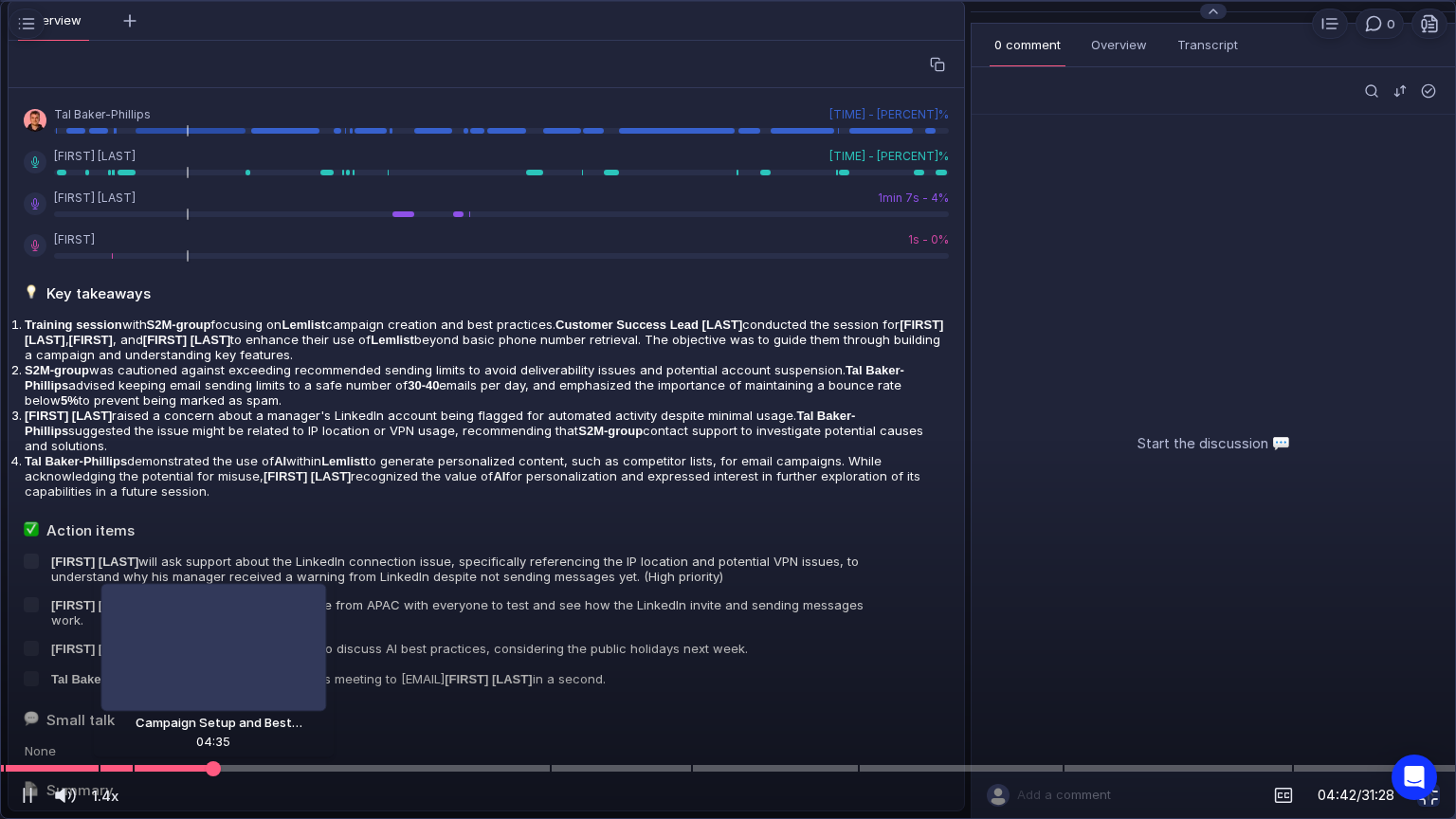click at bounding box center (213, 768) 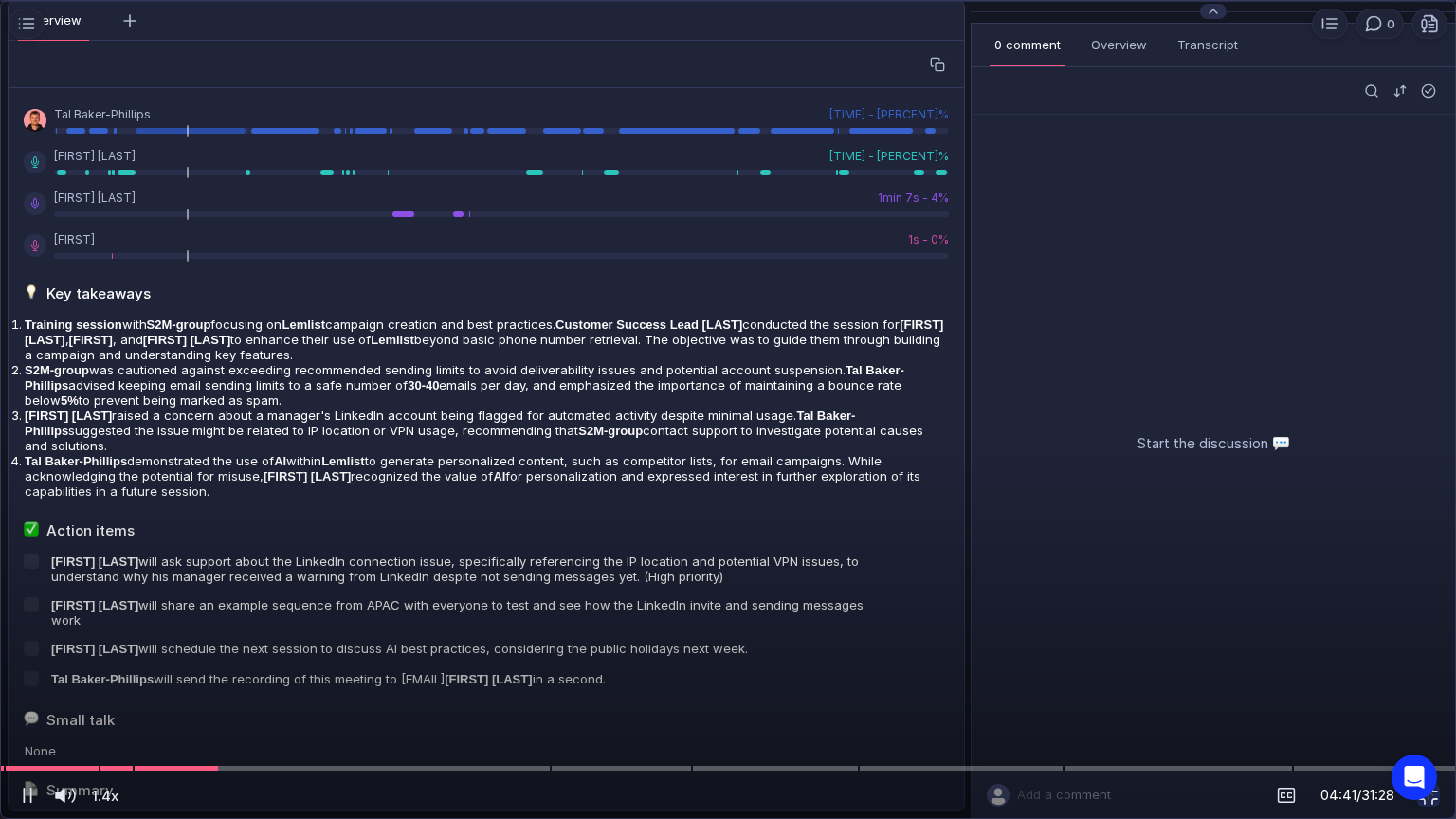 click at bounding box center (728, 410) 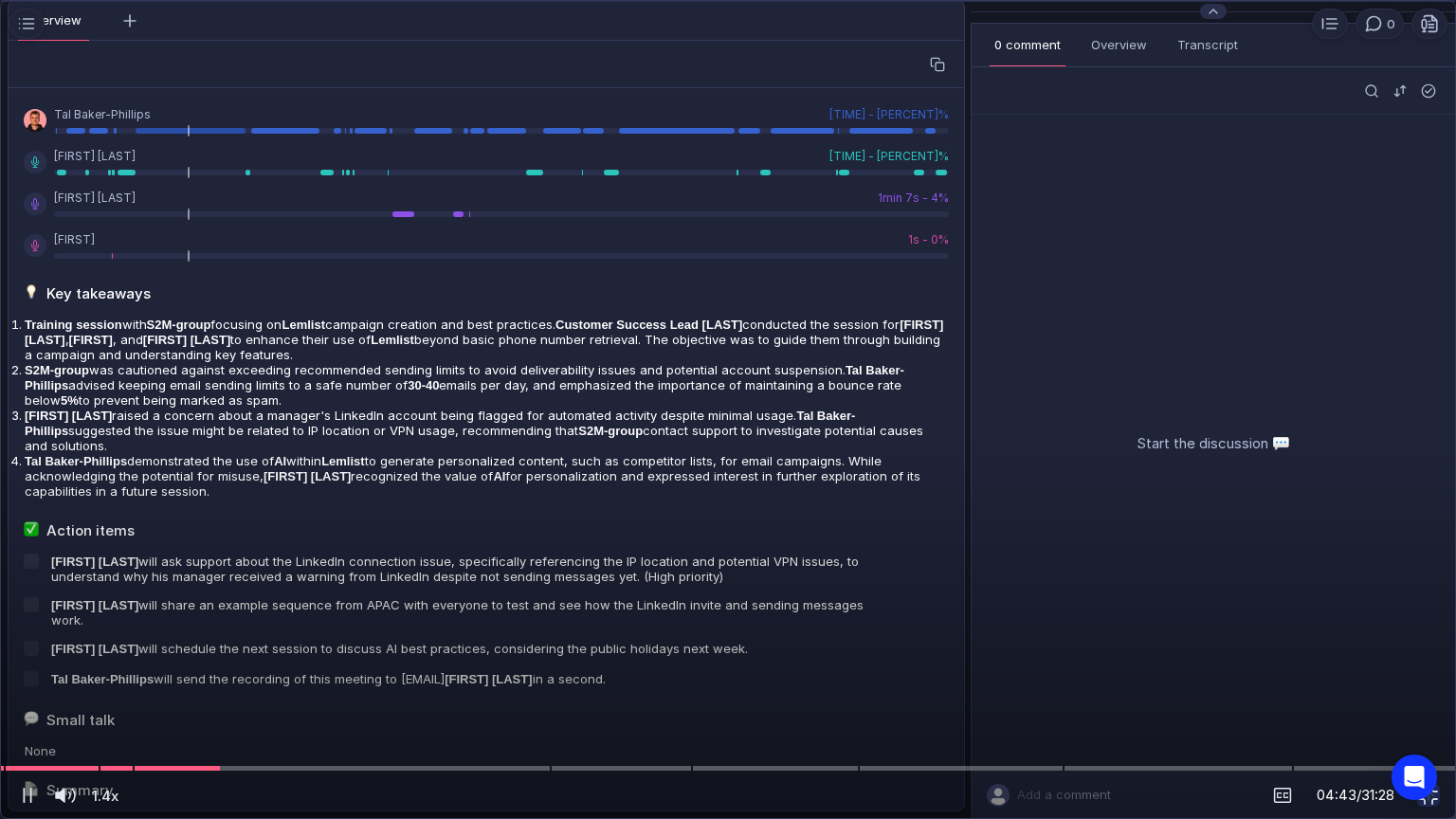 click at bounding box center [728, 410] 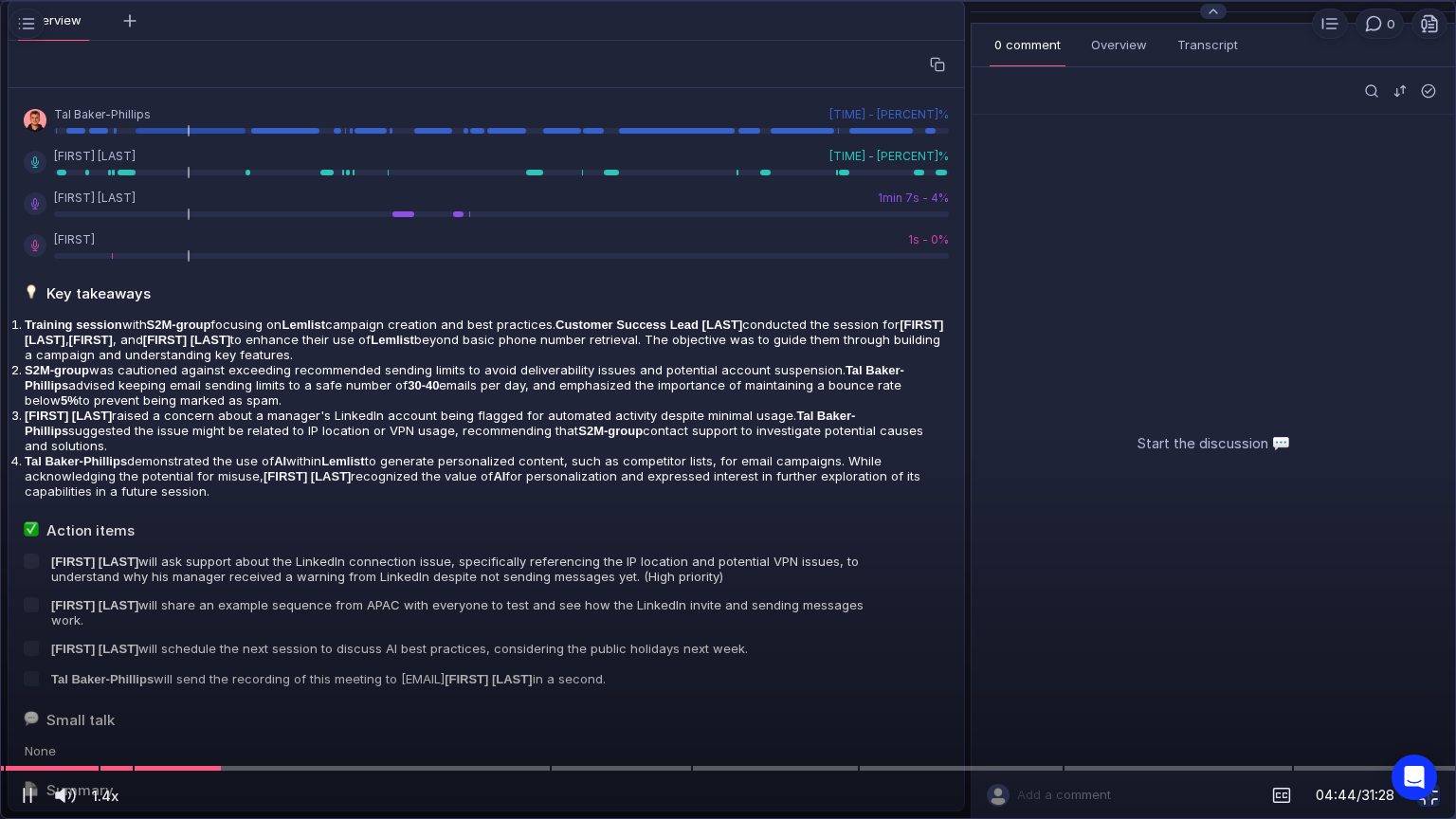 click at bounding box center [27, 795] 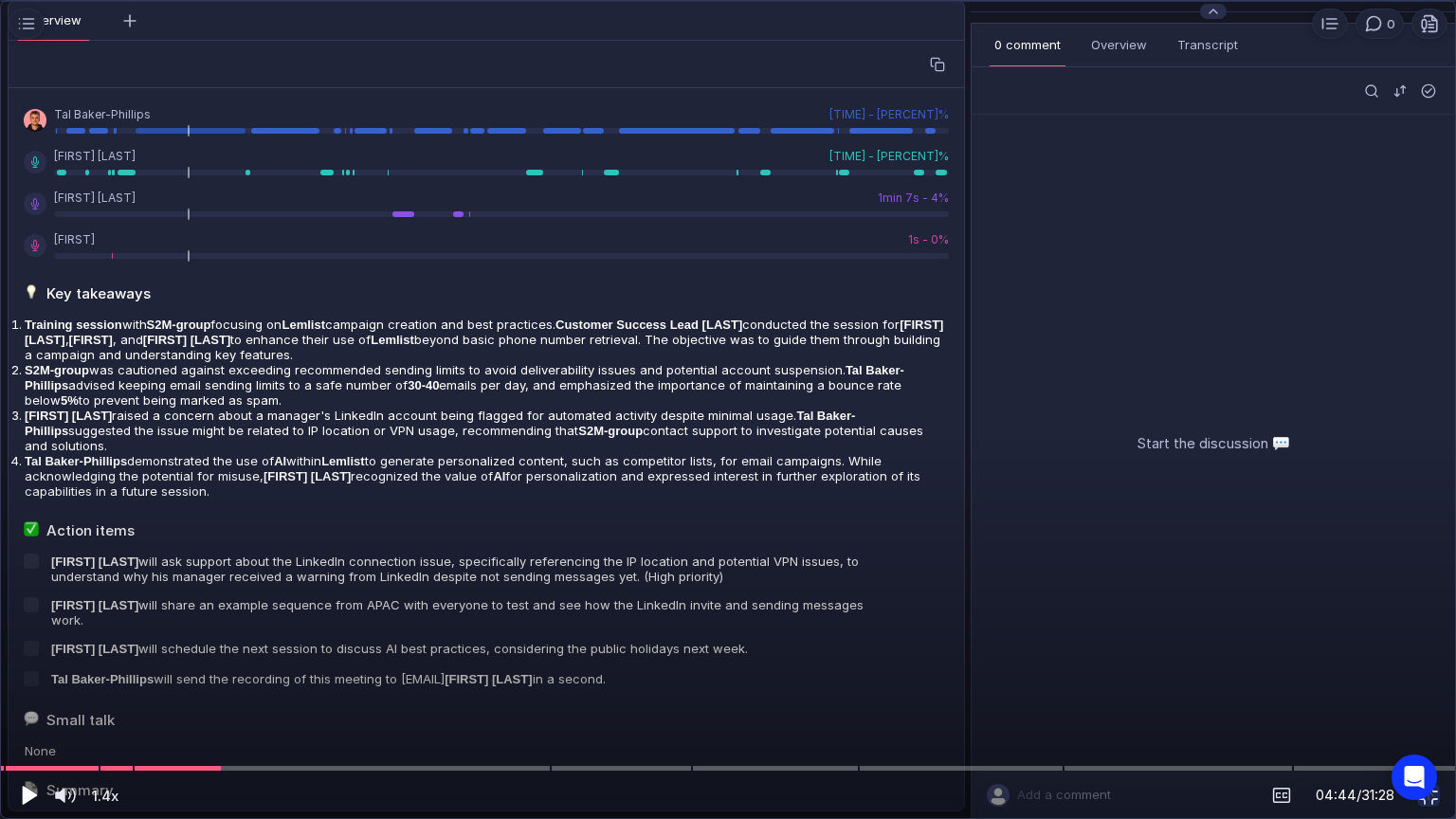 click at bounding box center [29, 795] 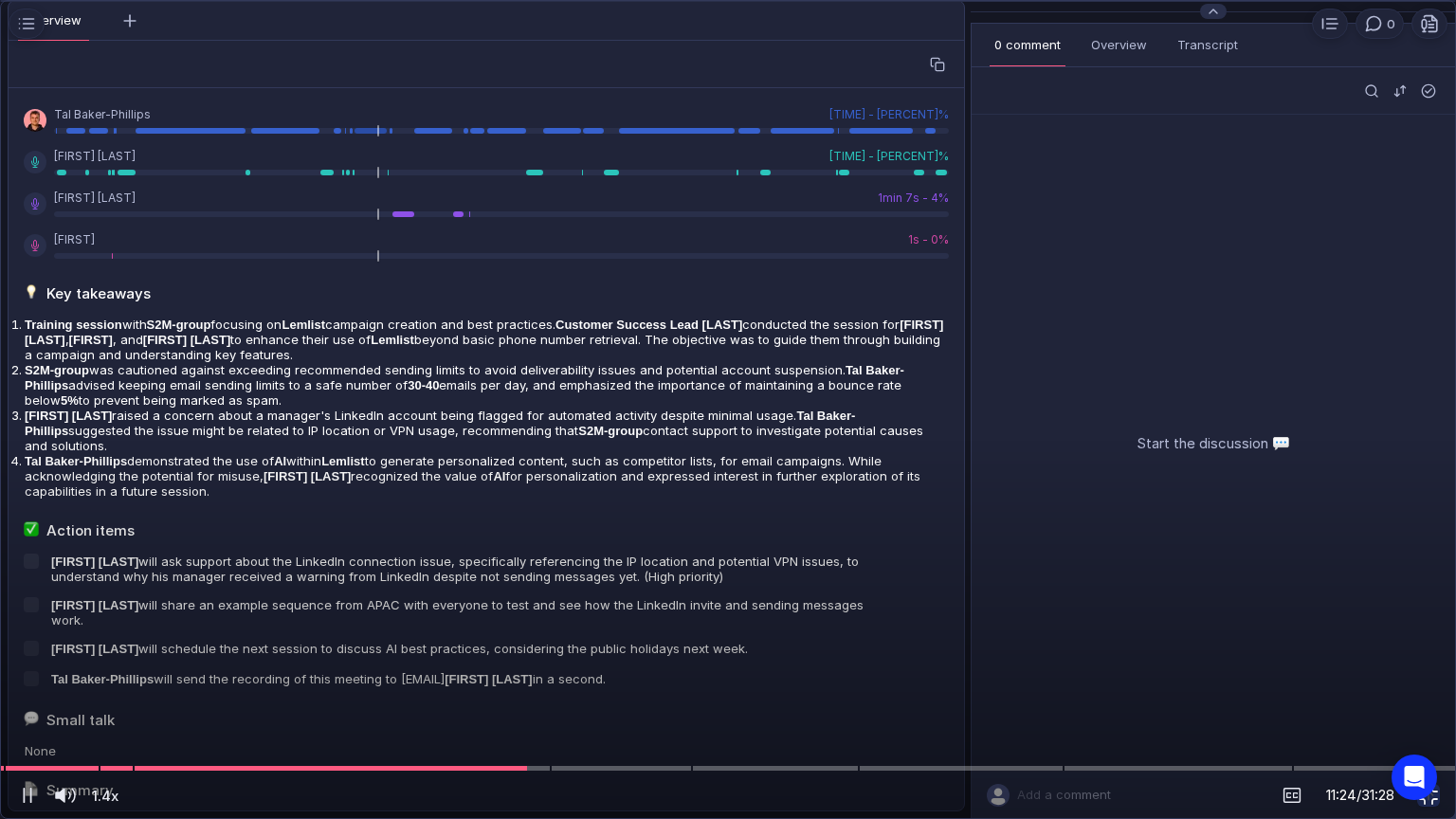 click at bounding box center [1429, 795] 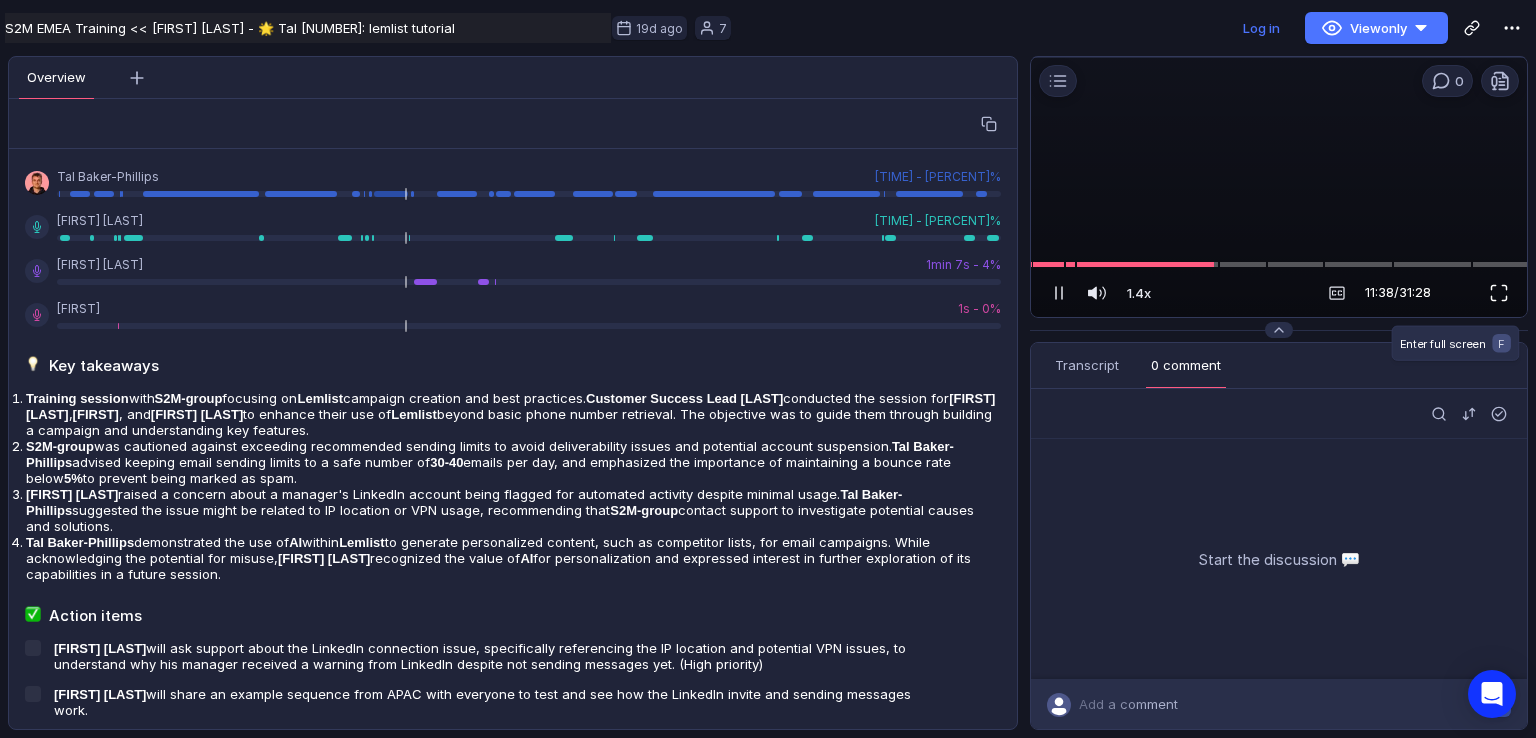 click at bounding box center (1499, 293) 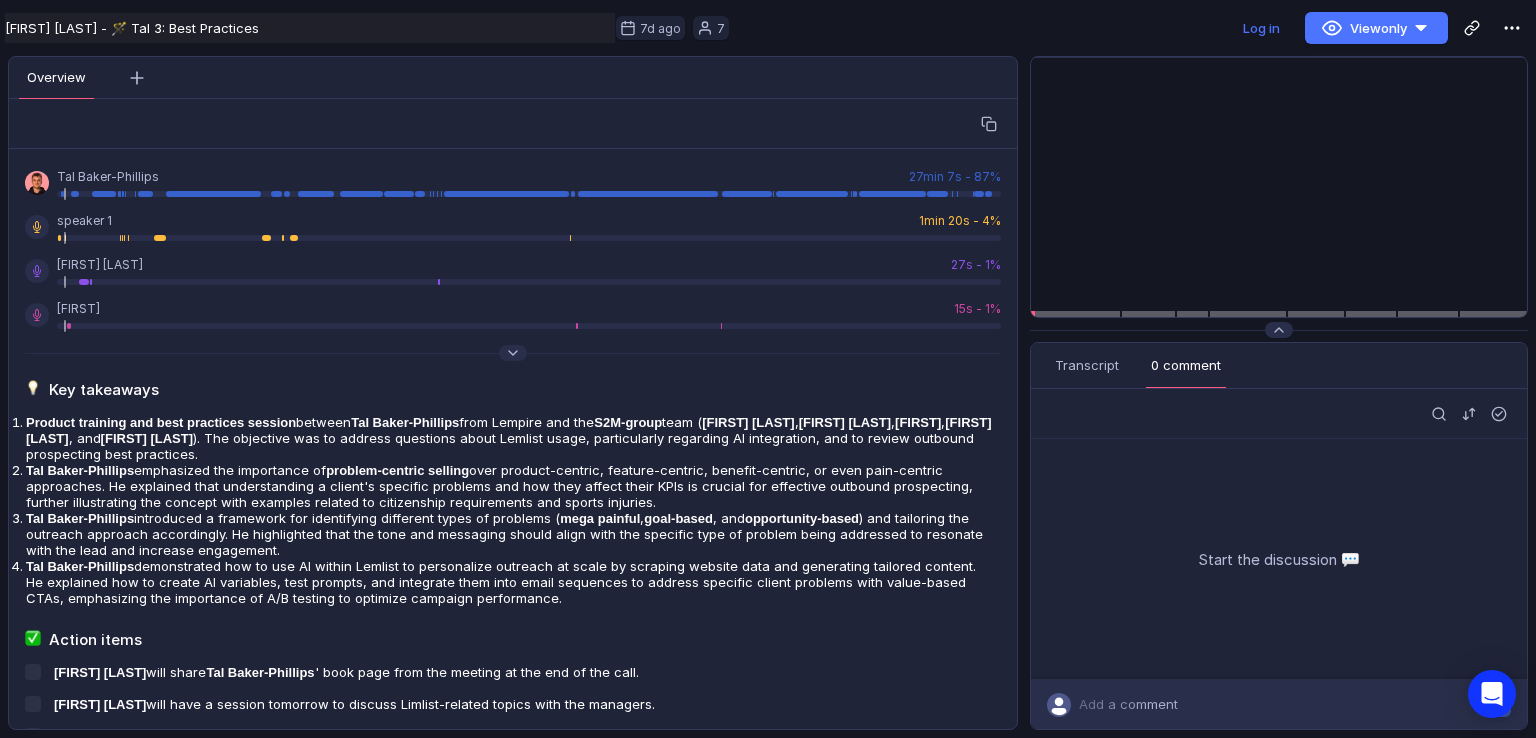 scroll, scrollTop: 0, scrollLeft: 0, axis: both 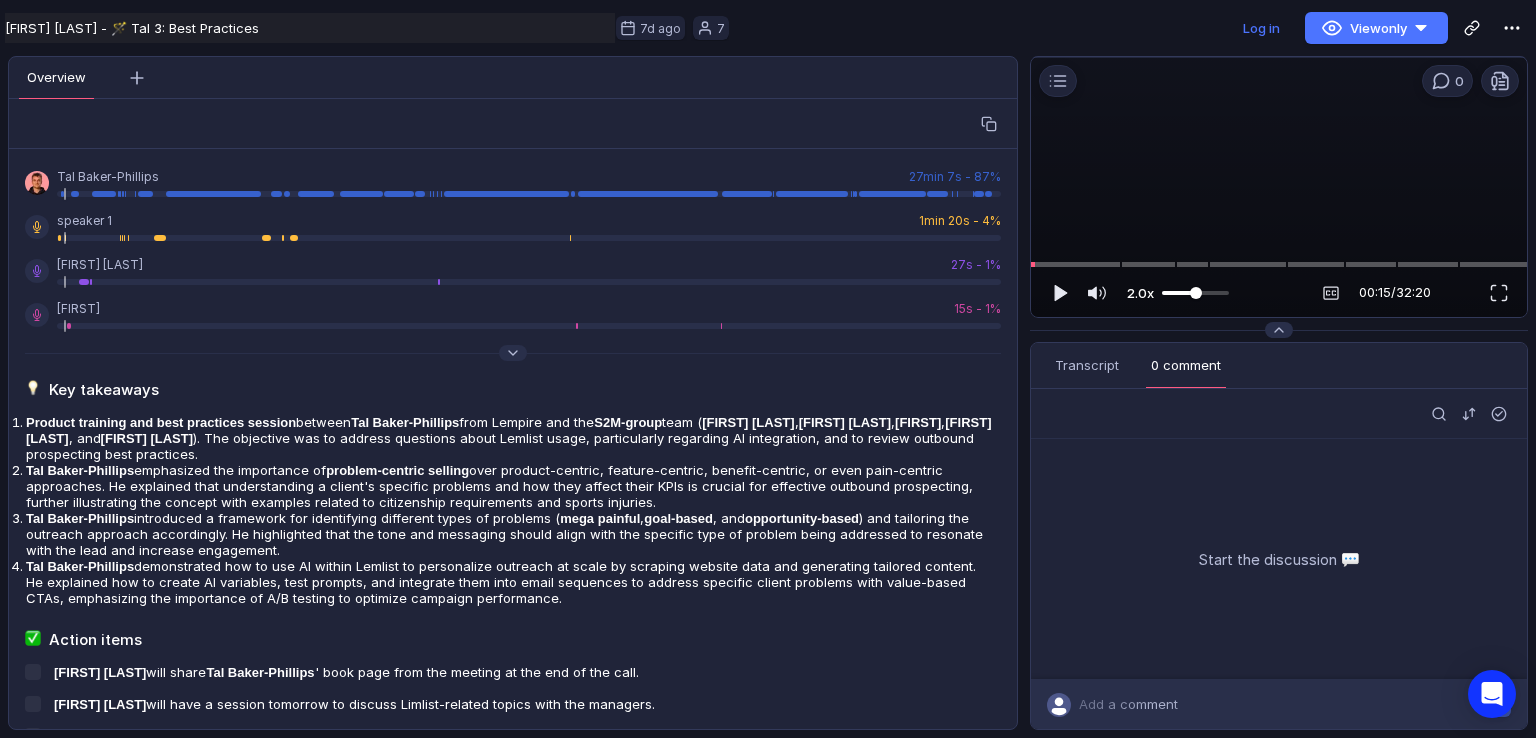 click at bounding box center (1195, 293) 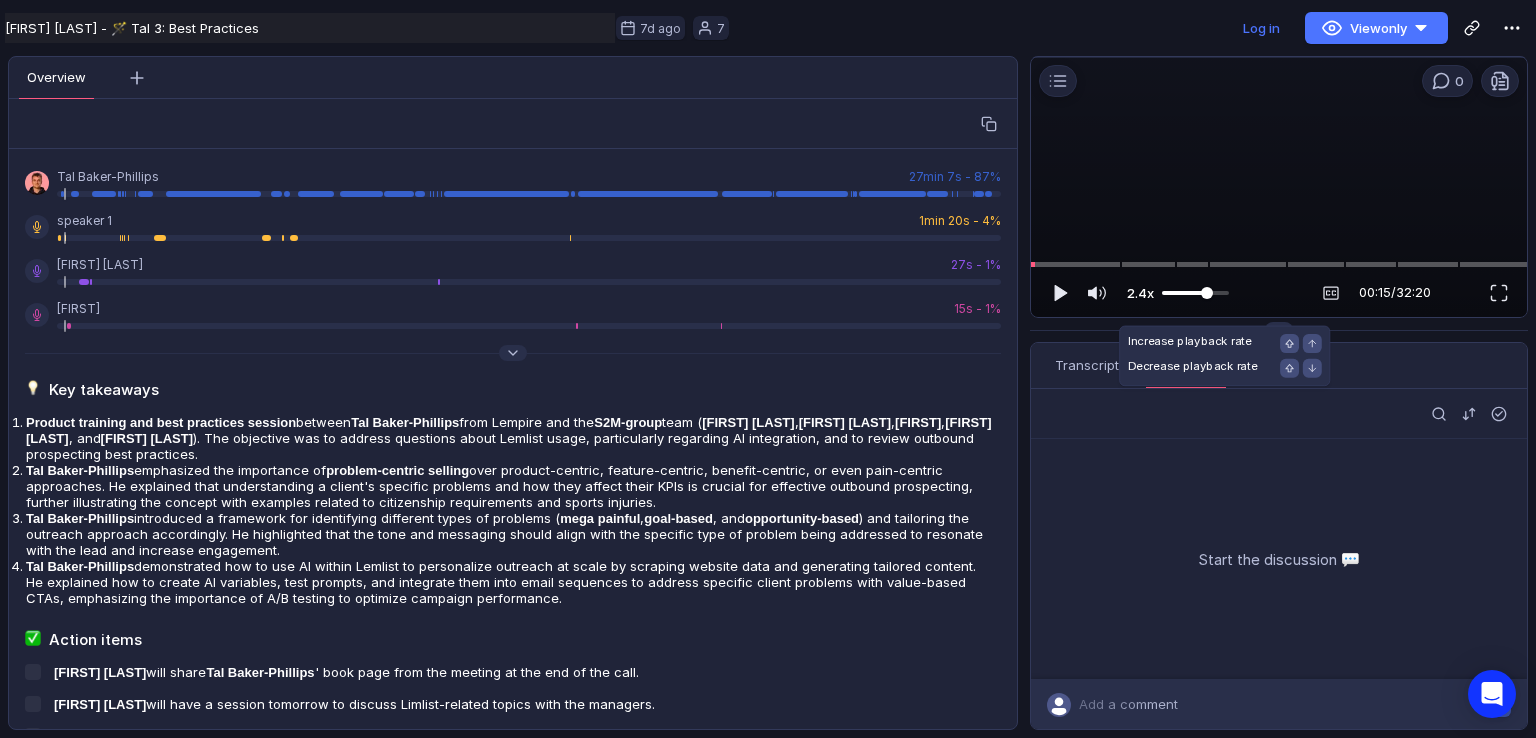 drag, startPoint x: 1141, startPoint y: 290, endPoint x: 1124, endPoint y: 292, distance: 17.117243 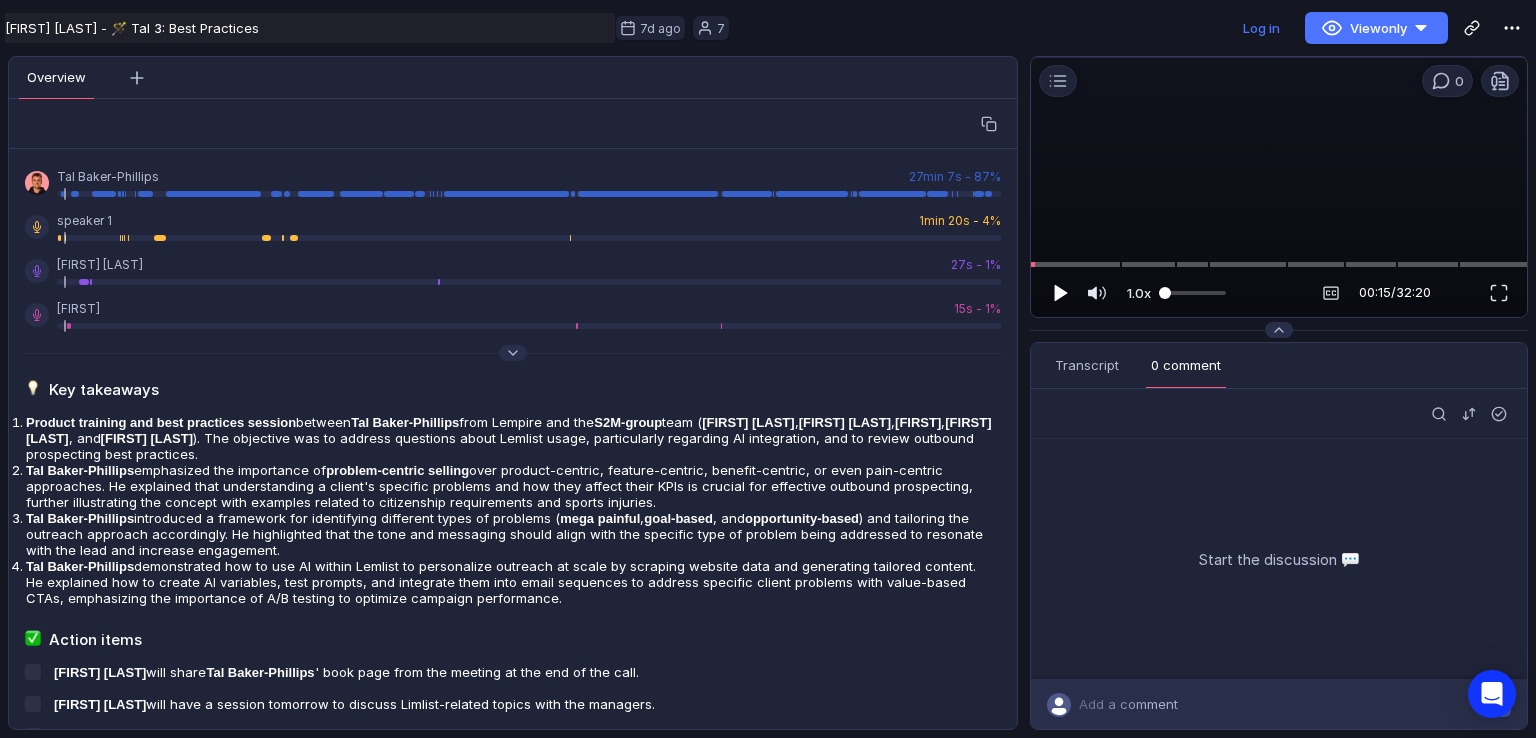 click at bounding box center [1061, 293] 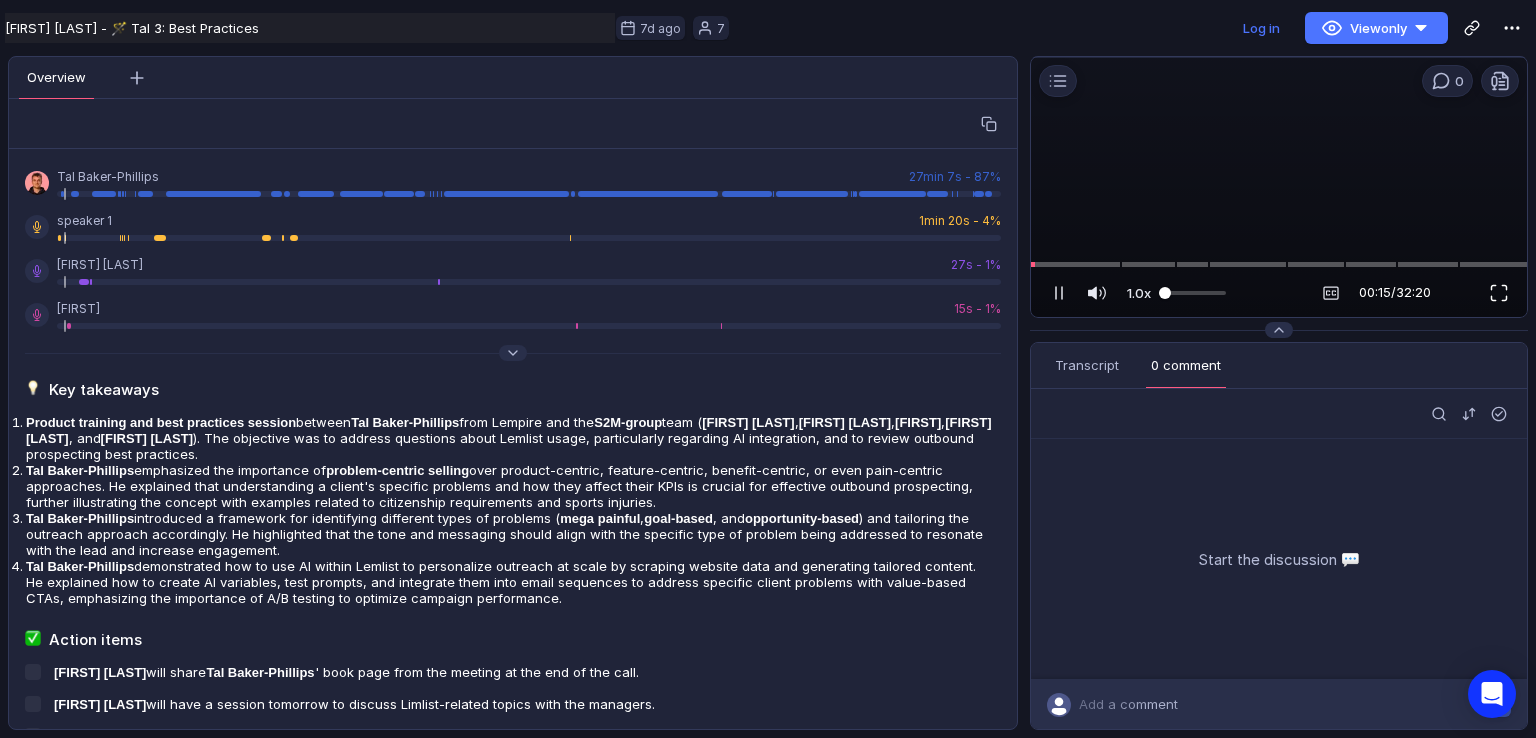 click at bounding box center (1499, 293) 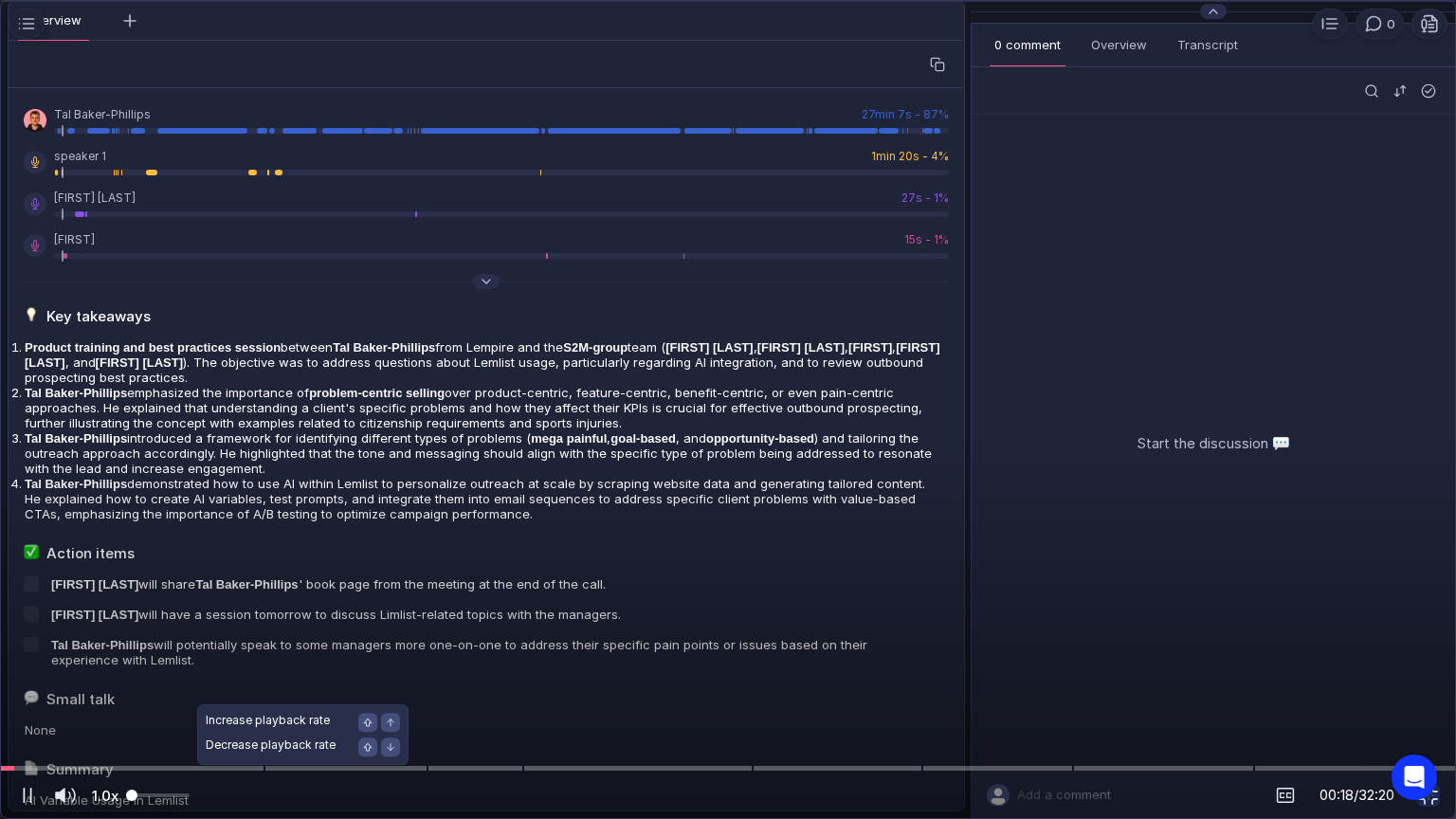 click at bounding box center [157, 795] 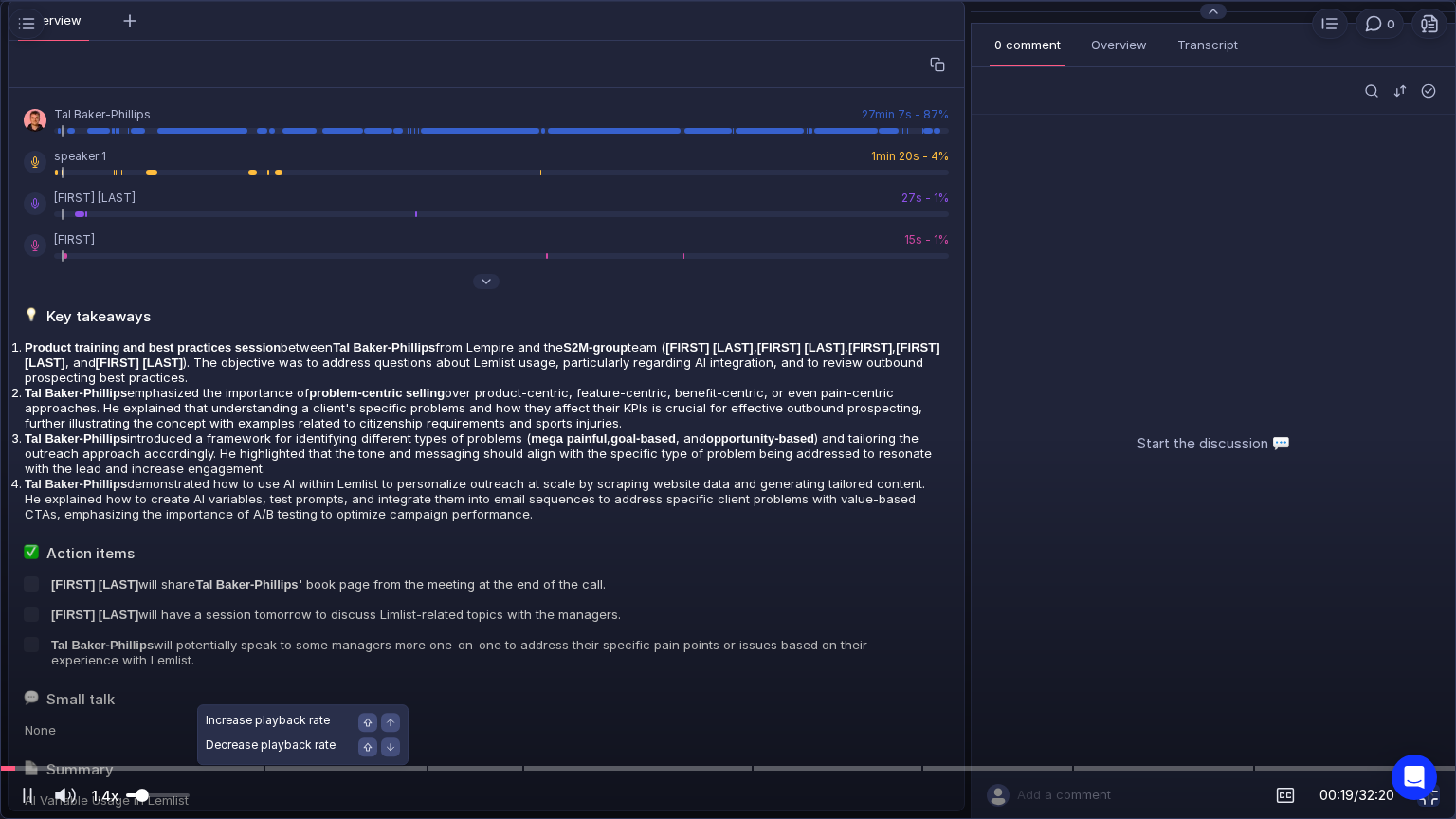 click at bounding box center [157, 795] 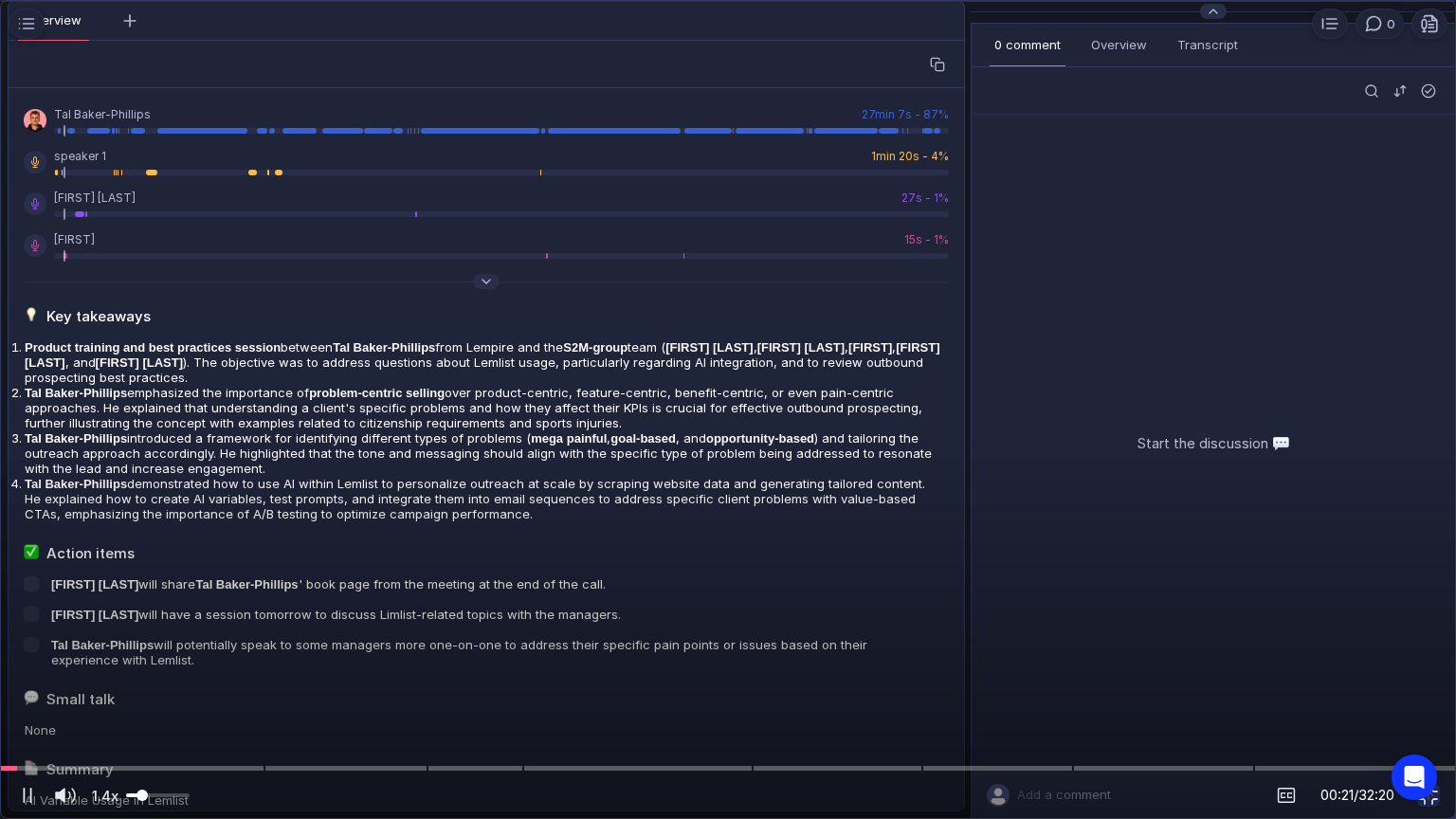 drag, startPoint x: 1283, startPoint y: 646, endPoint x: 1299, endPoint y: 665, distance: 24.83948 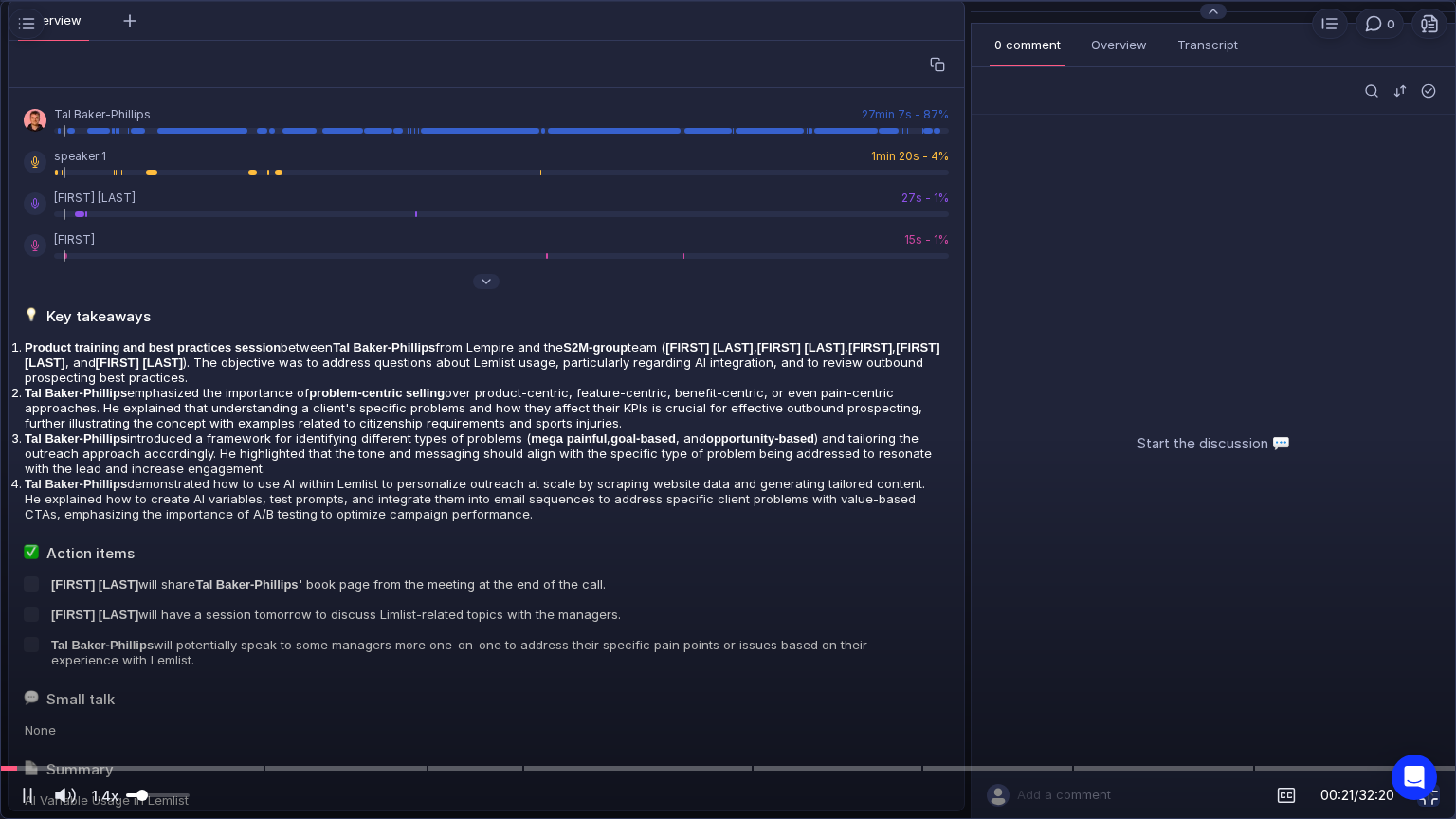 click at bounding box center [728, 410] 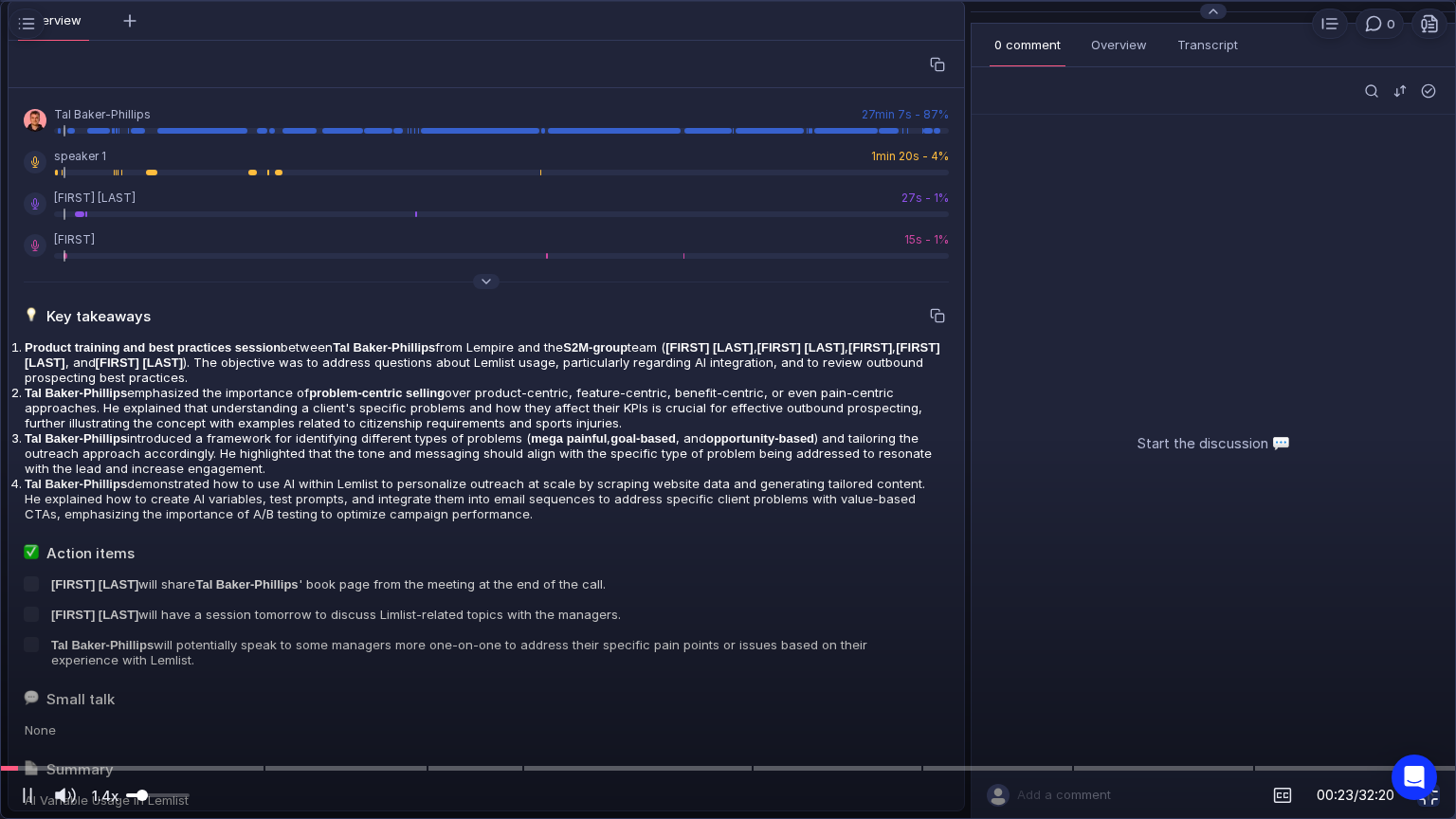 drag, startPoint x: 1435, startPoint y: 798, endPoint x: 735, endPoint y: 426, distance: 792.7068 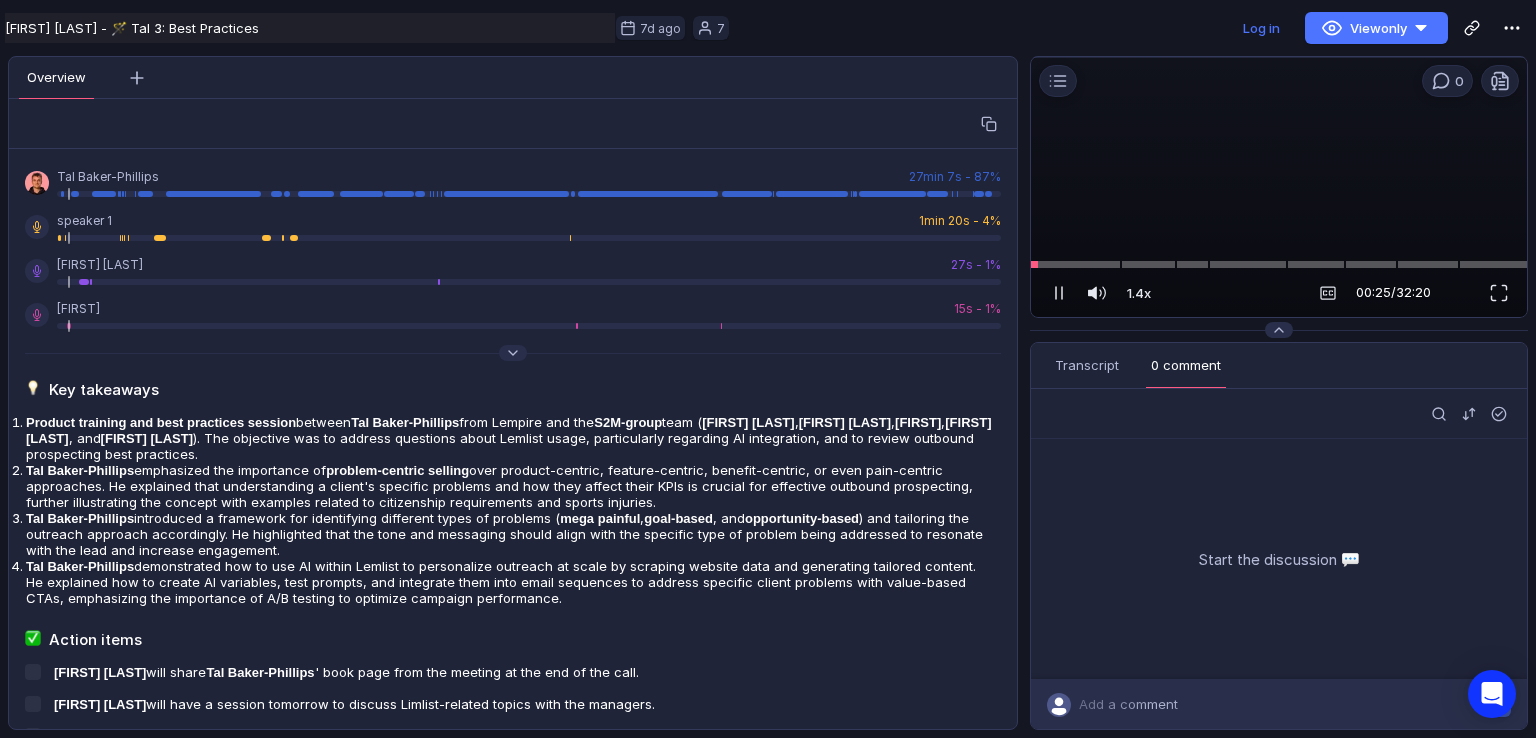 click at bounding box center [1059, 293] 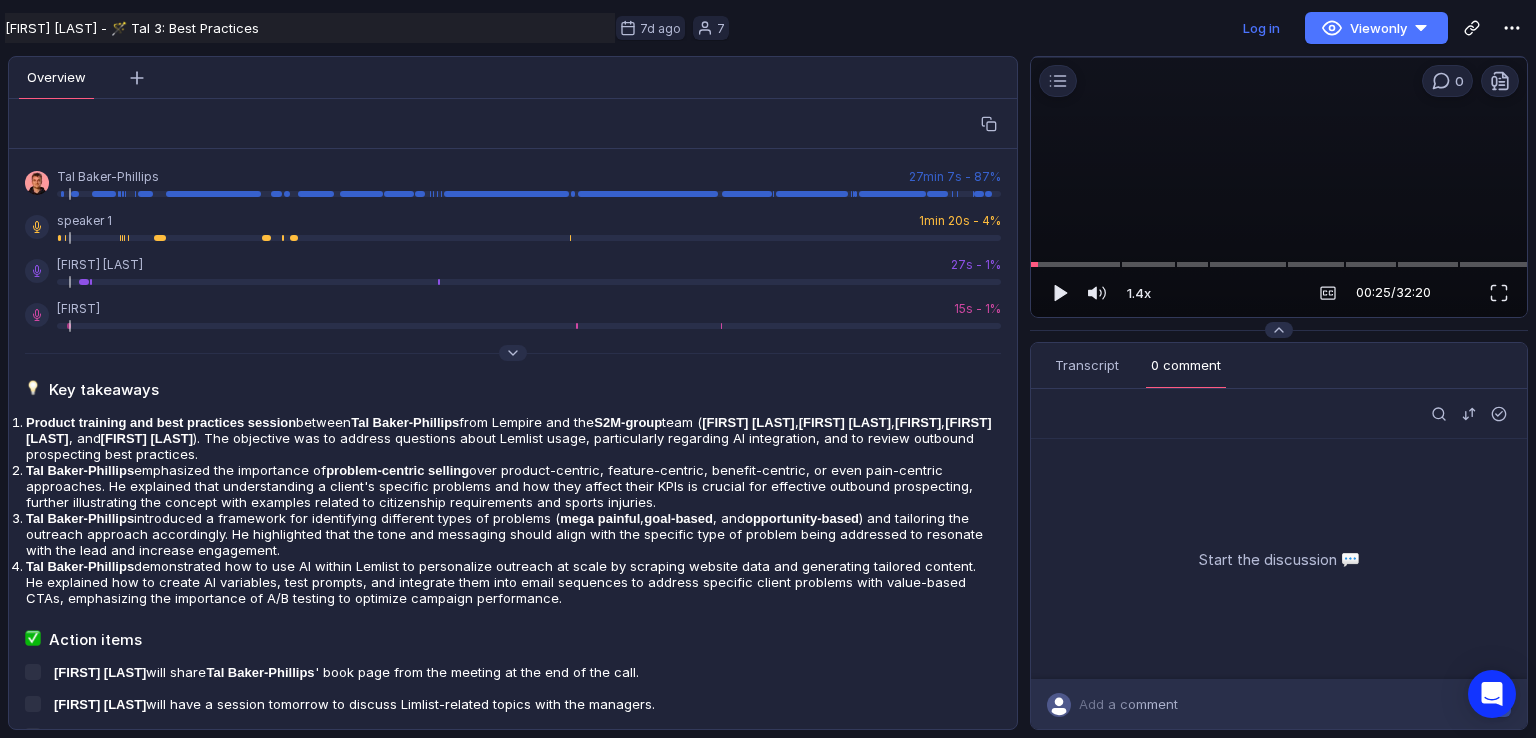 drag, startPoint x: 1494, startPoint y: 293, endPoint x: 1495, endPoint y: 380, distance: 87.005745 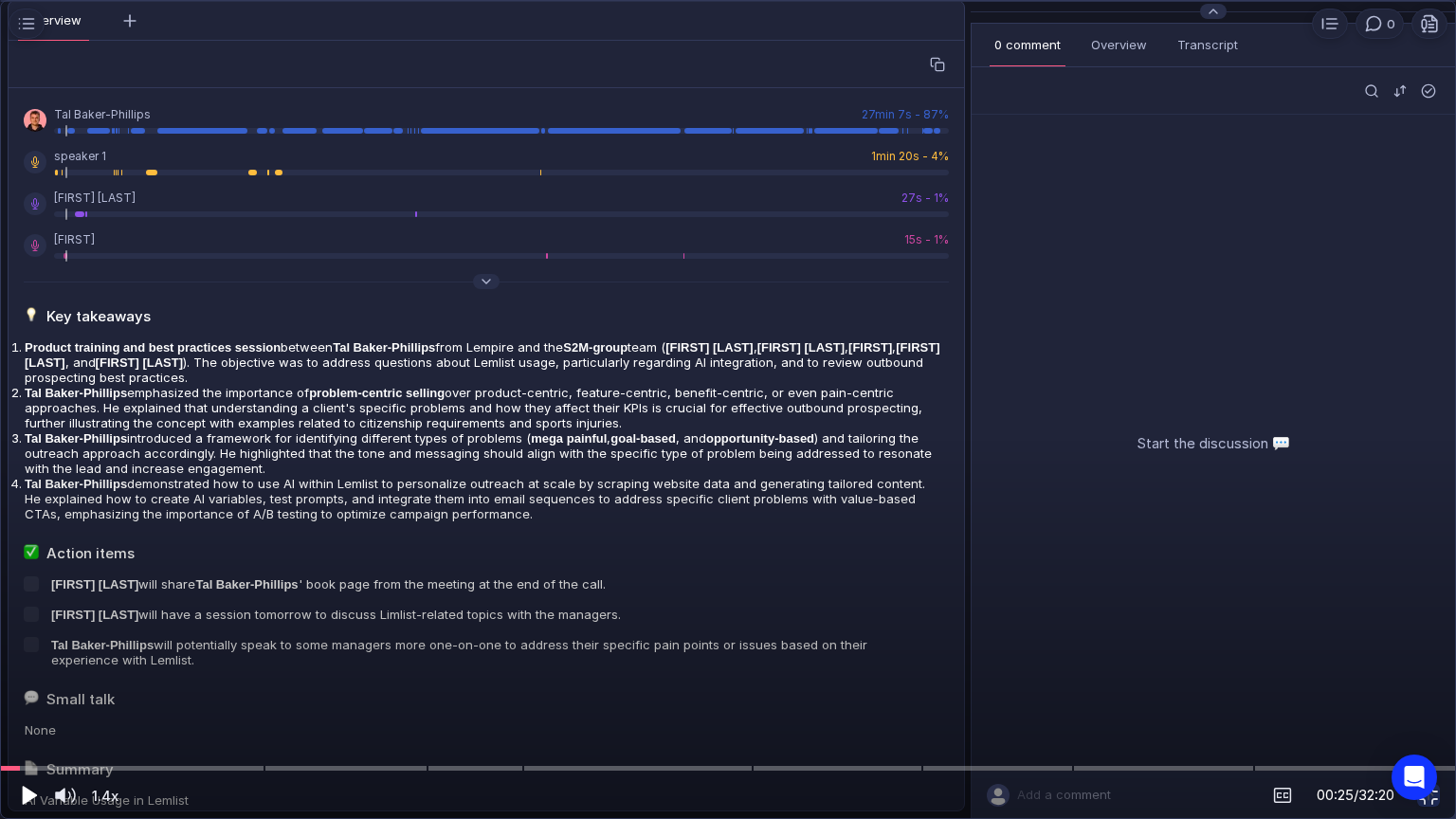 click at bounding box center [27, 795] 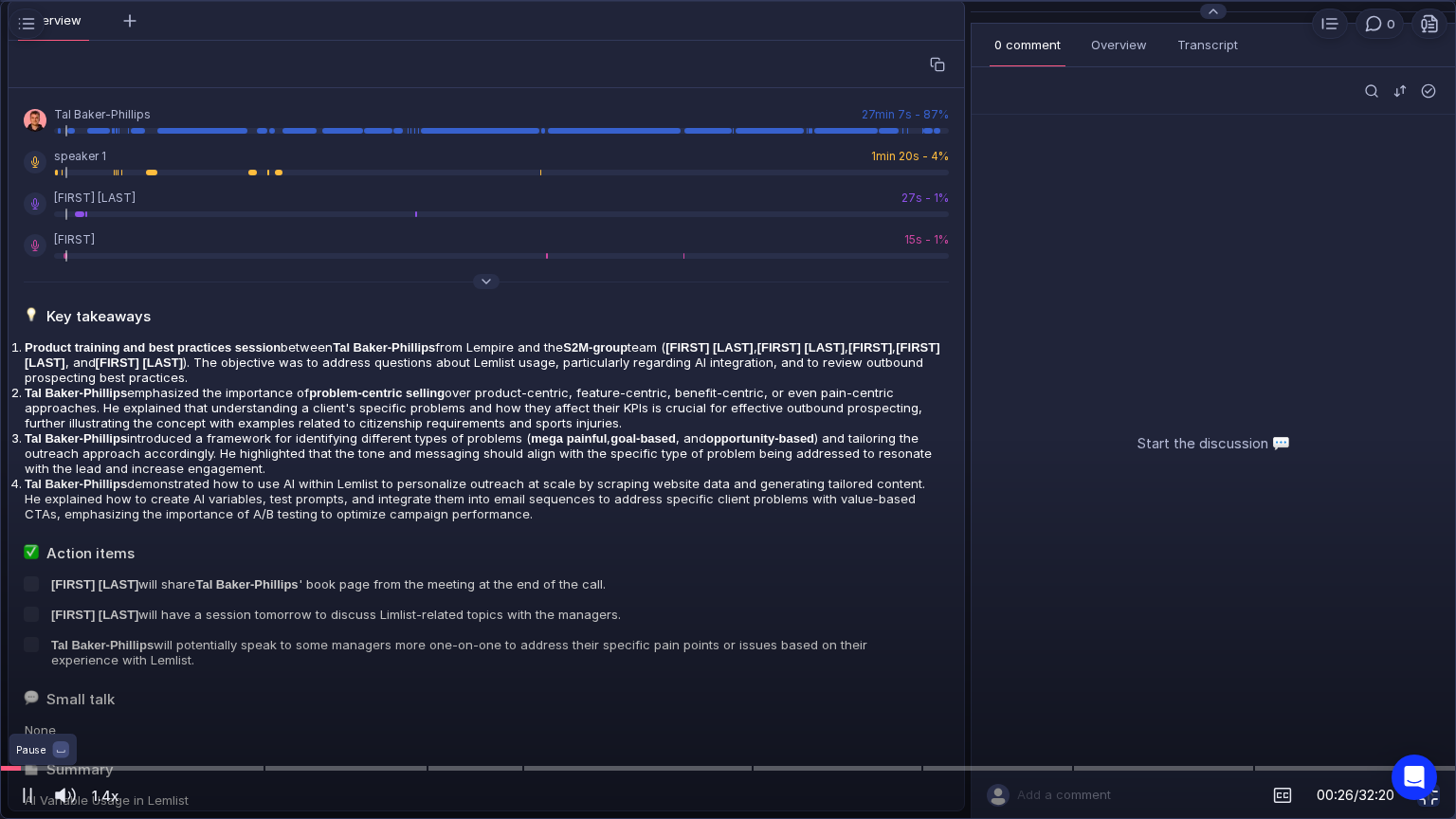 click at bounding box center [133, 769] 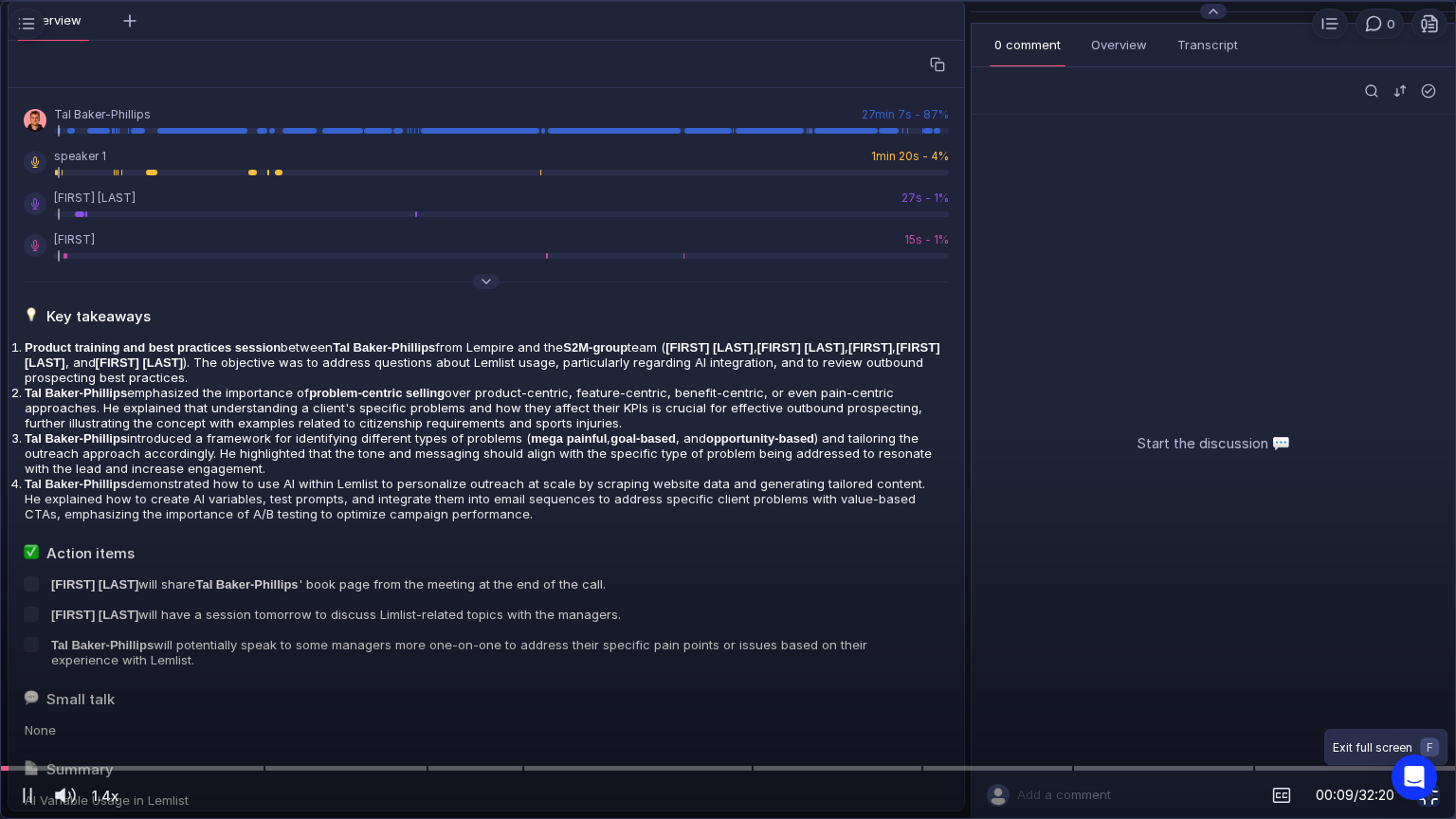 click at bounding box center (1429, 795) 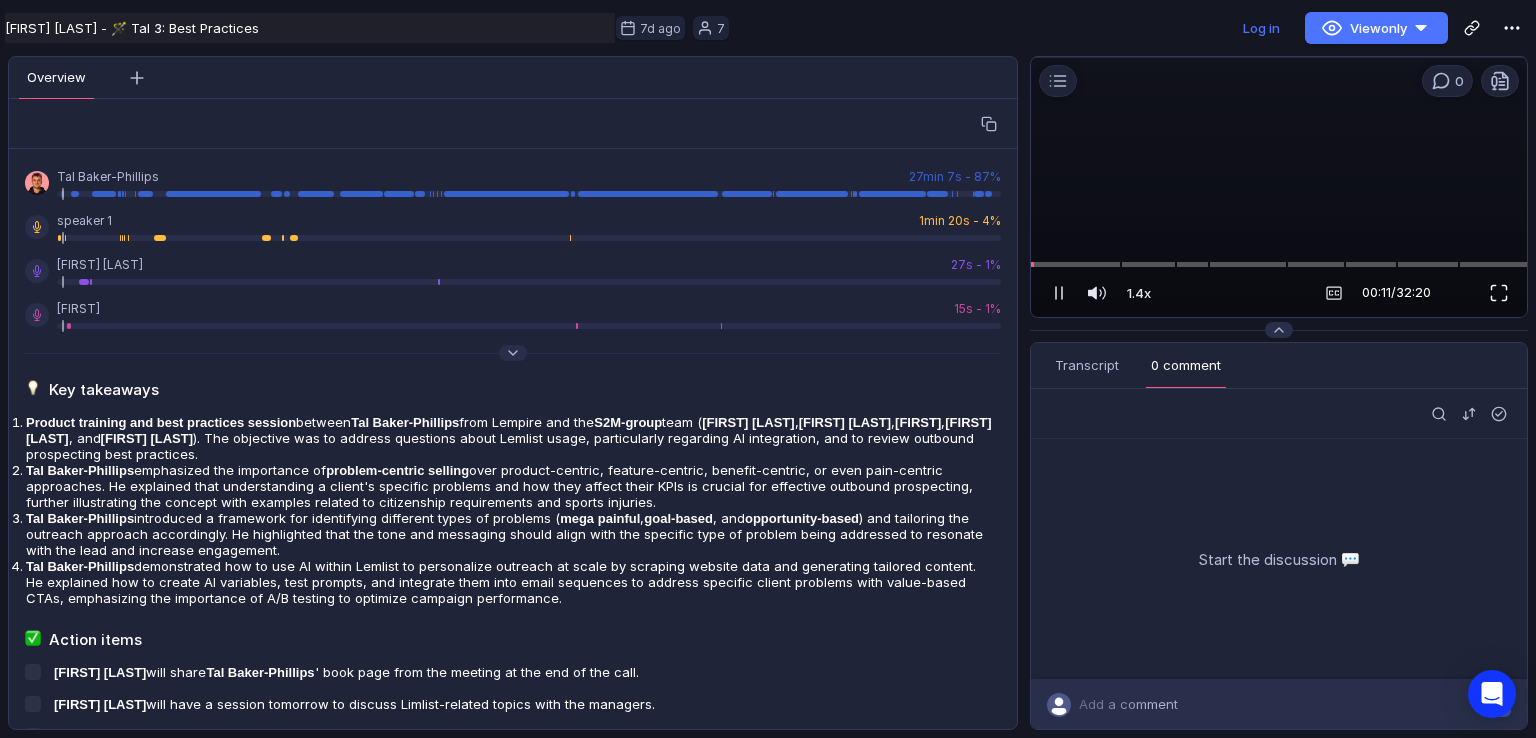 click at bounding box center [1499, 293] 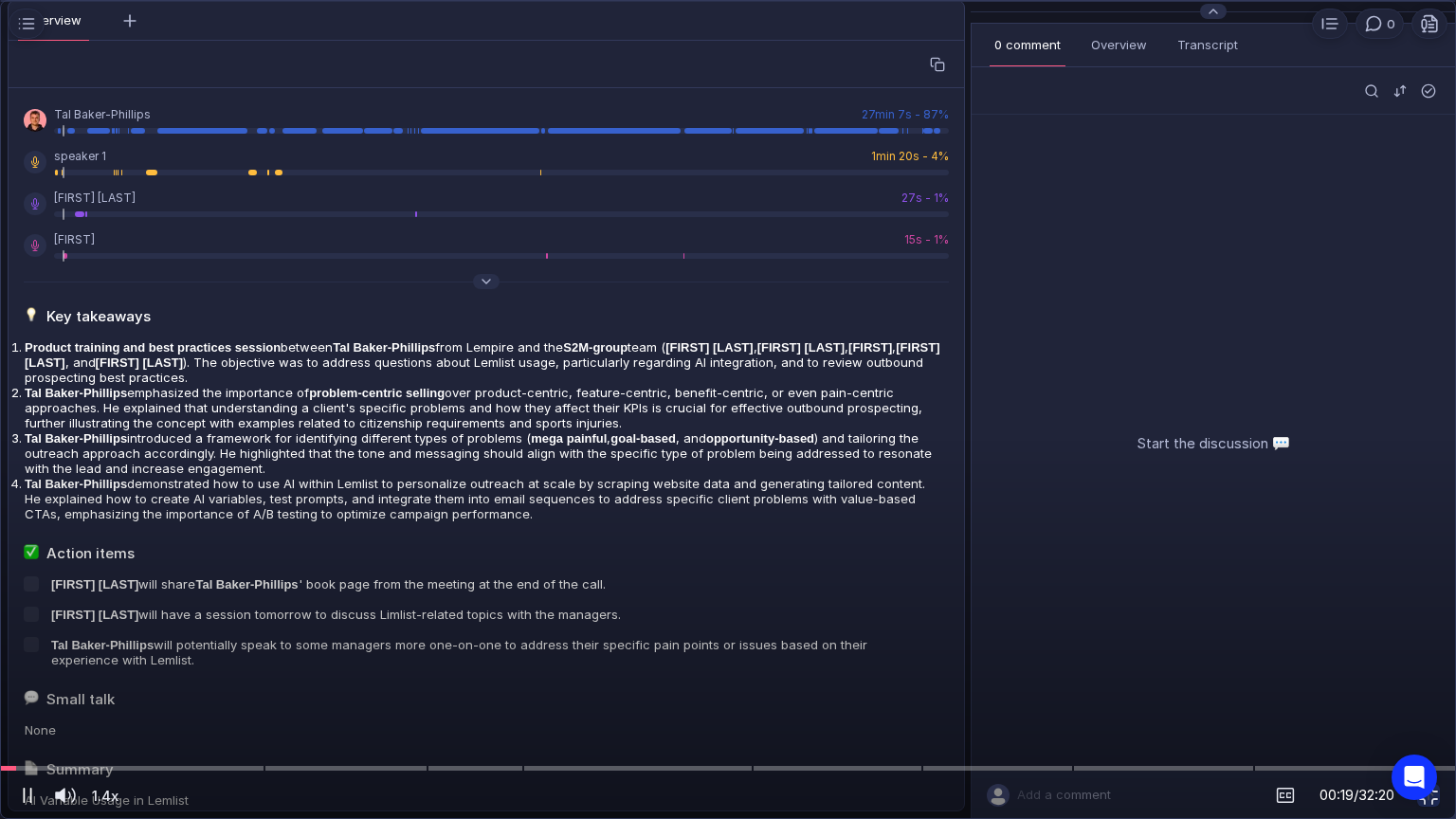 click at bounding box center (27, 795) 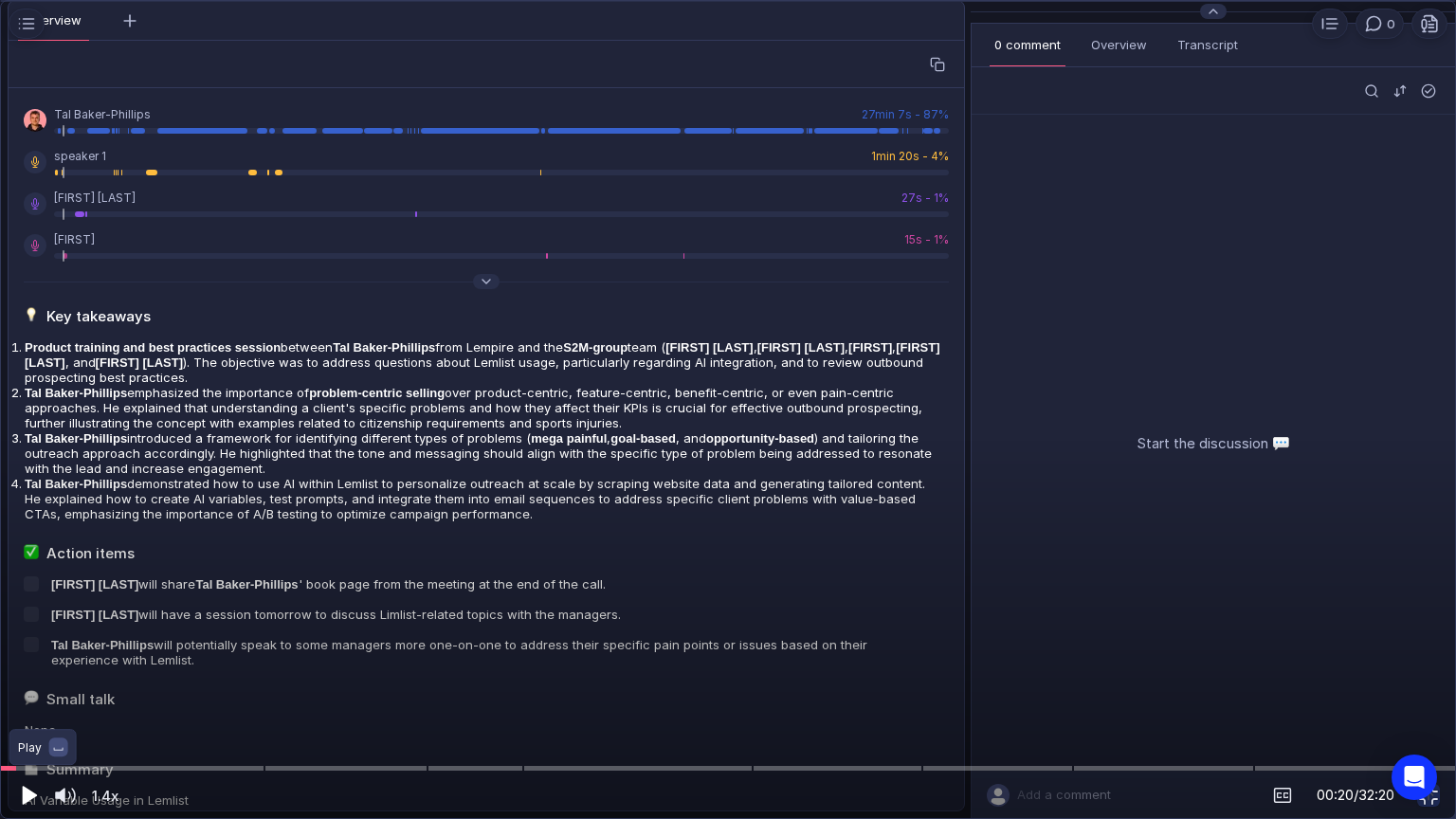 click at bounding box center [27, 795] 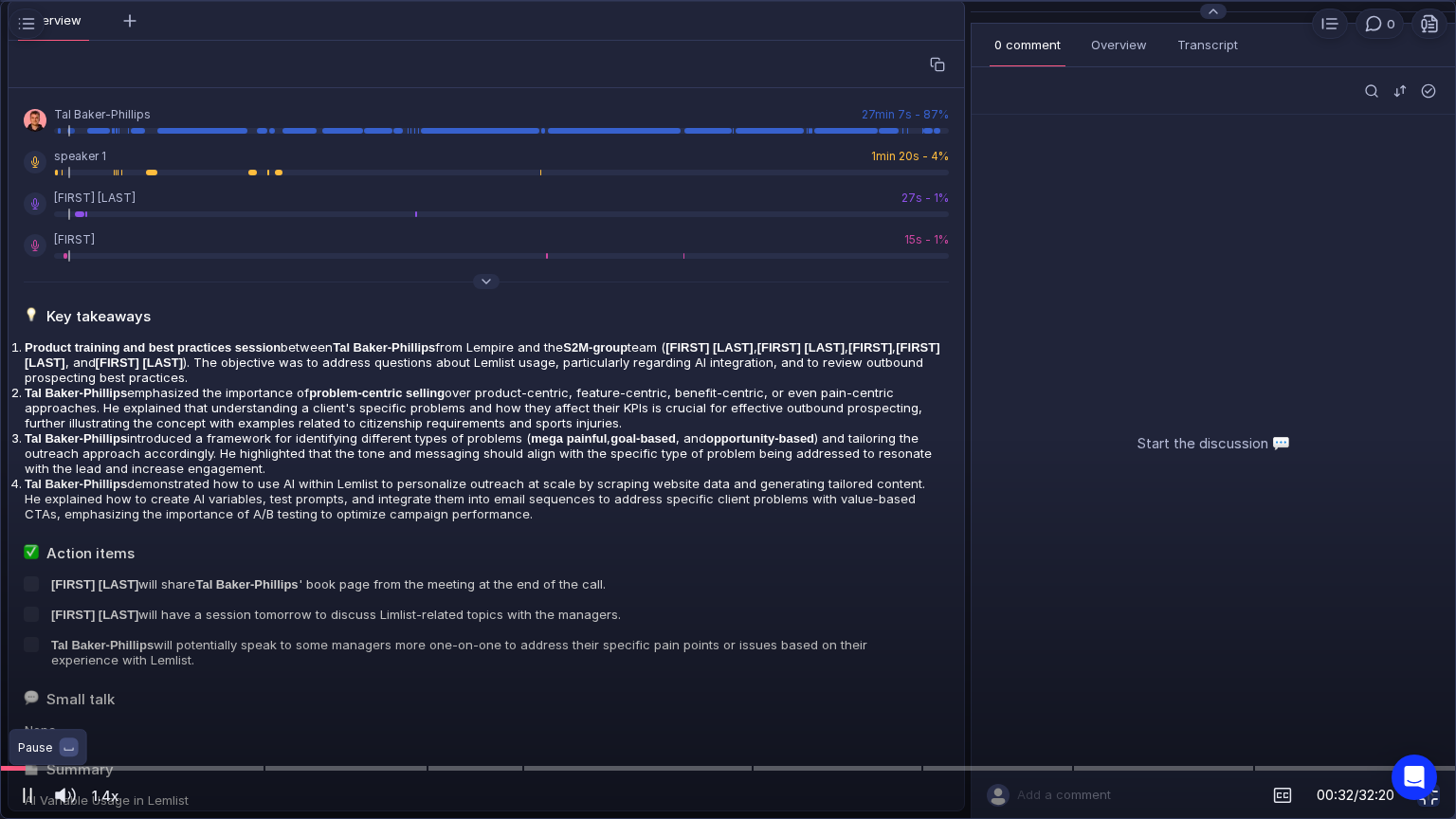 click at bounding box center [27, 795] 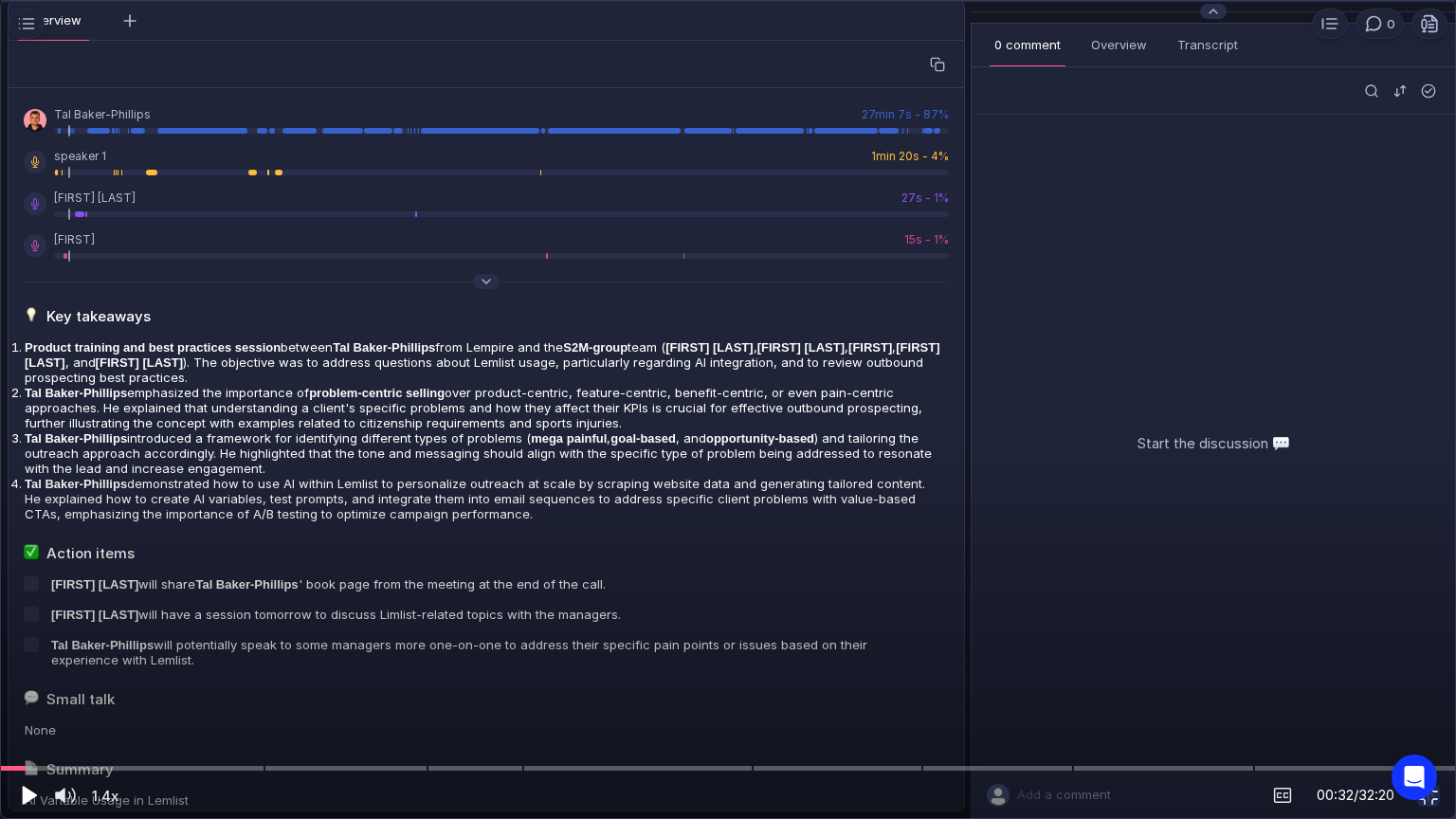 click at bounding box center (27, 795) 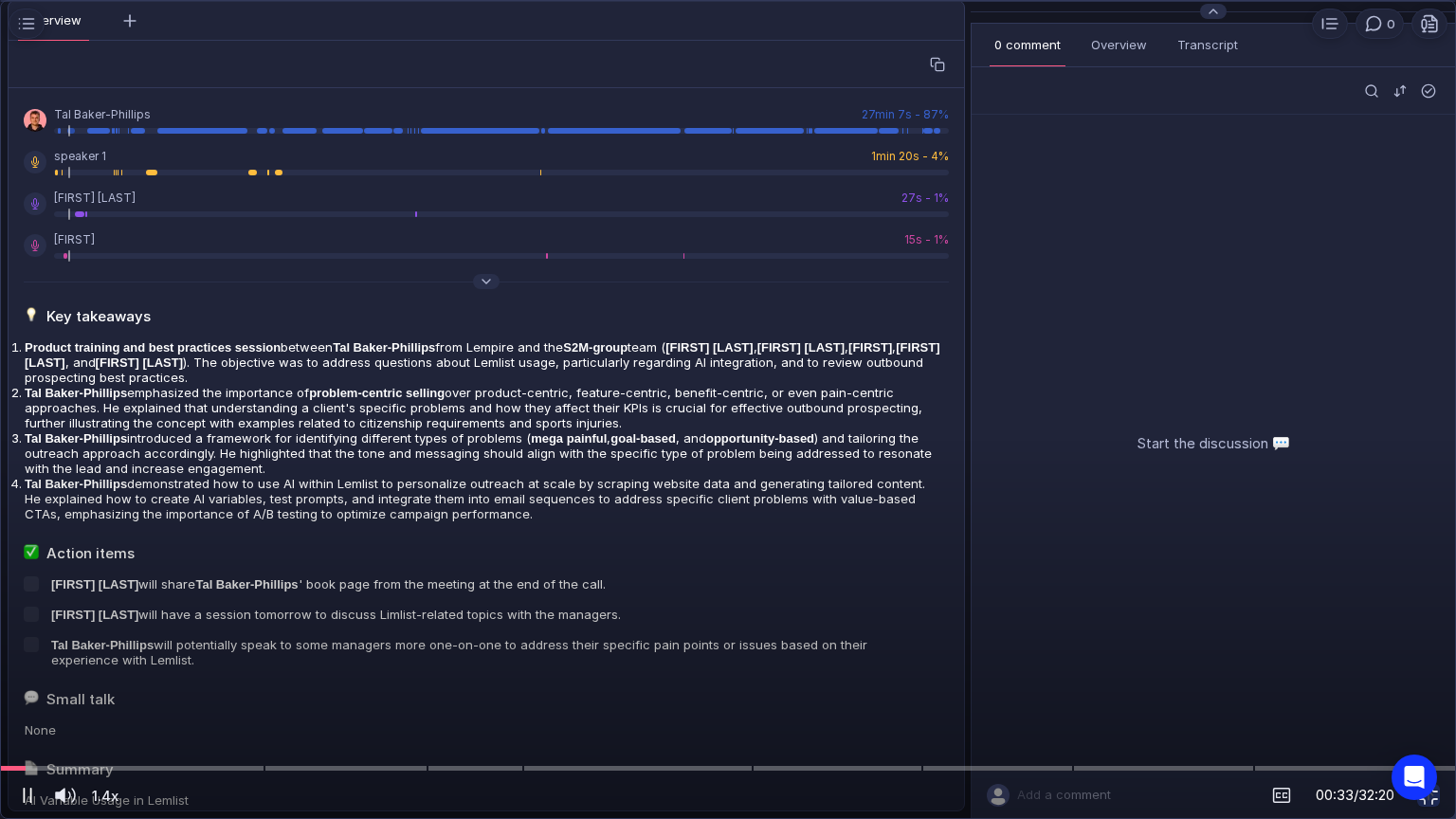 click on "AI Variable for Competitor Research 0 Loading... 1.4x 1.4x 00:33  /  32:20" at bounding box center [728, 410] 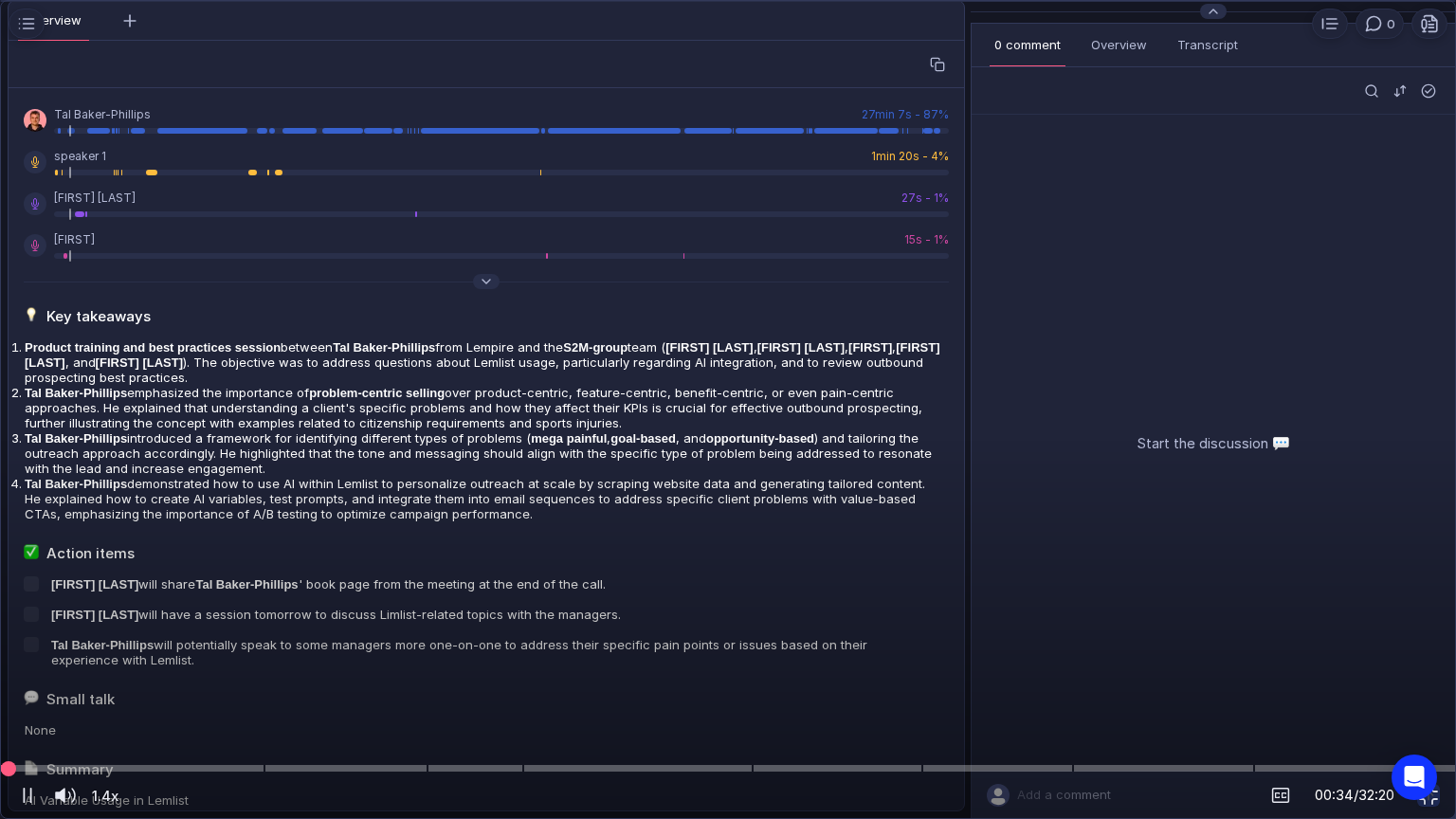 click at bounding box center [728, 768] 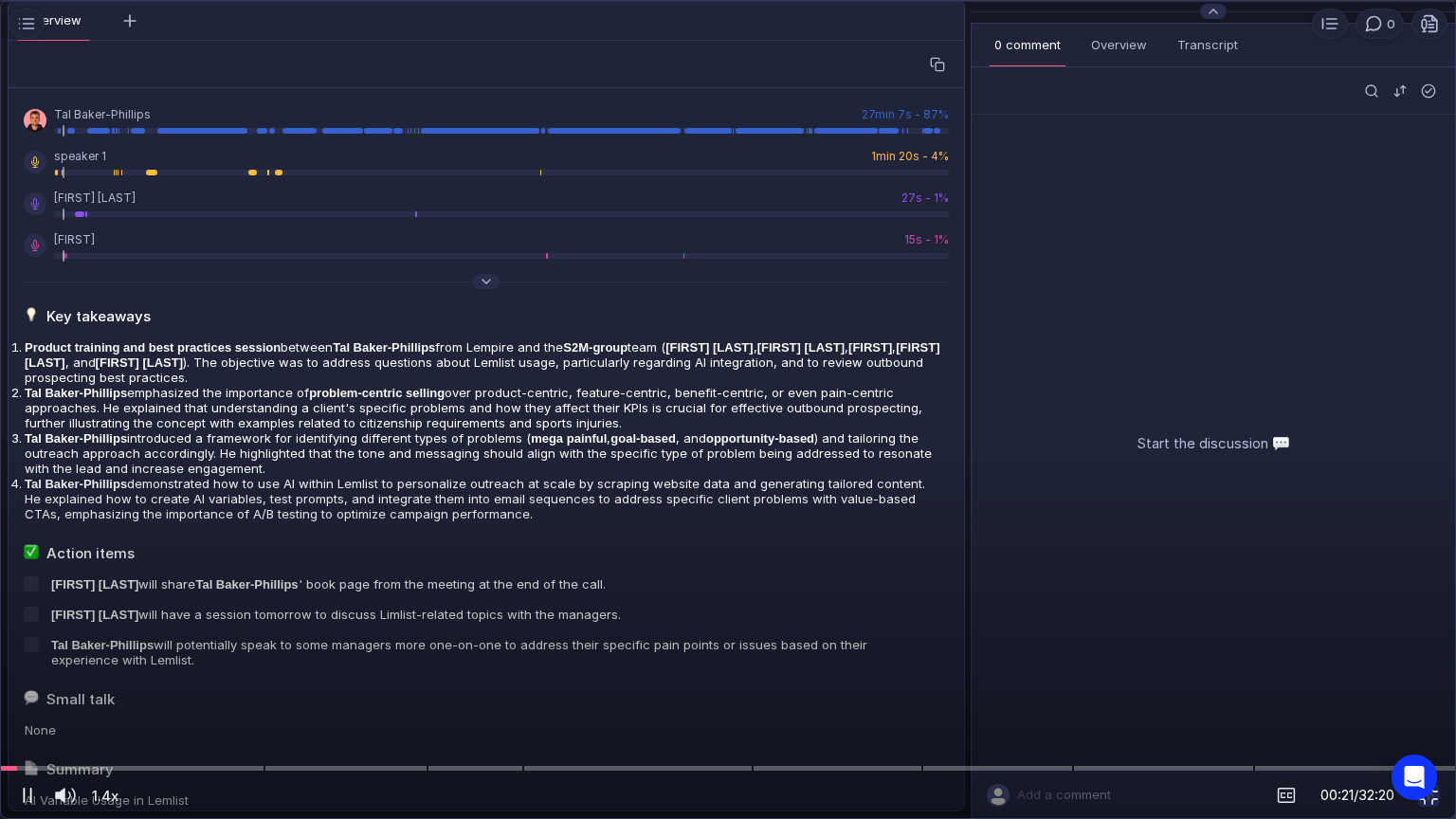 click at bounding box center (27, 795) 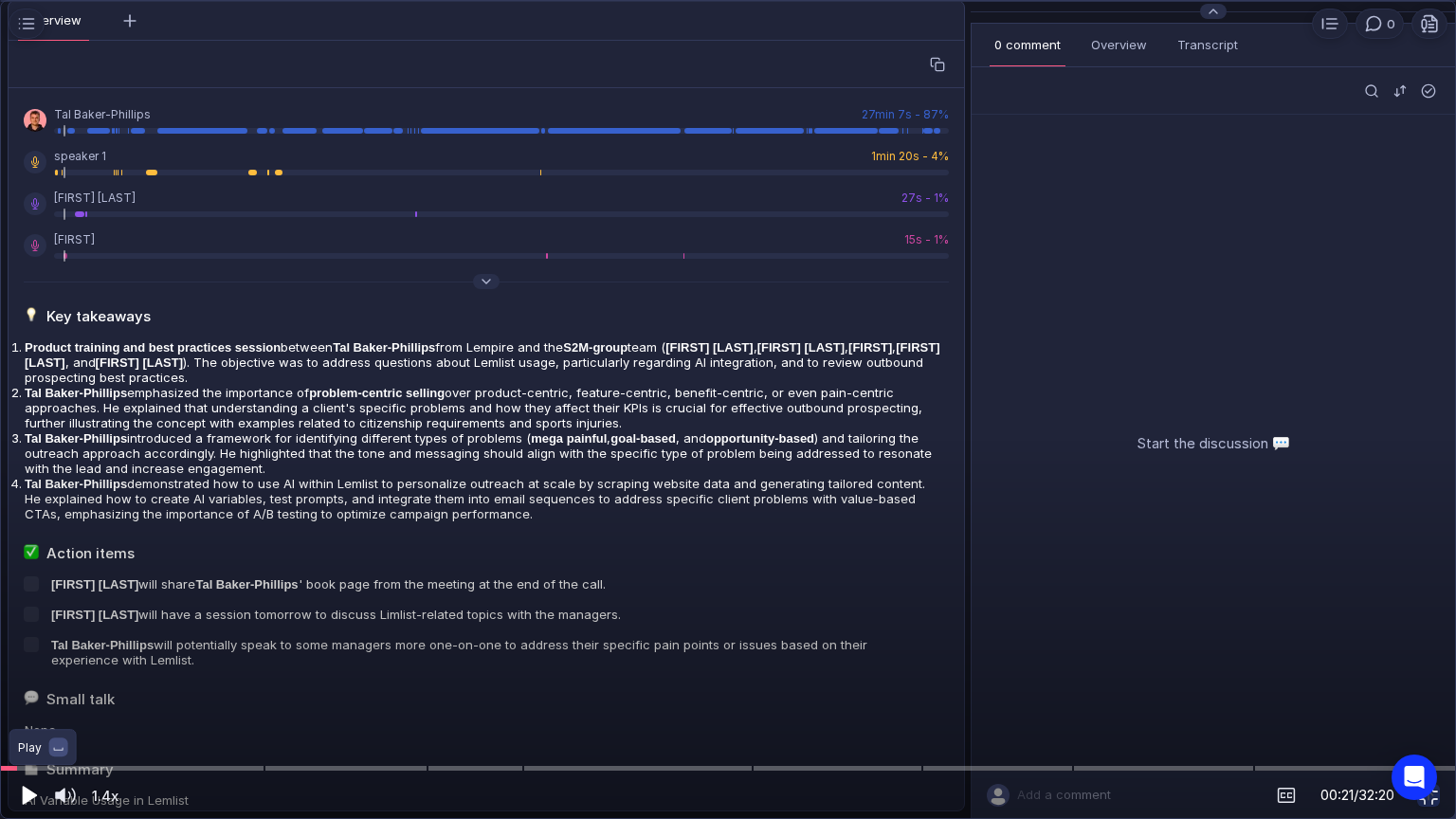 click at bounding box center (29, 795) 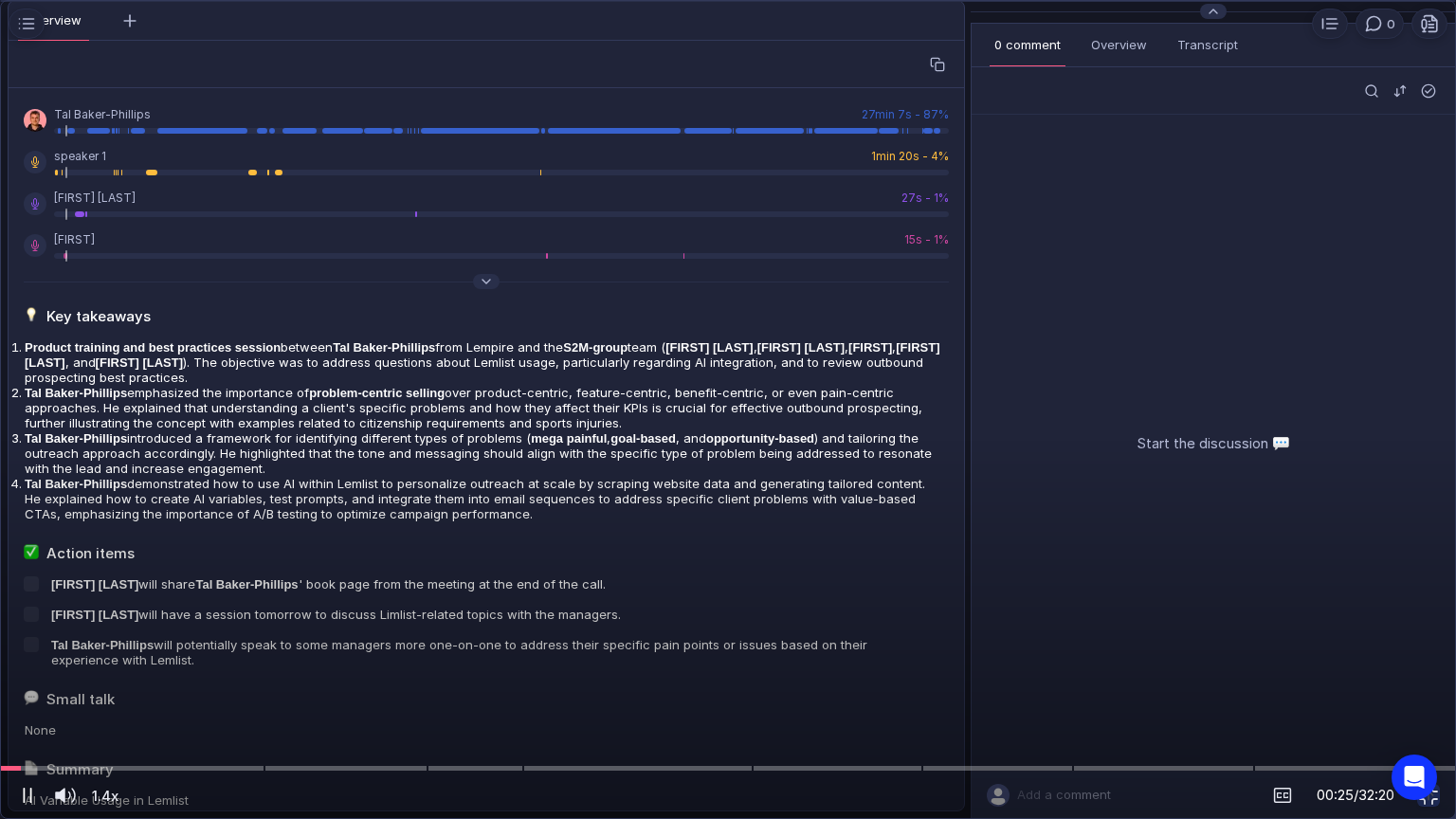click at bounding box center [27, 795] 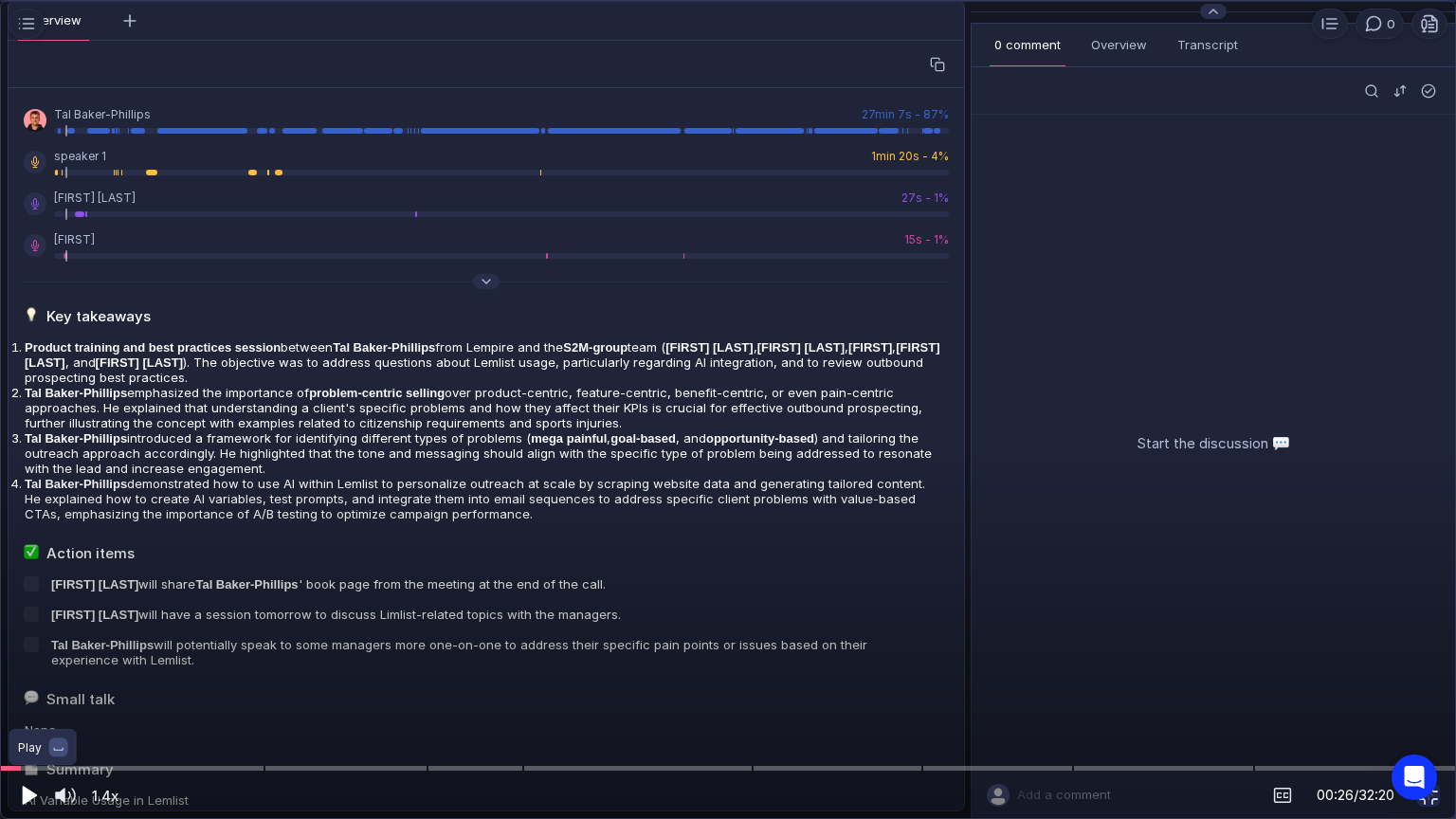 click at bounding box center [29, 795] 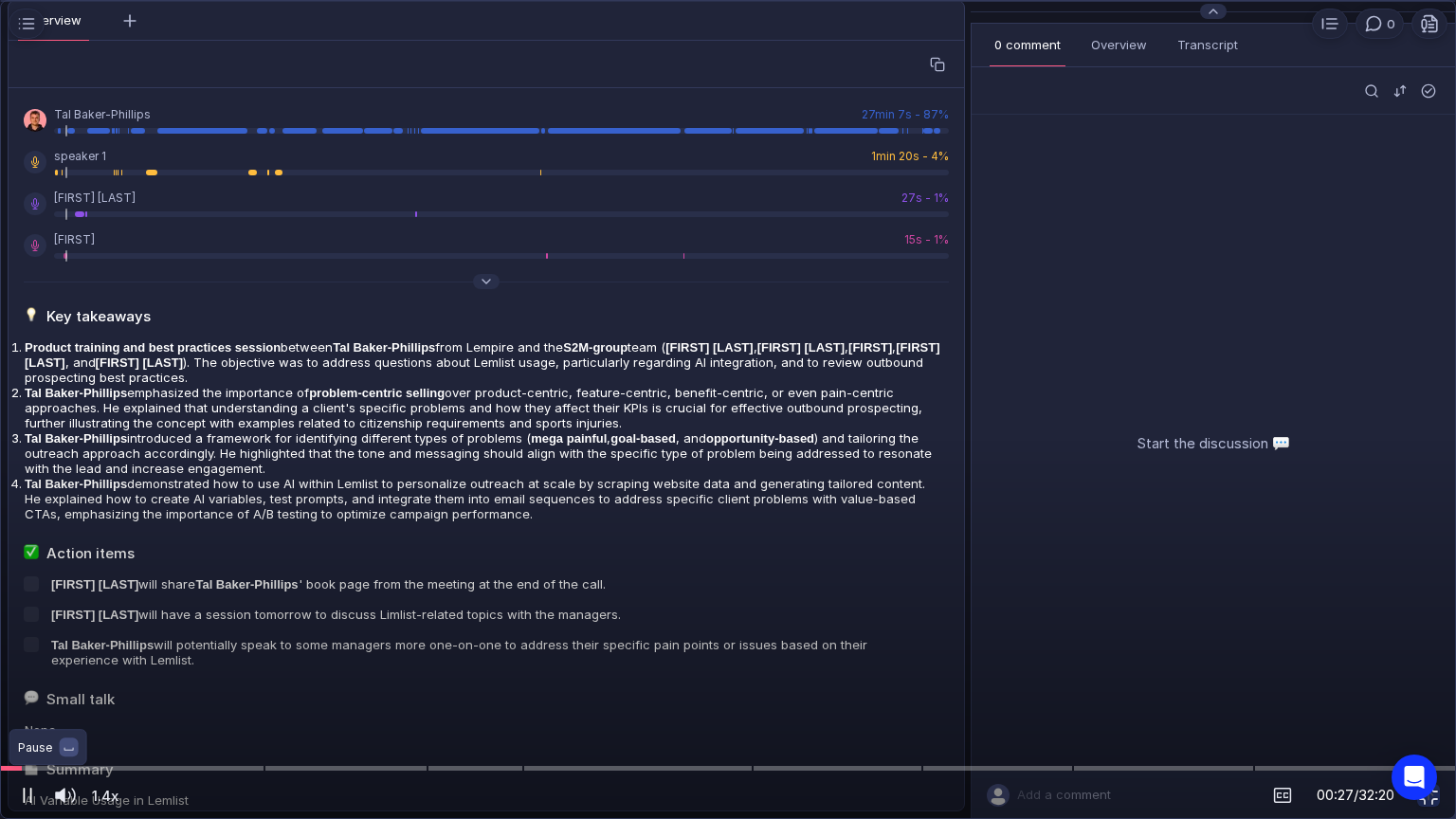 click at bounding box center [24, 795] 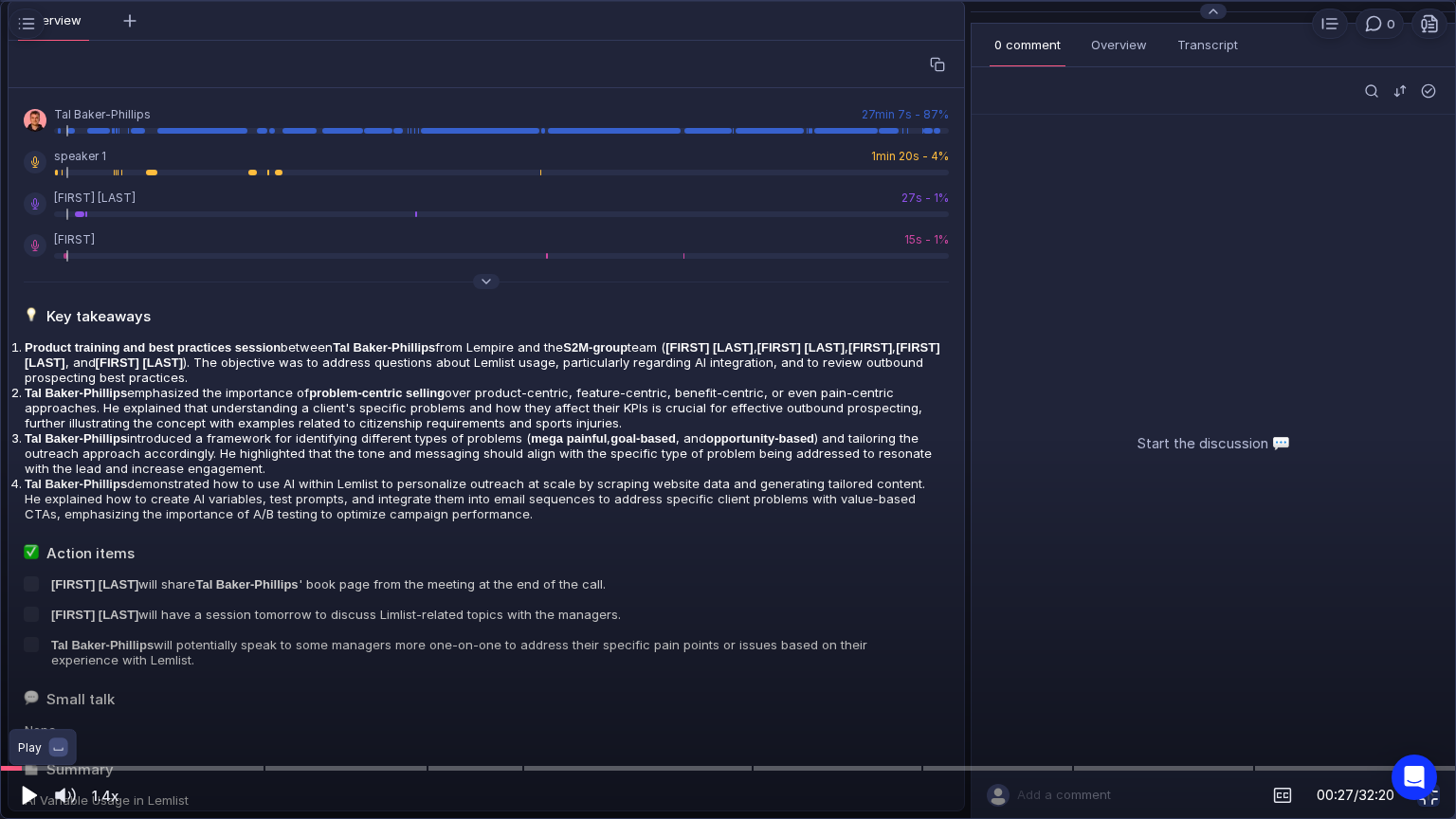click at bounding box center [29, 795] 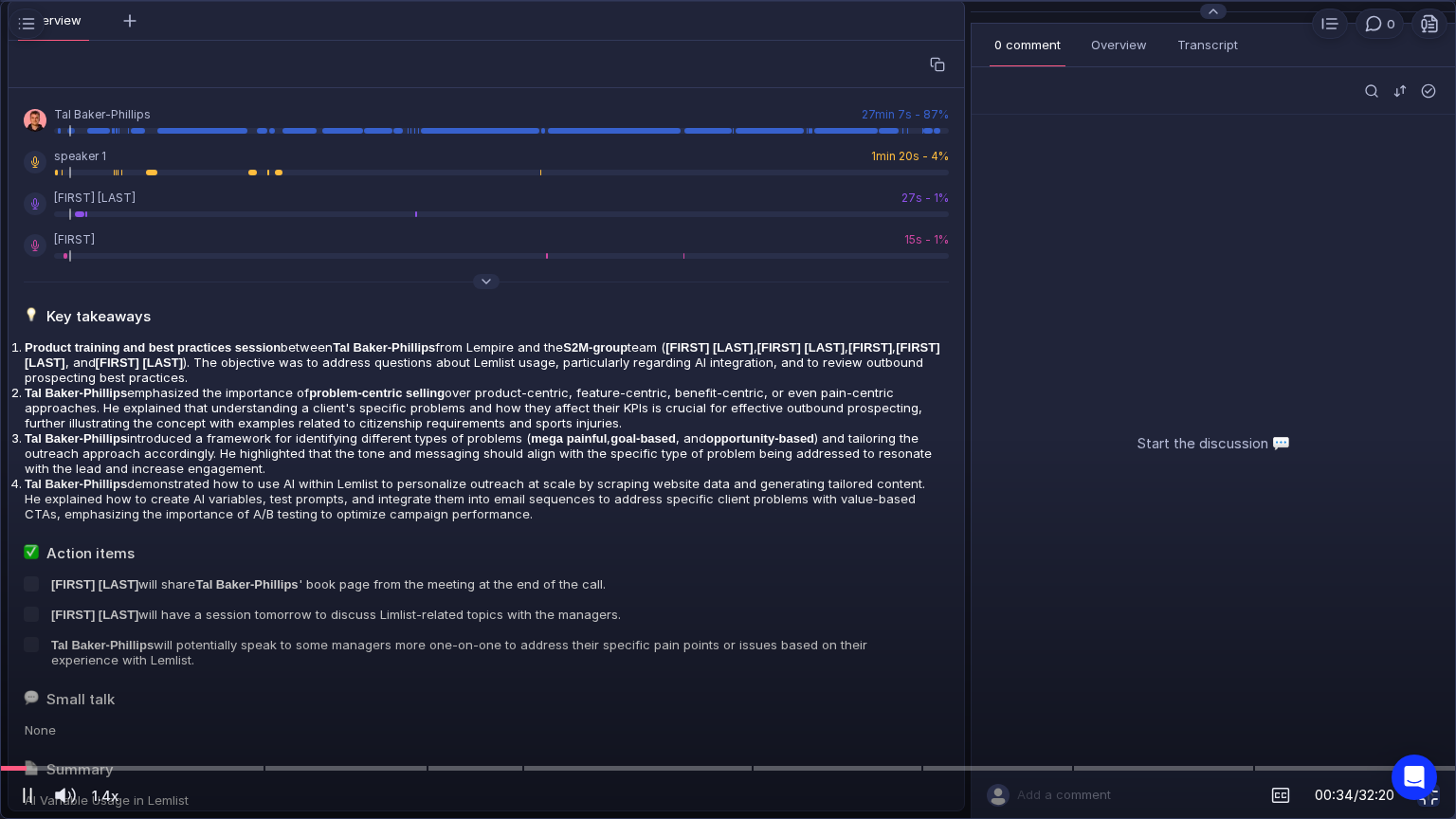 click at bounding box center (27, 795) 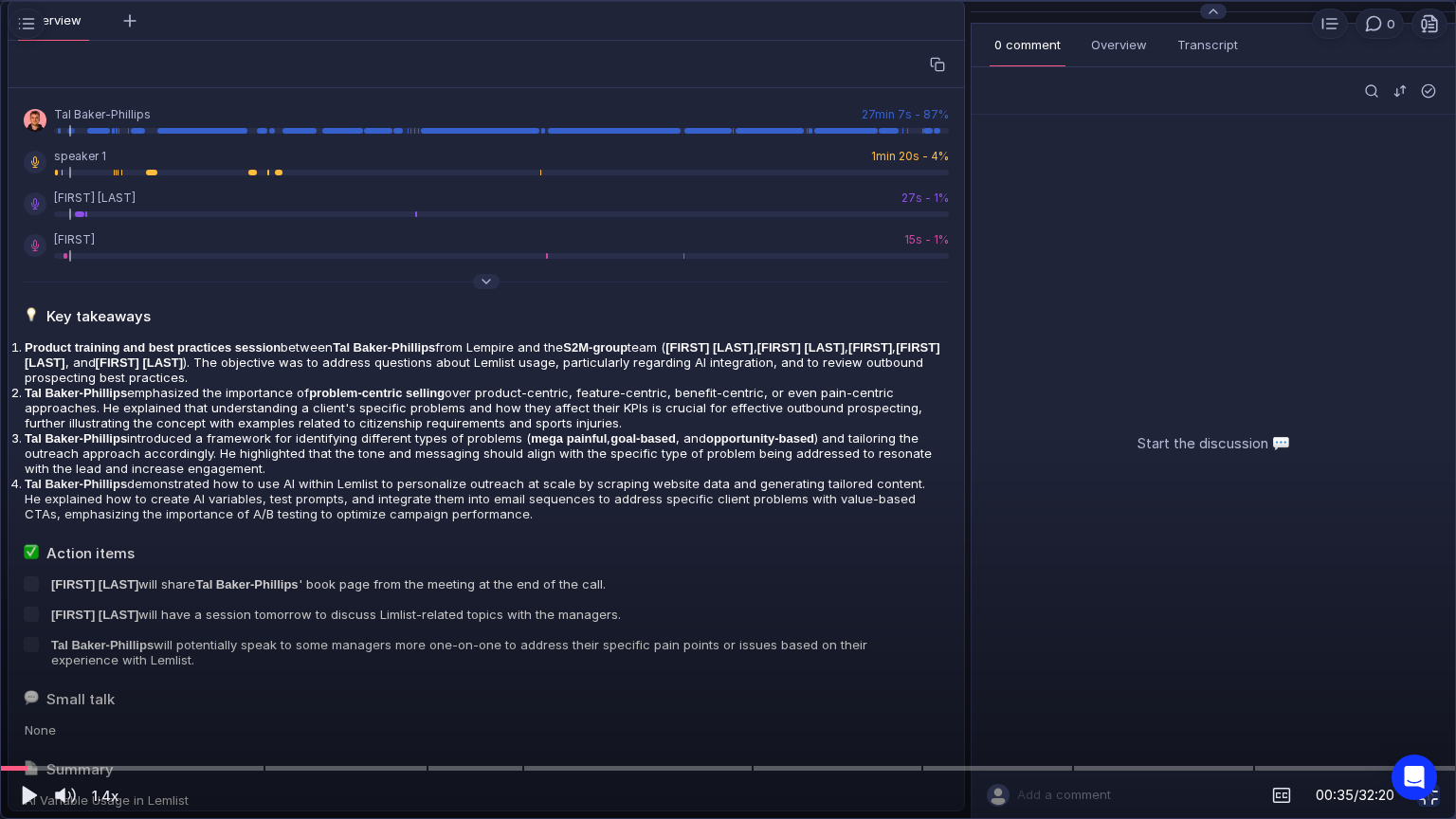click on "AI Variable for Competitor Research 0 Loading... 1.4x 1.4x 00:35  /  32:20" at bounding box center (728, 410) 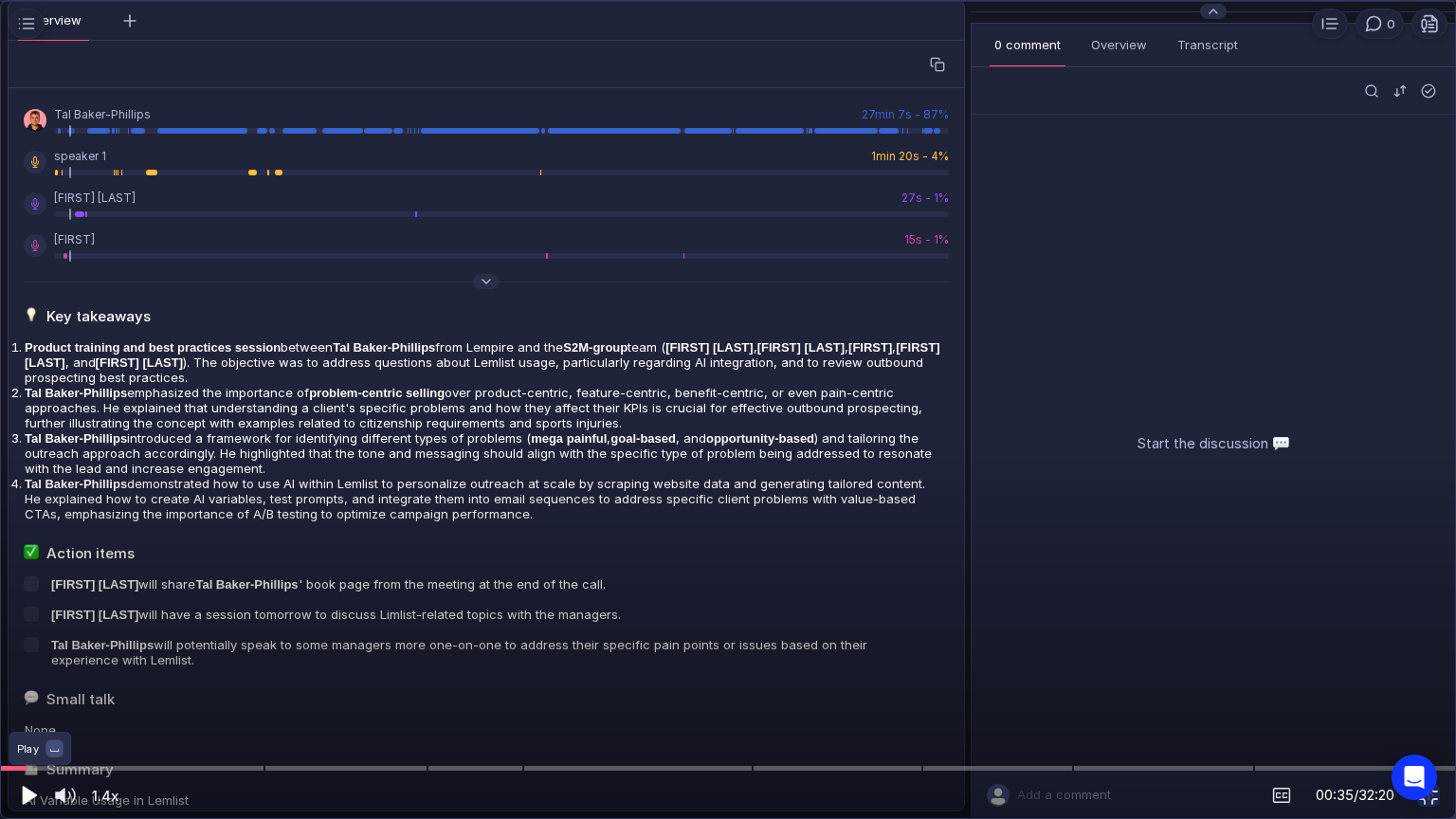 click at bounding box center [29, 795] 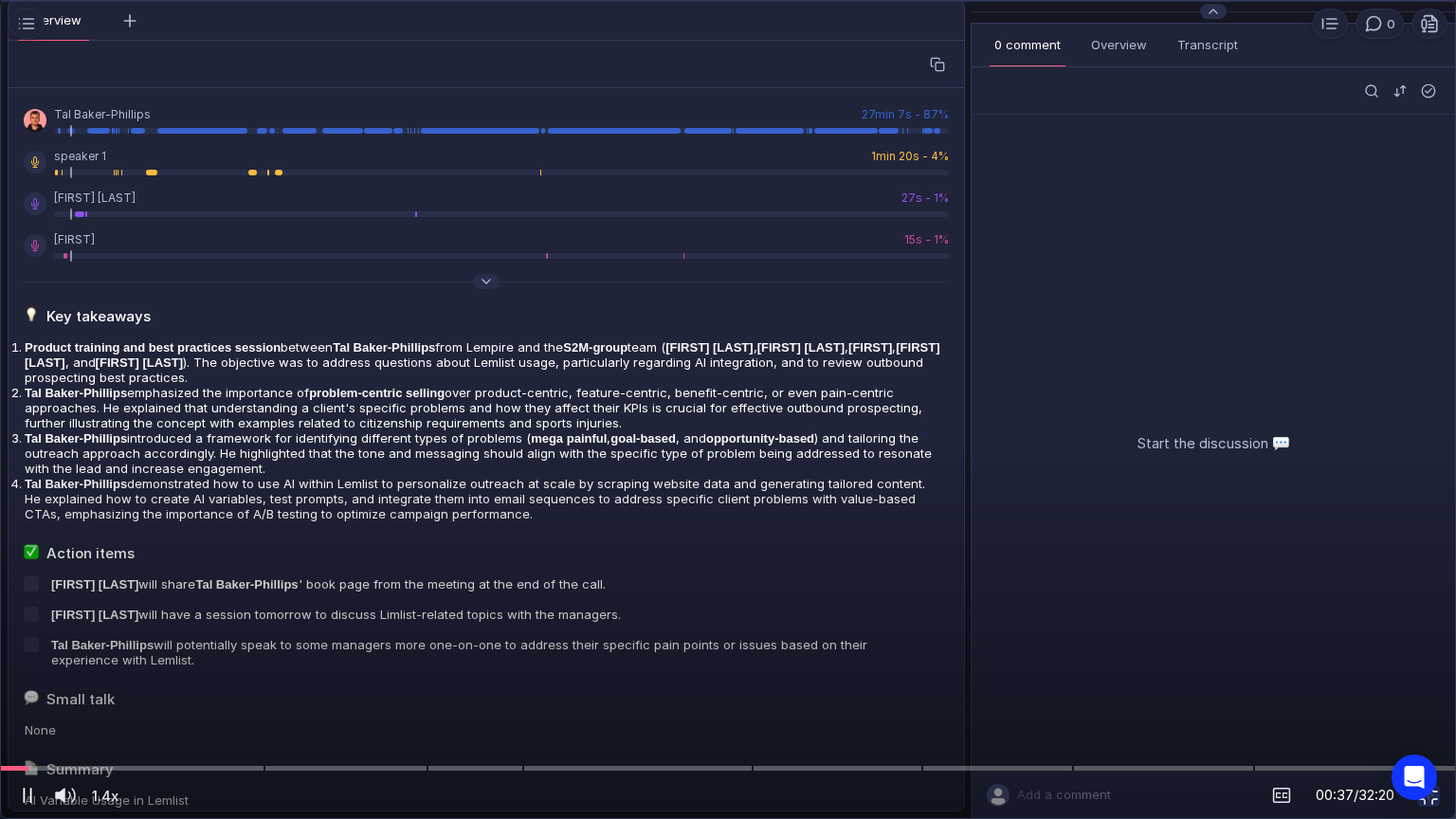 click at bounding box center (27, 795) 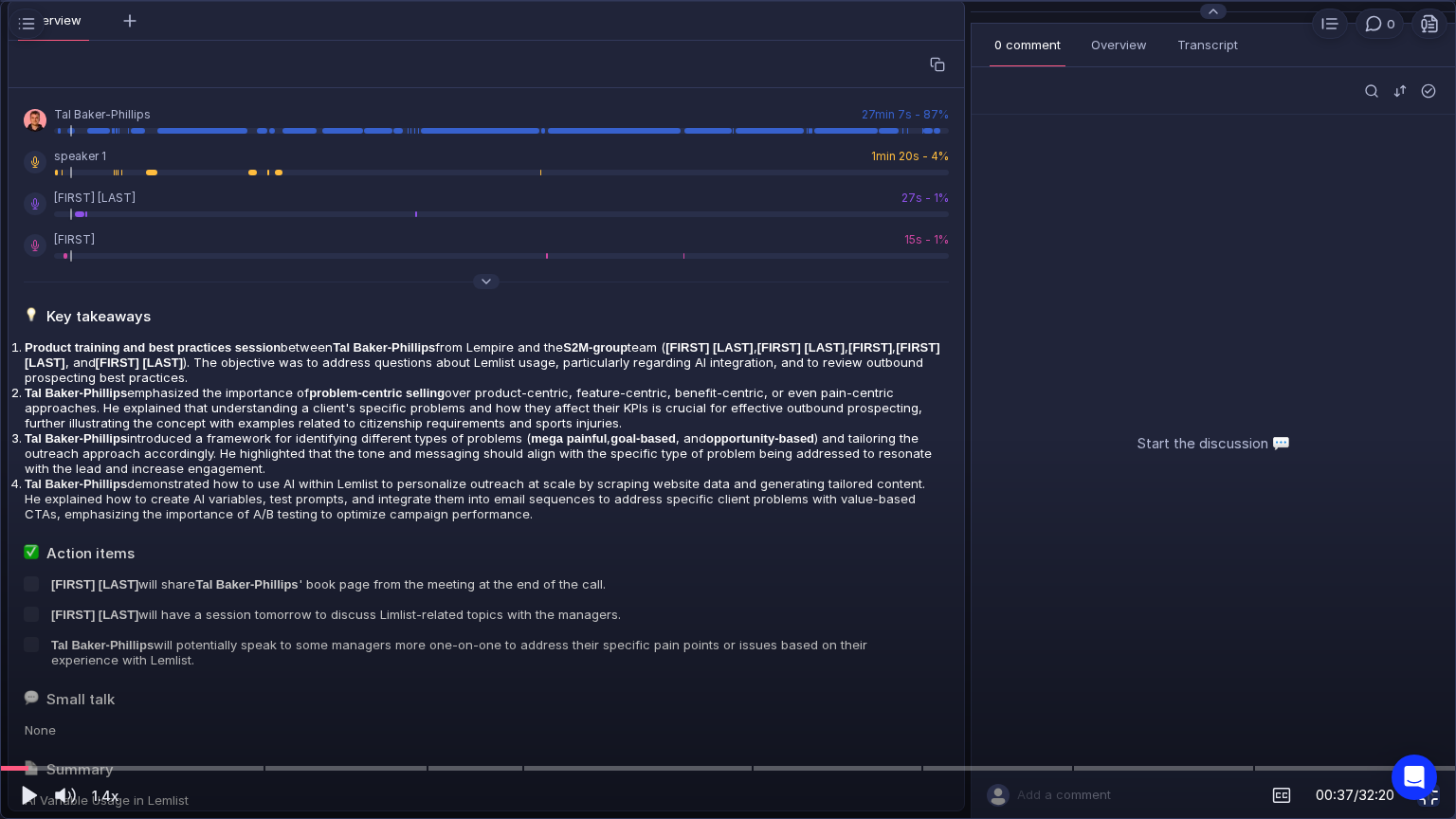 click at bounding box center [1429, 795] 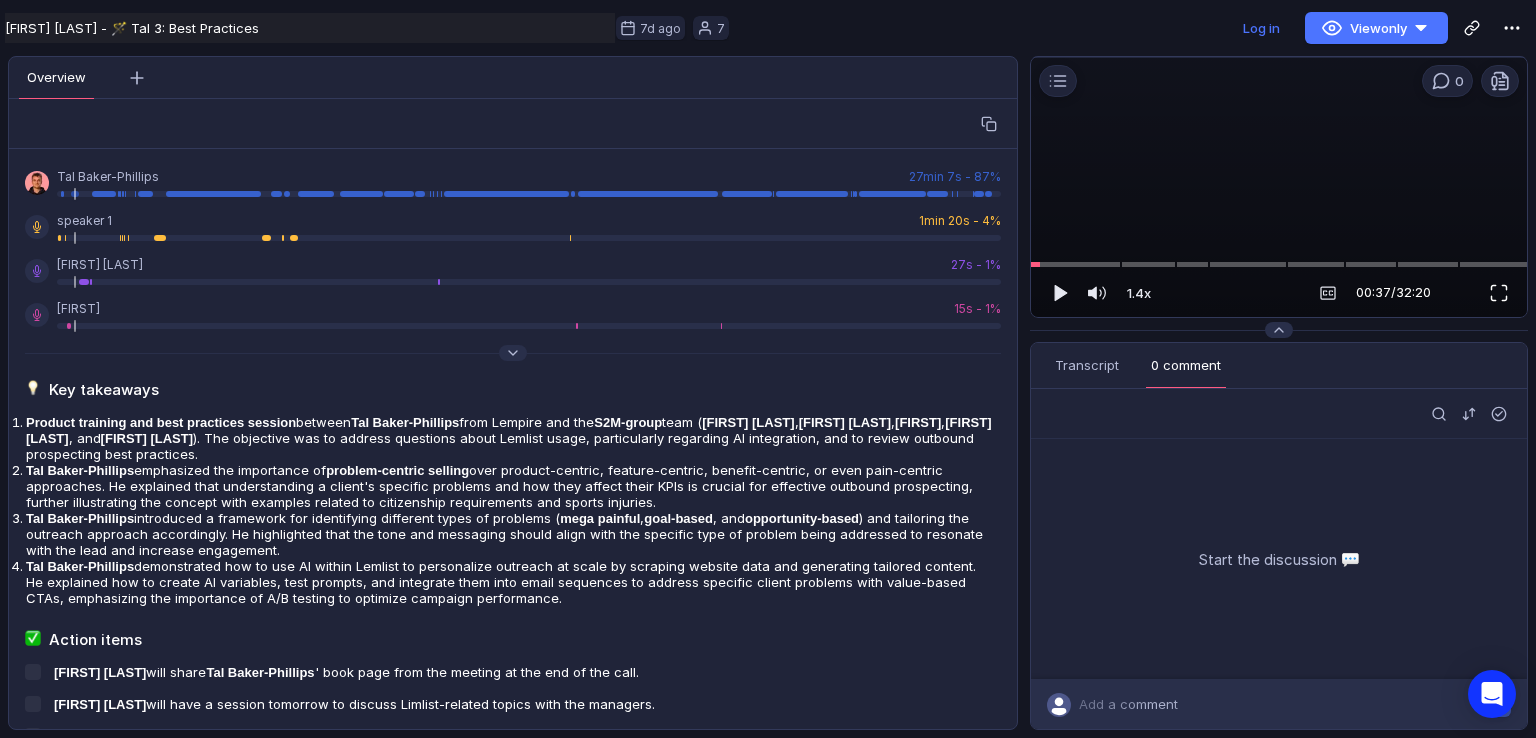 click at bounding box center (1499, 293) 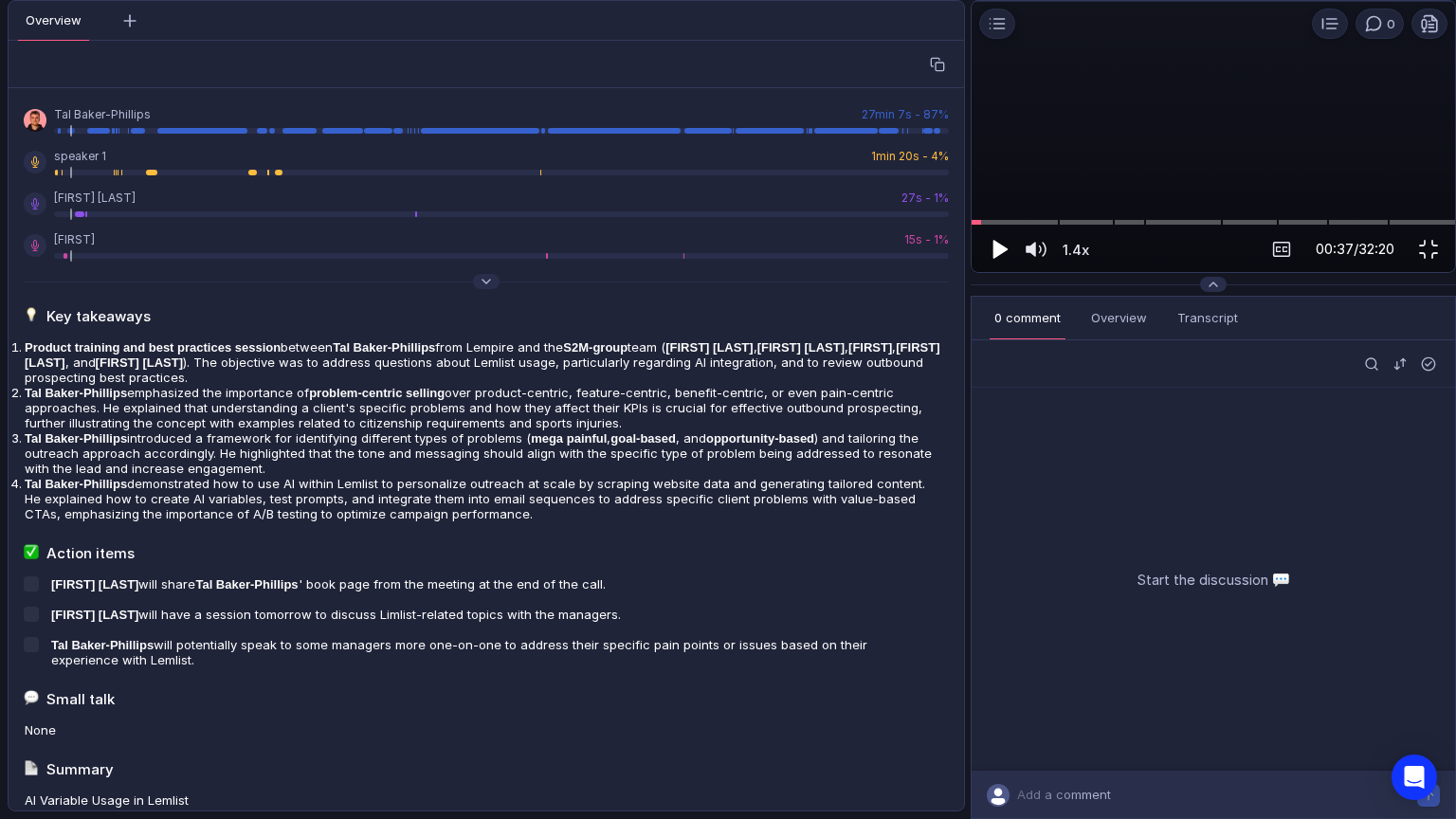 click at bounding box center (998, 249) 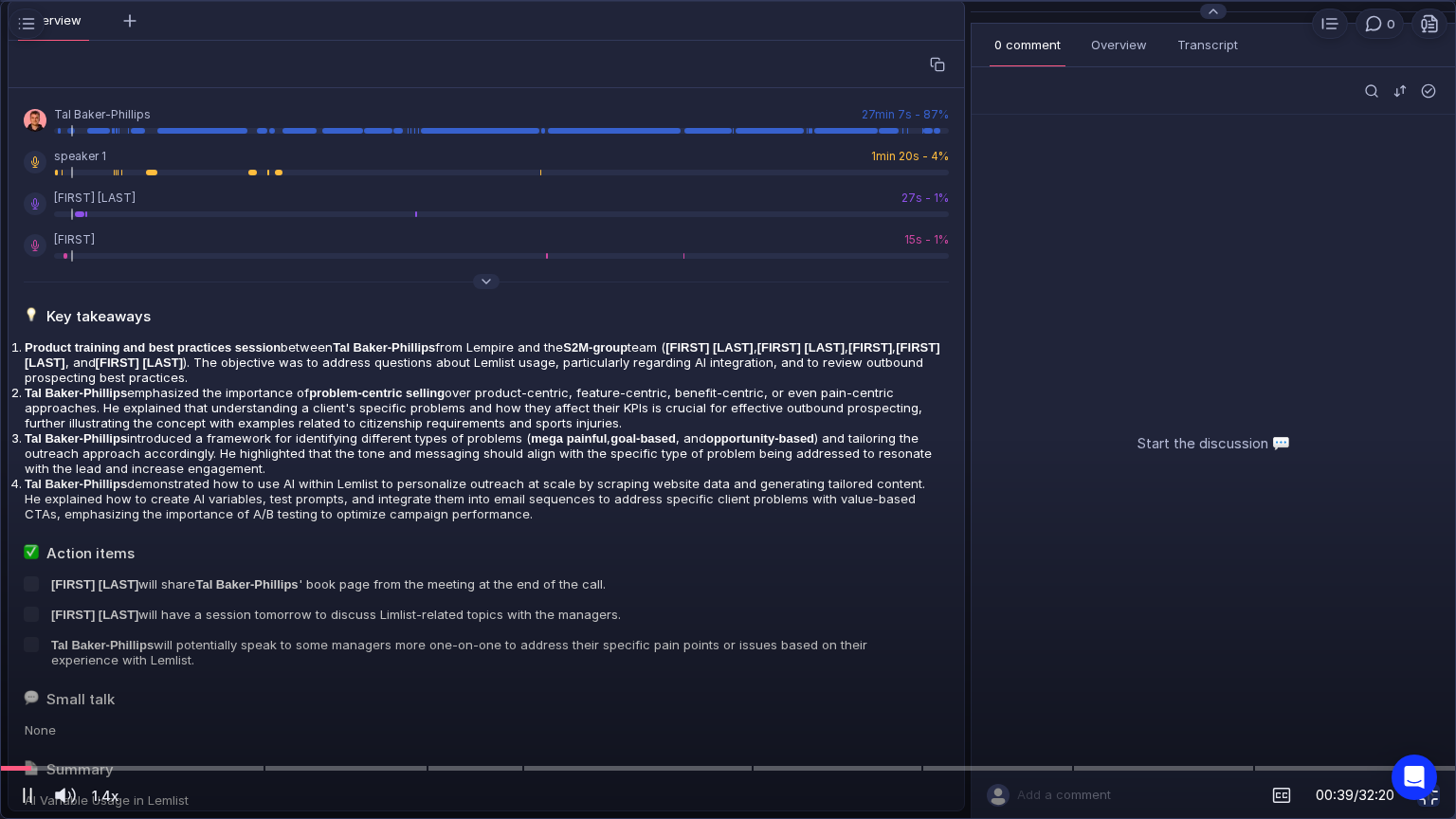click at bounding box center [27, 795] 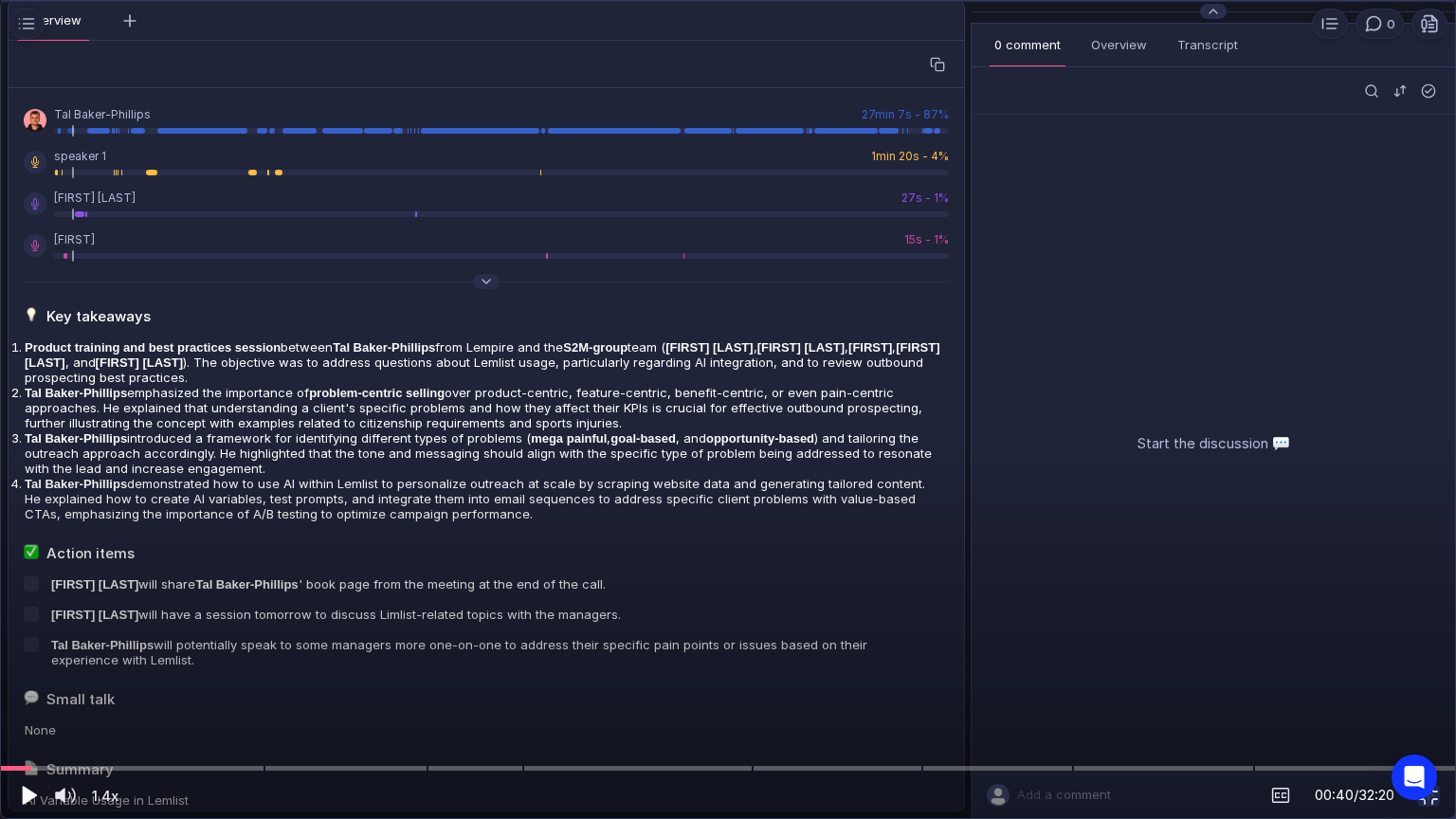 click at bounding box center (29, 795) 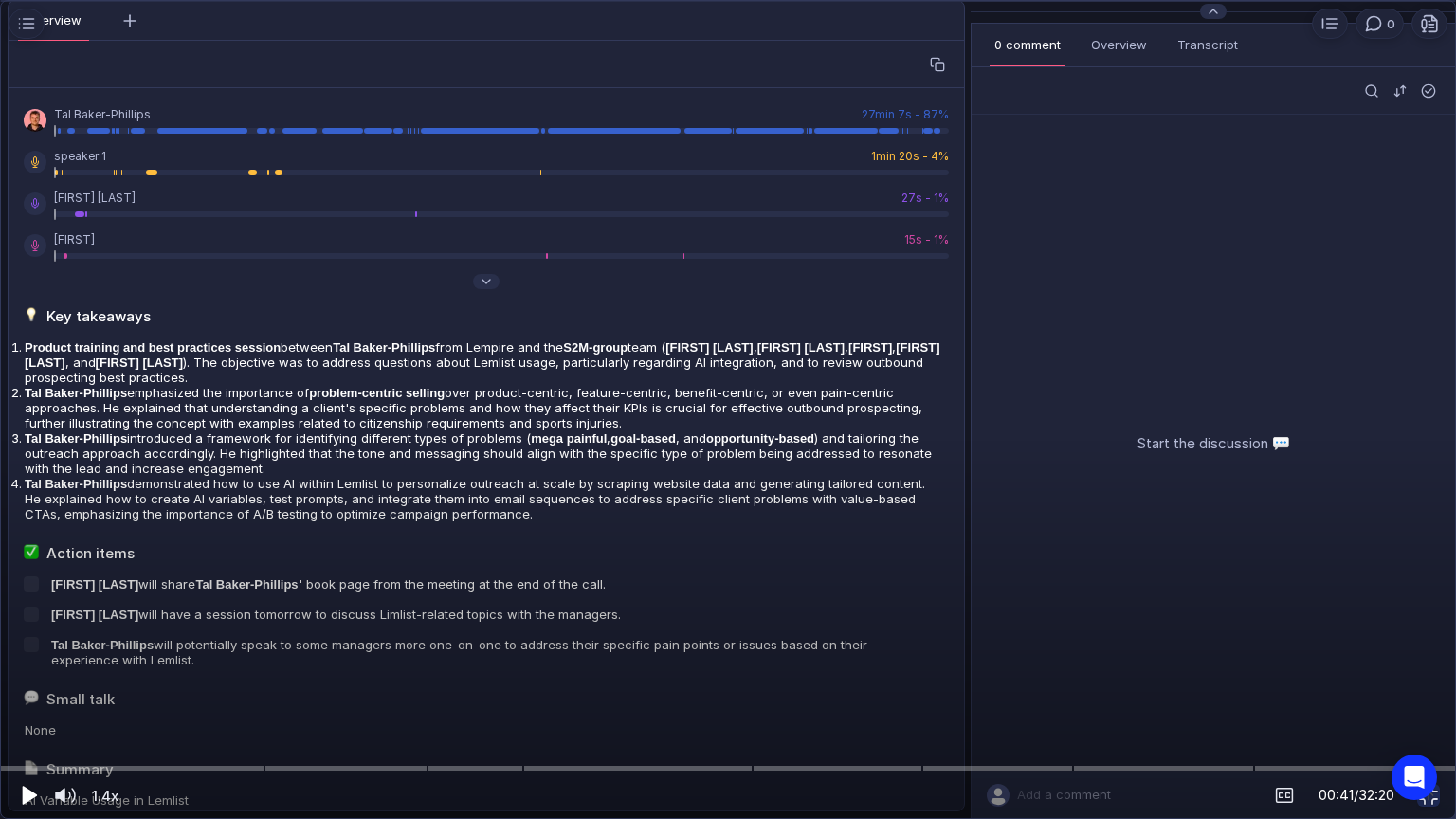 click at bounding box center (27, 795) 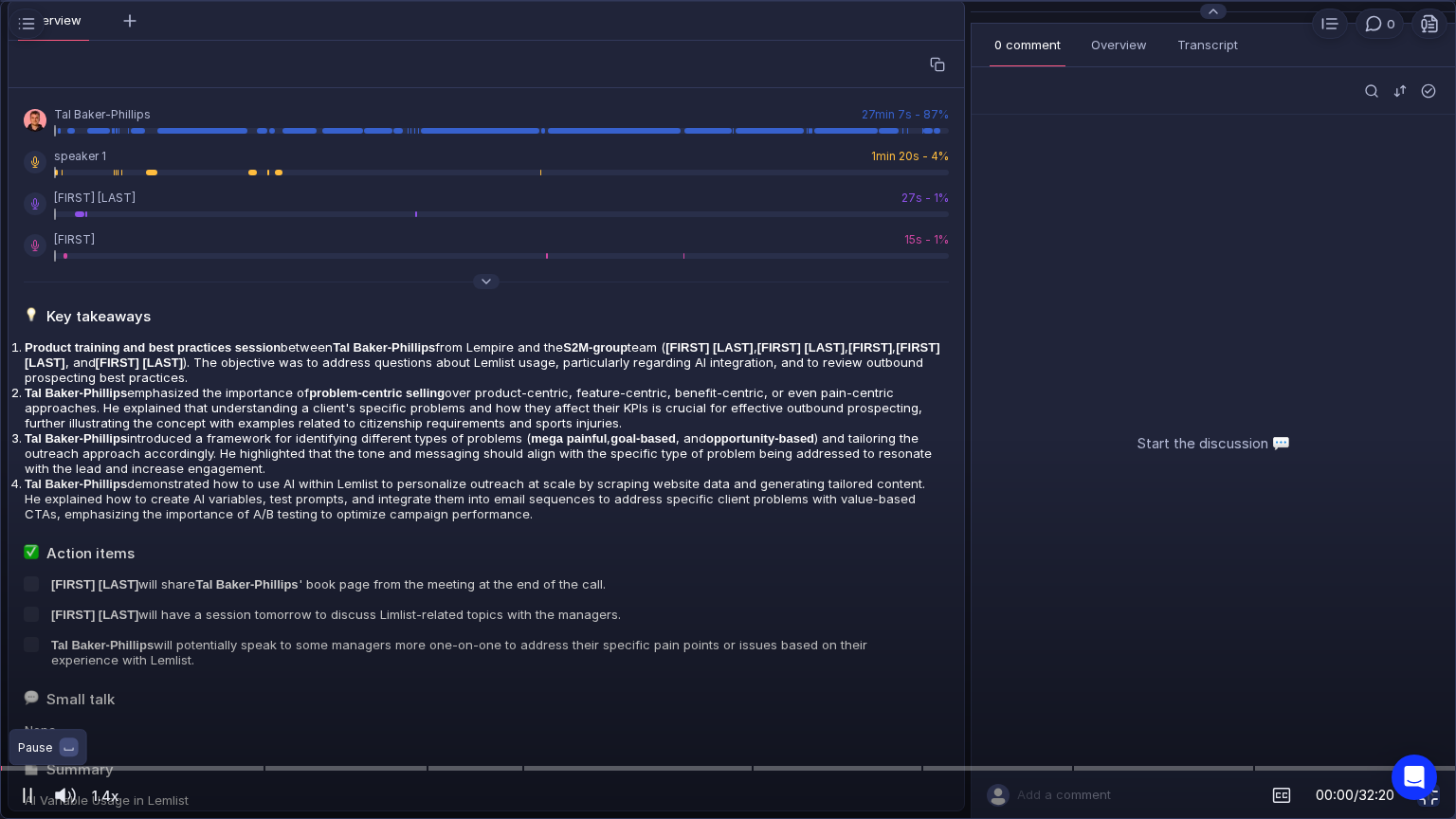 click at bounding box center [27, 795] 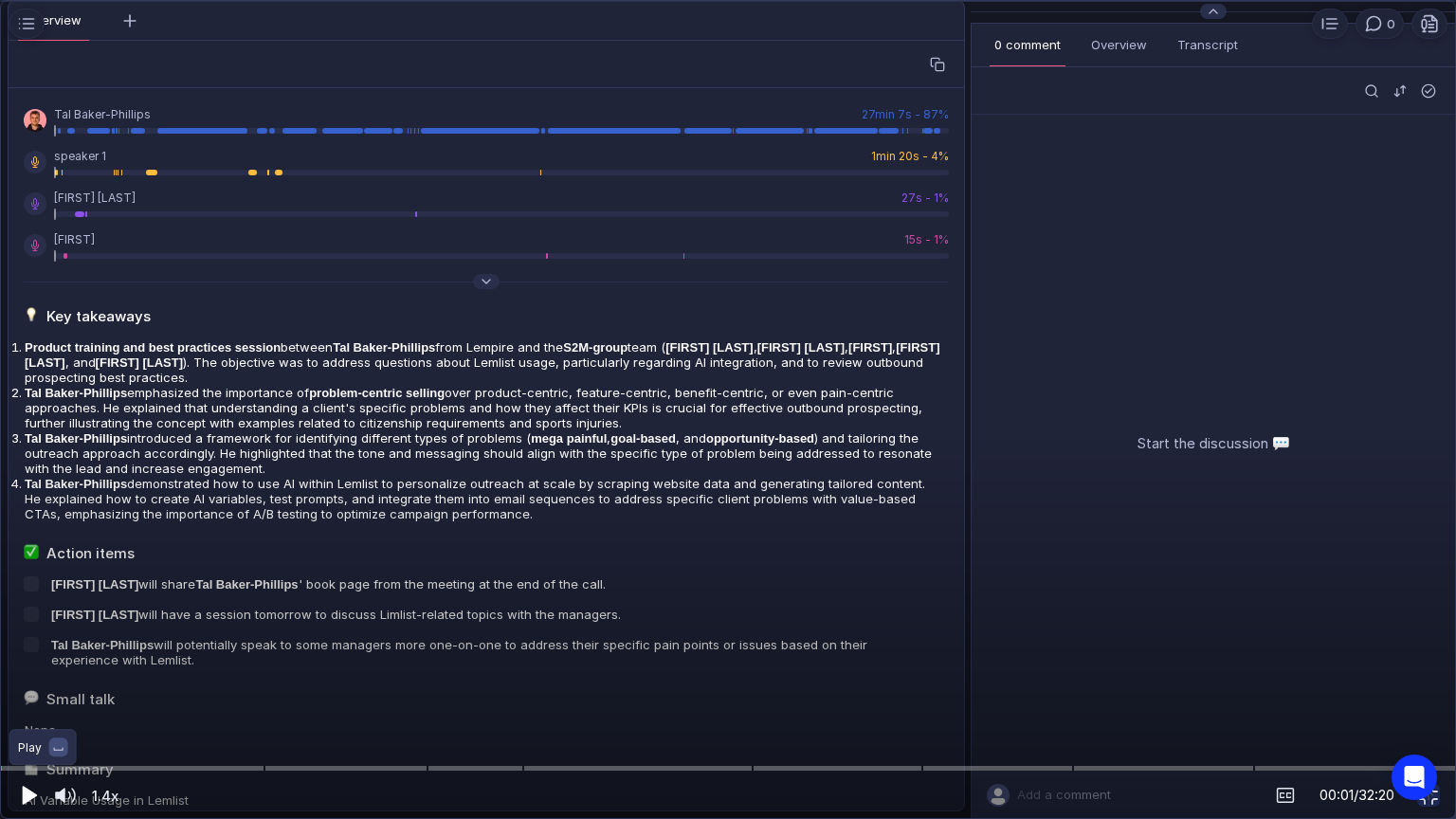 click at bounding box center [29, 795] 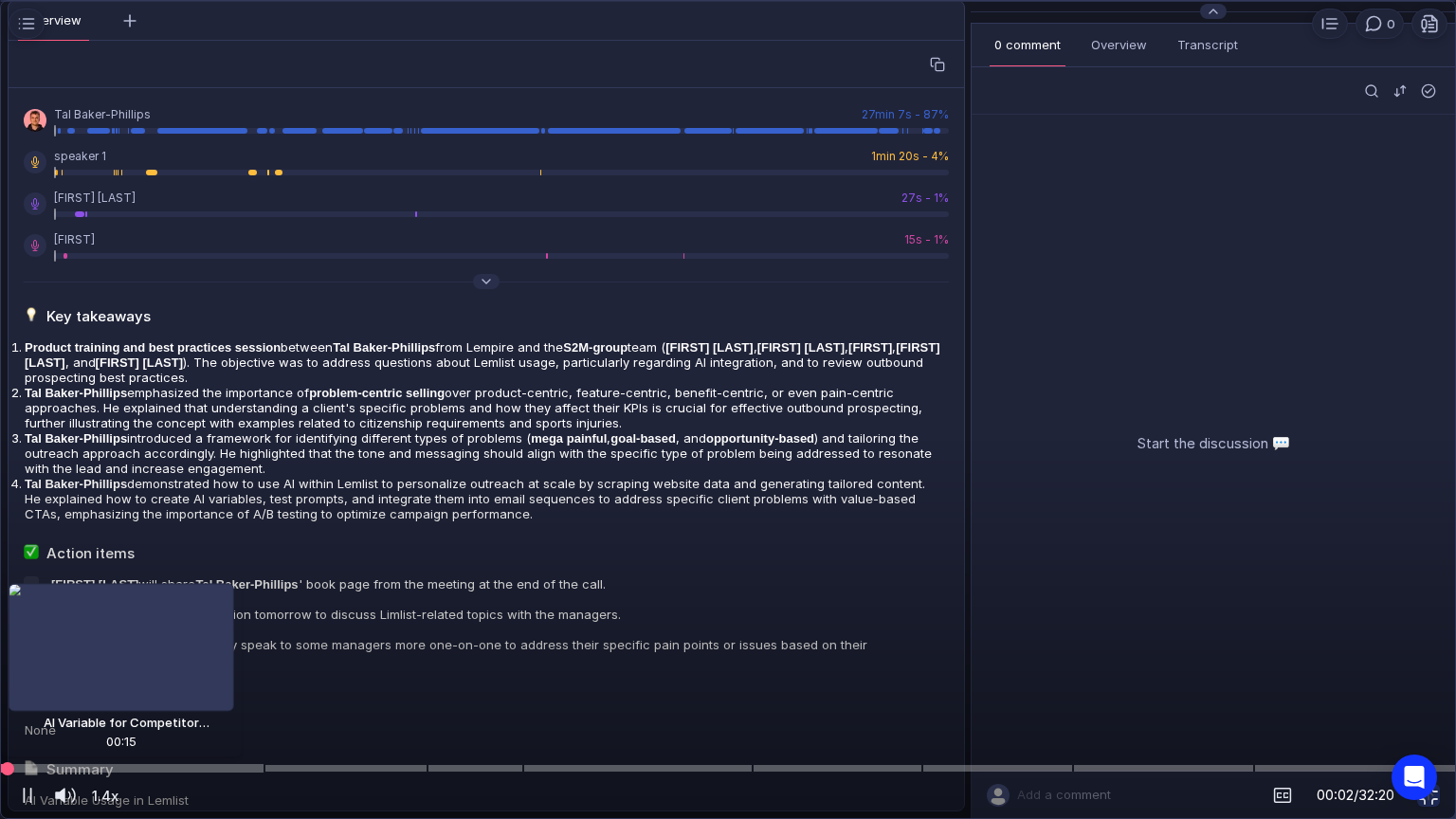 click at bounding box center [133, 769] 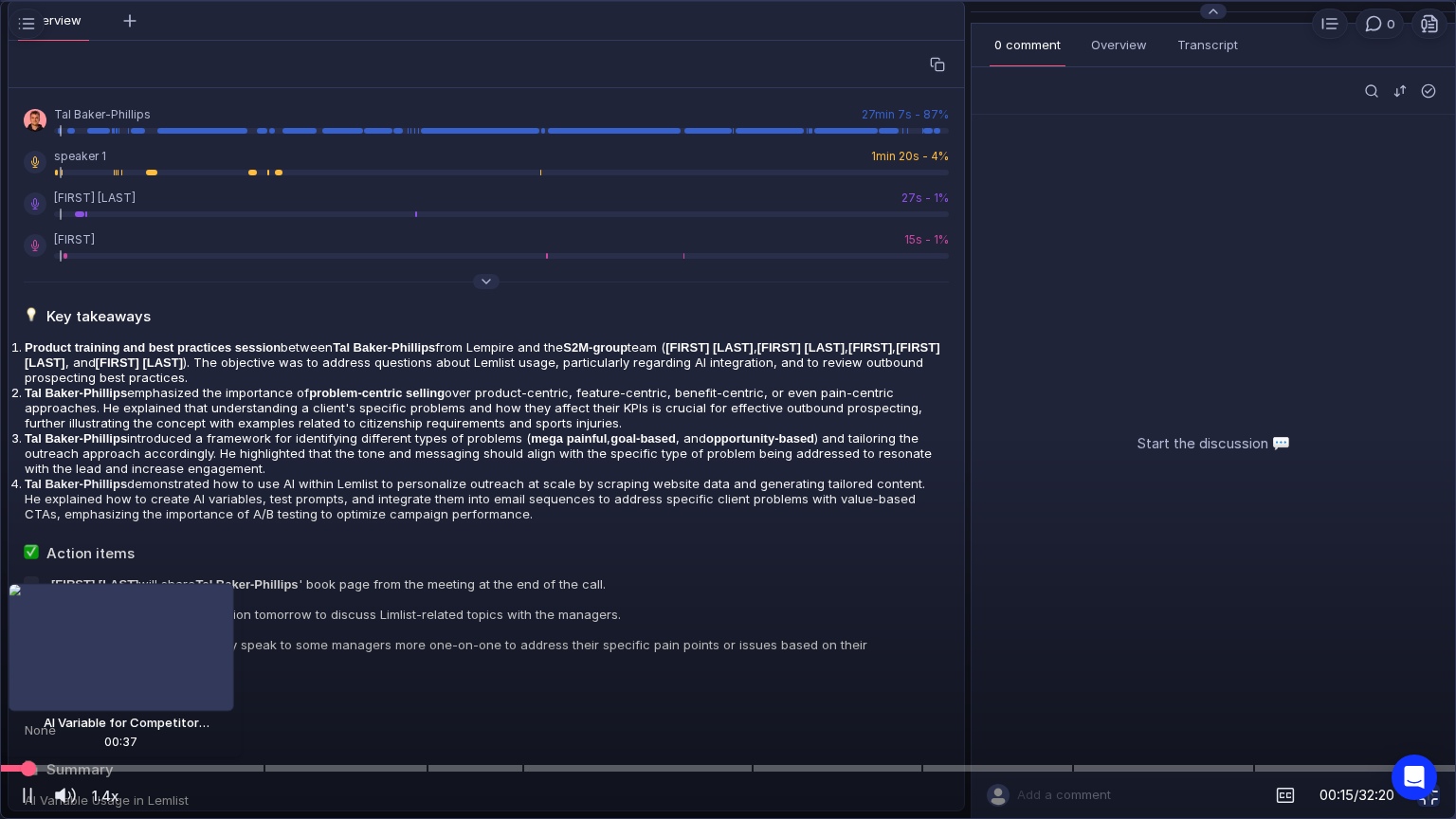 click at bounding box center [728, 768] 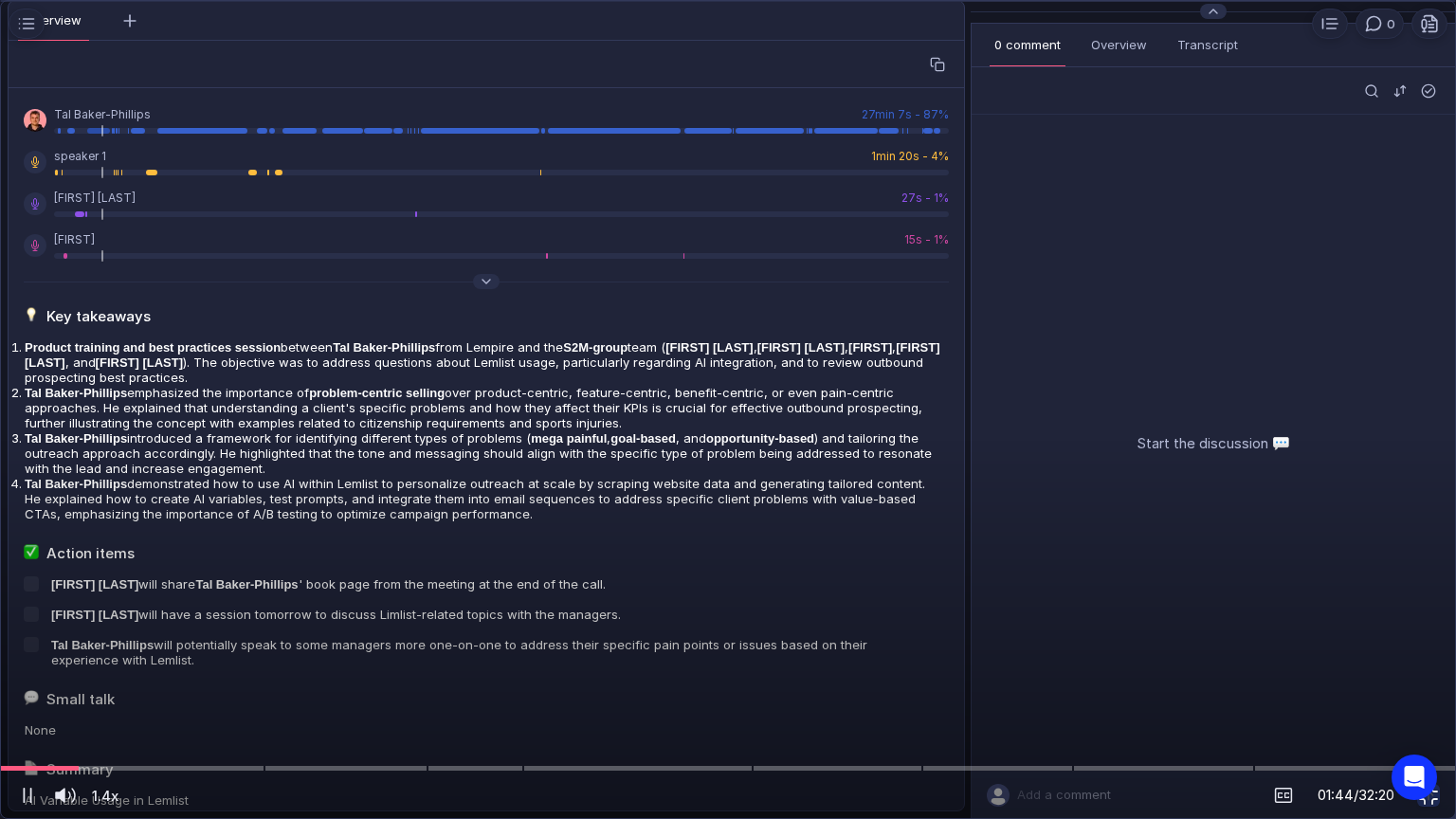 click at bounding box center (1429, 795) 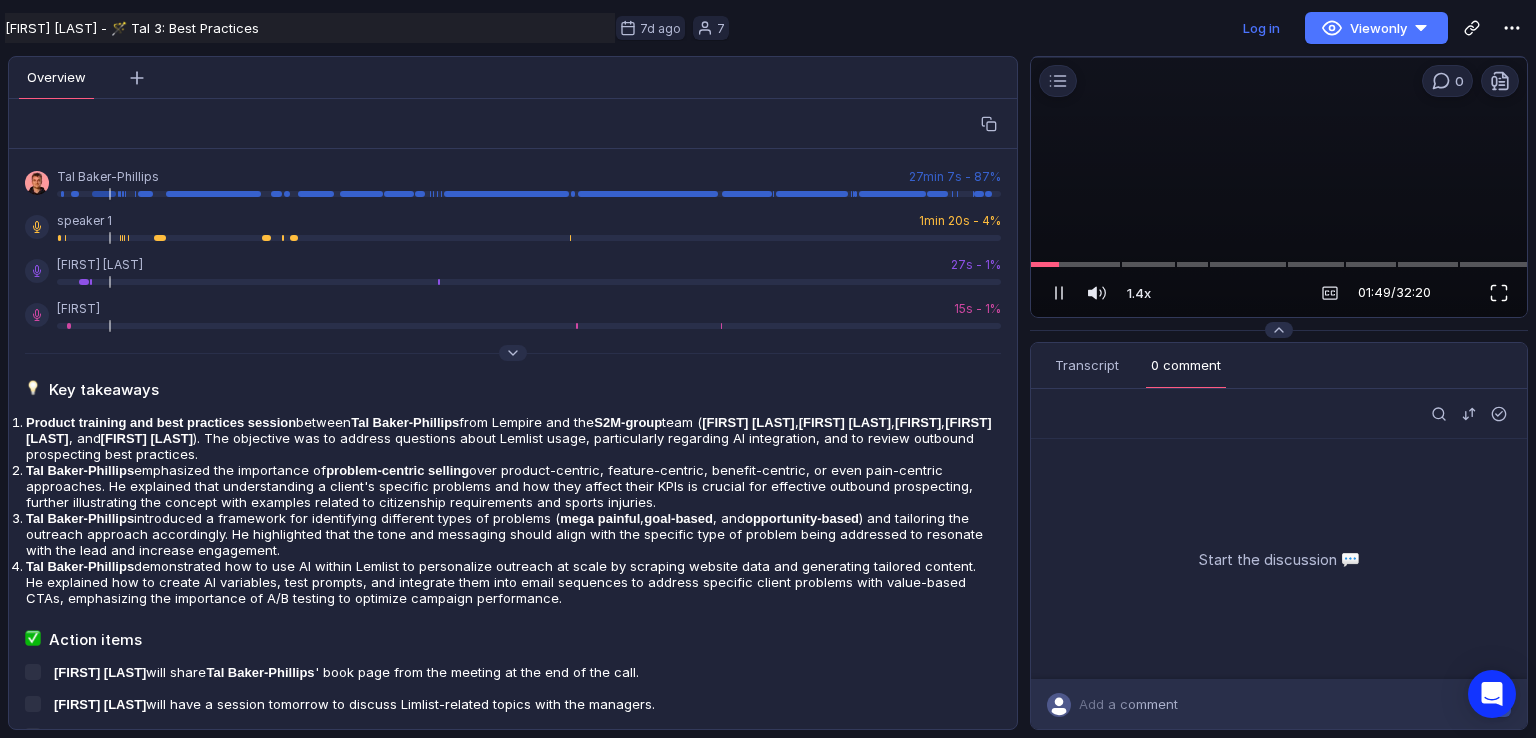 click at bounding box center [1499, 293] 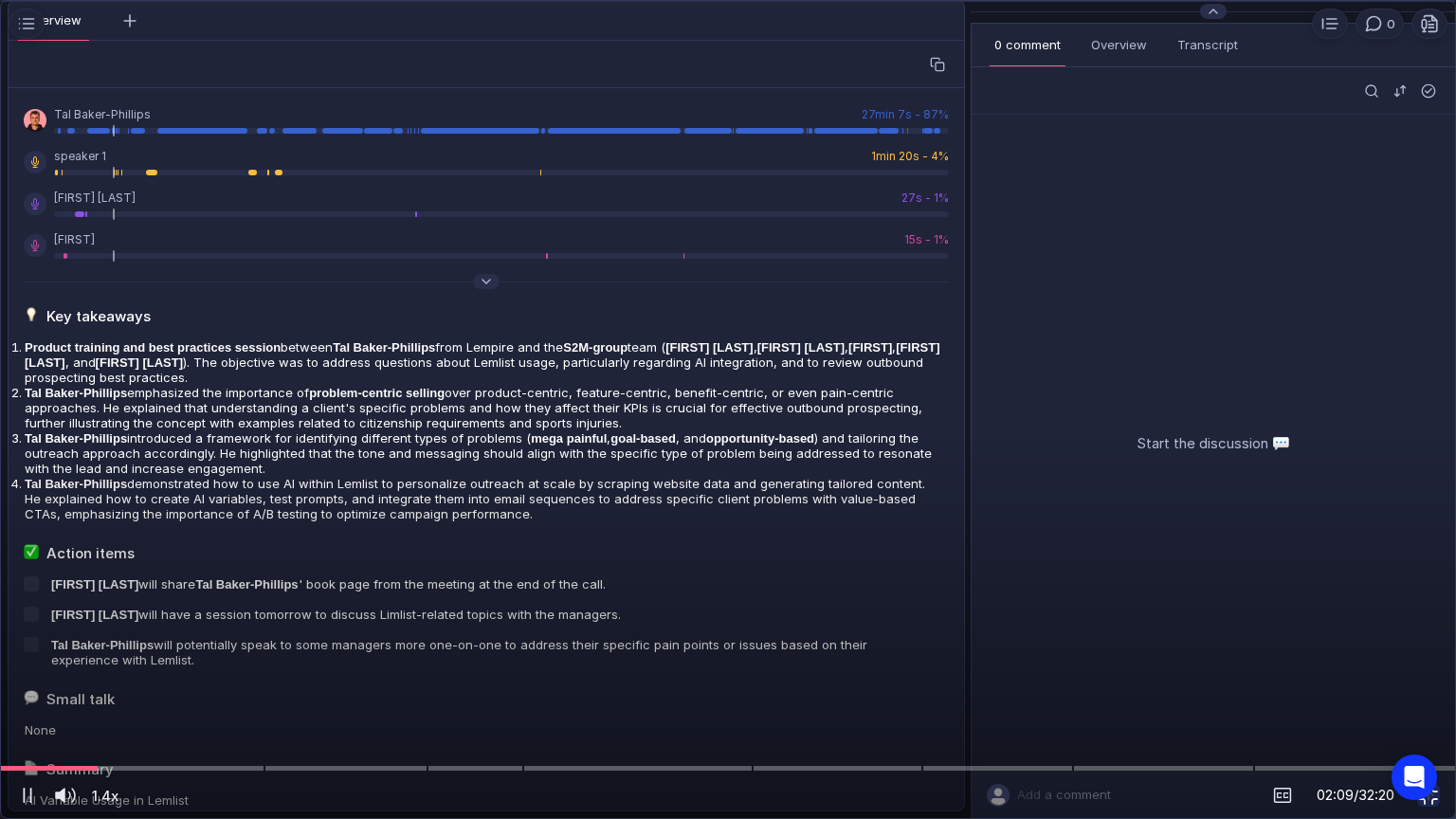 click at bounding box center [1429, 795] 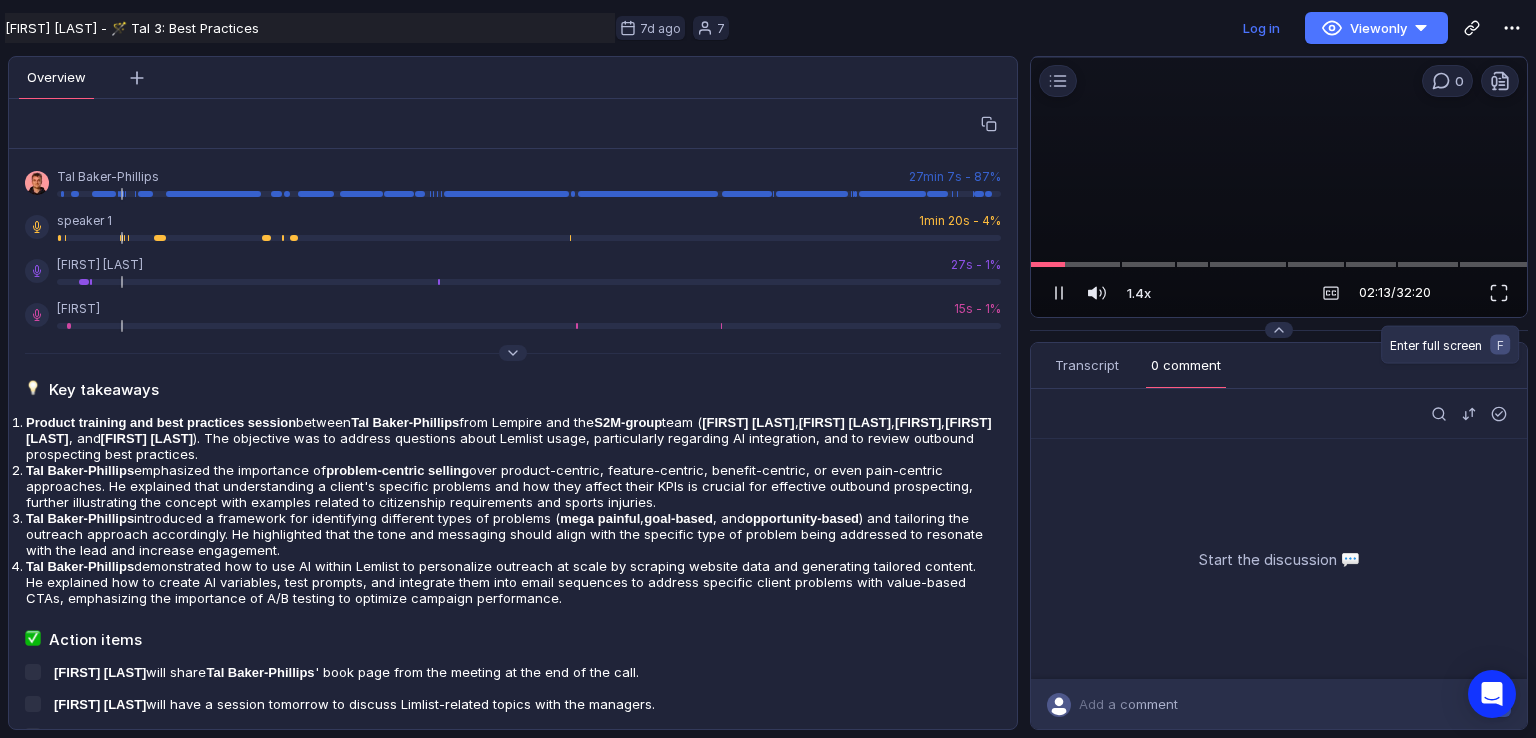 drag, startPoint x: 1506, startPoint y: 302, endPoint x: 1505, endPoint y: 388, distance: 86.00581 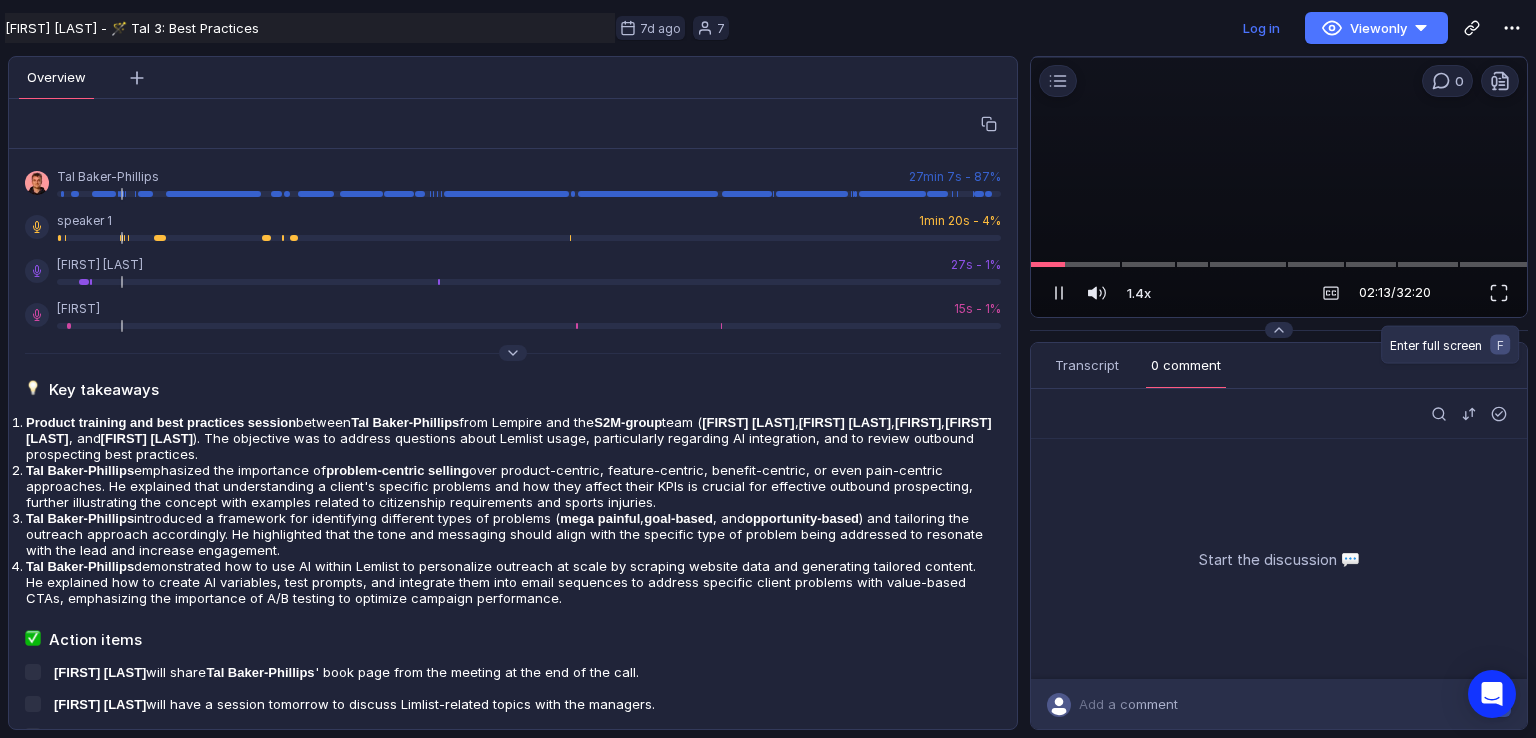 click at bounding box center [1499, 293] 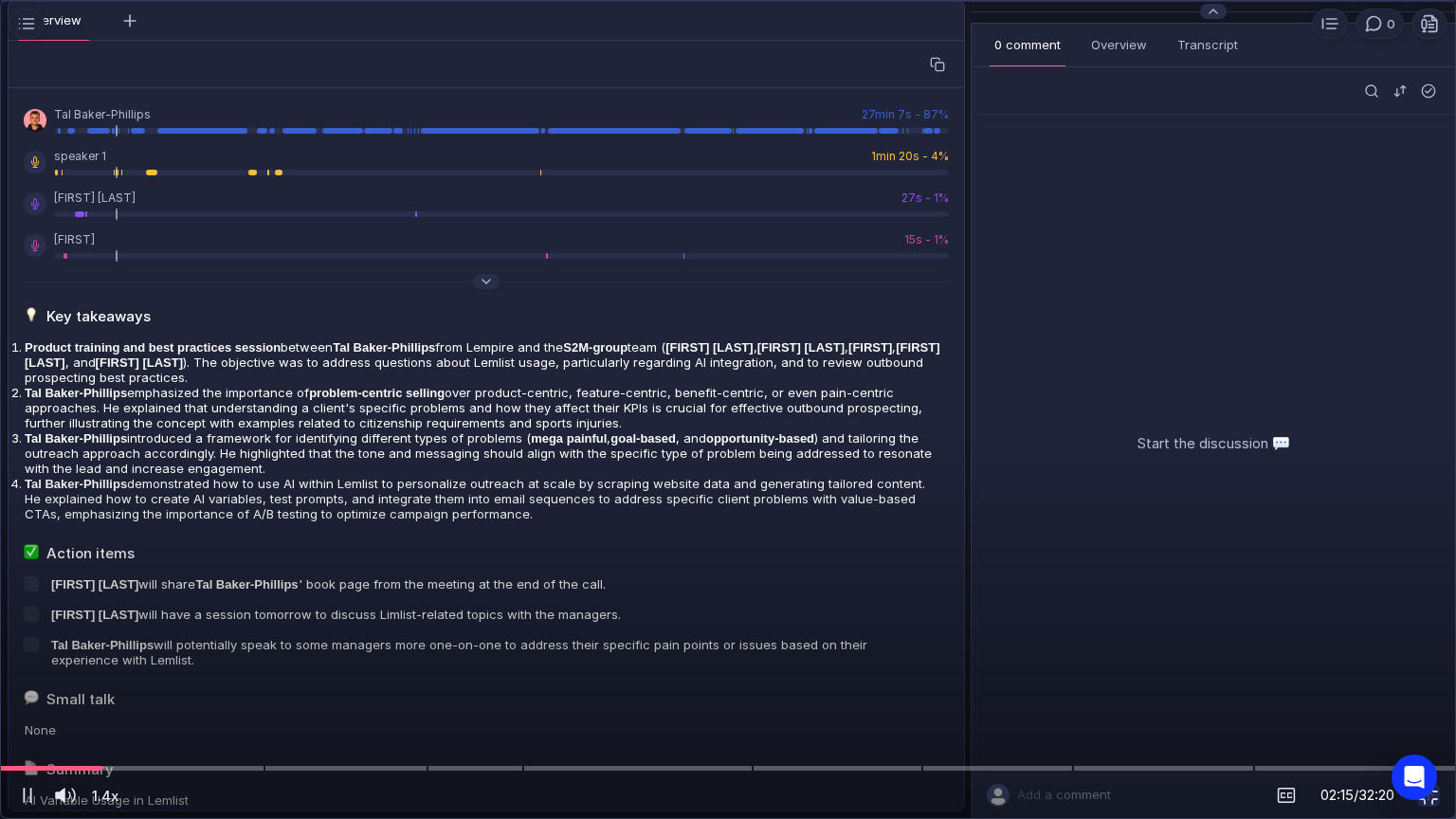 click at bounding box center [728, 410] 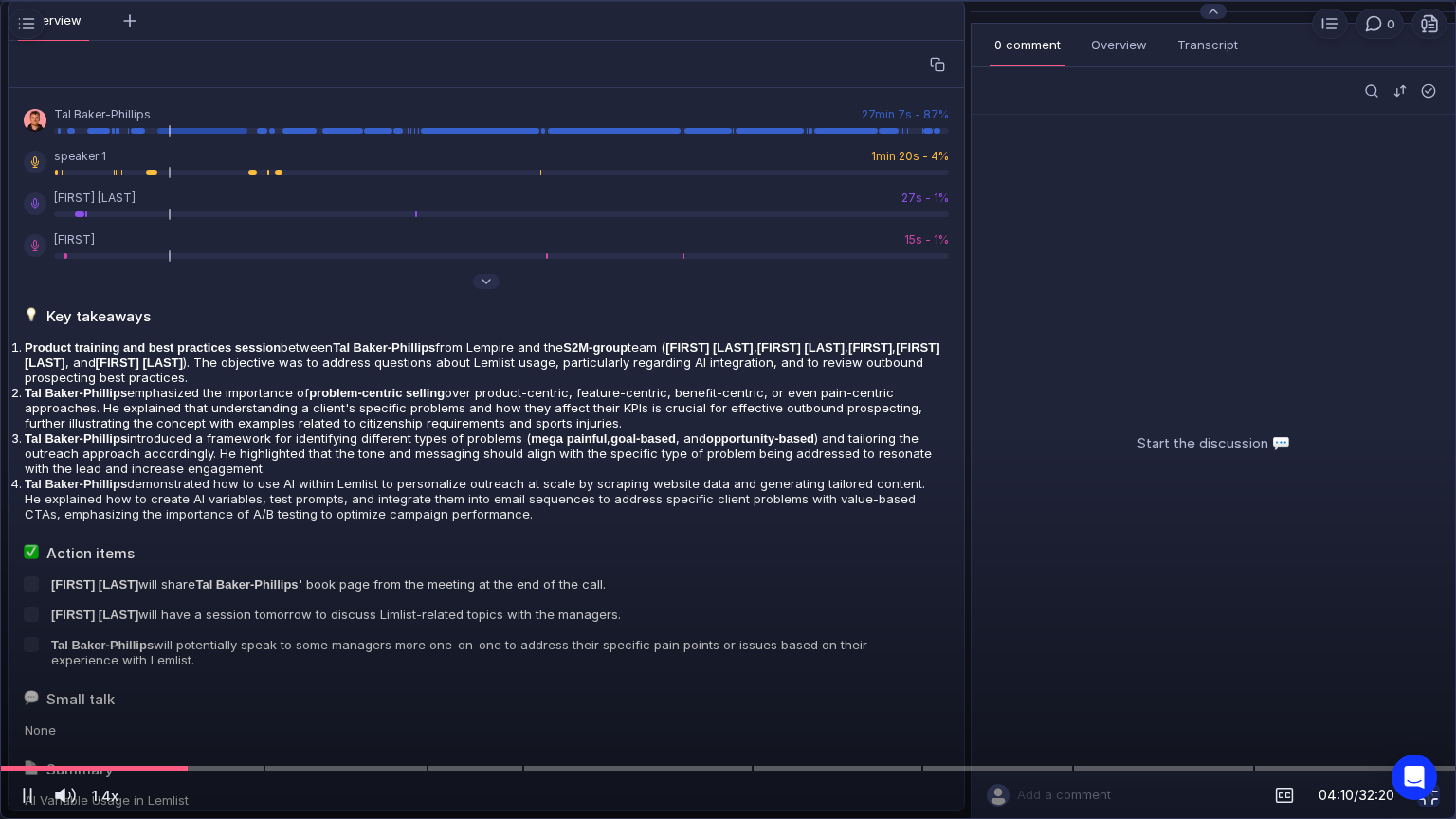 click at bounding box center [728, 410] 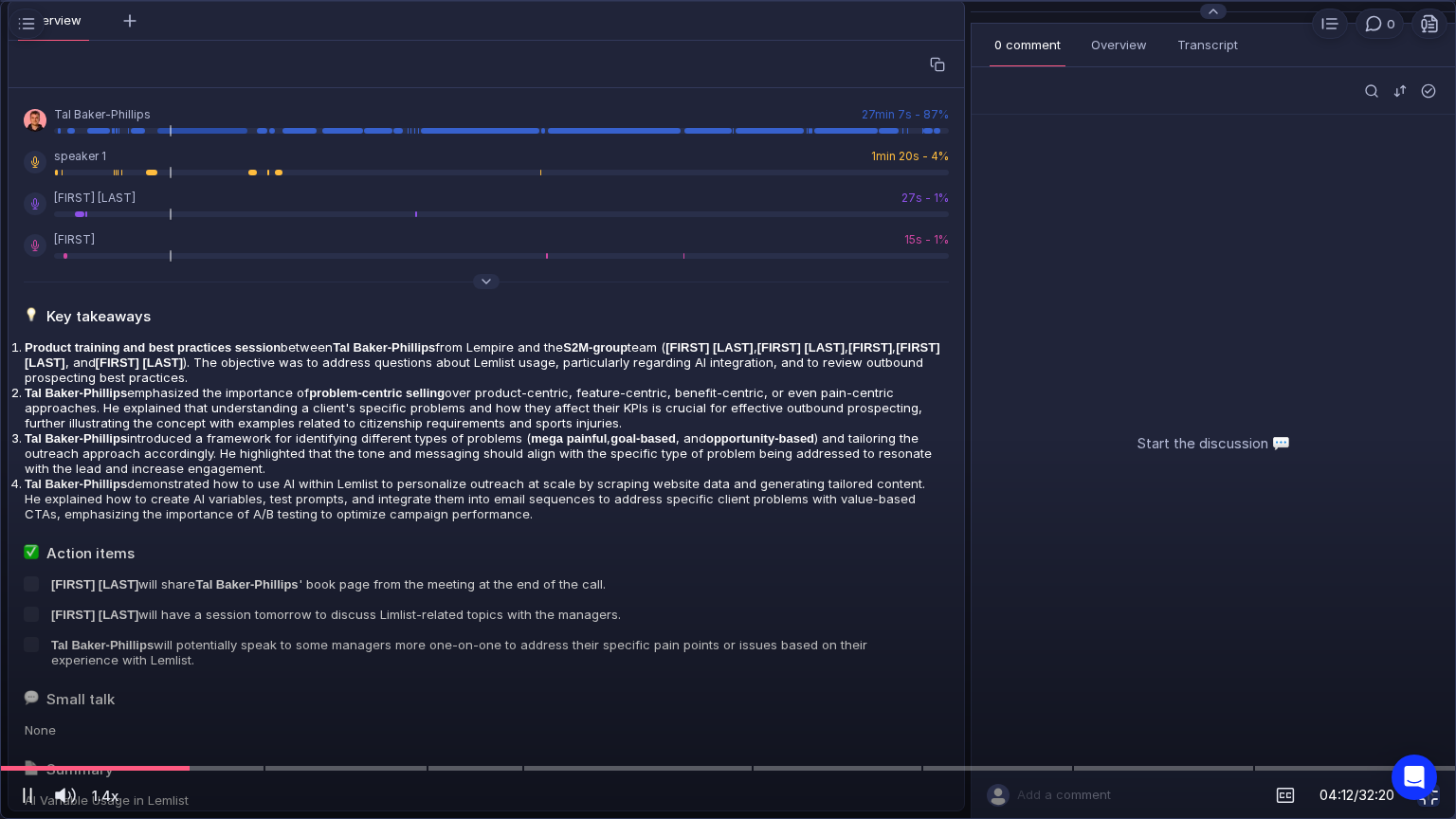 click at bounding box center (24, 795) 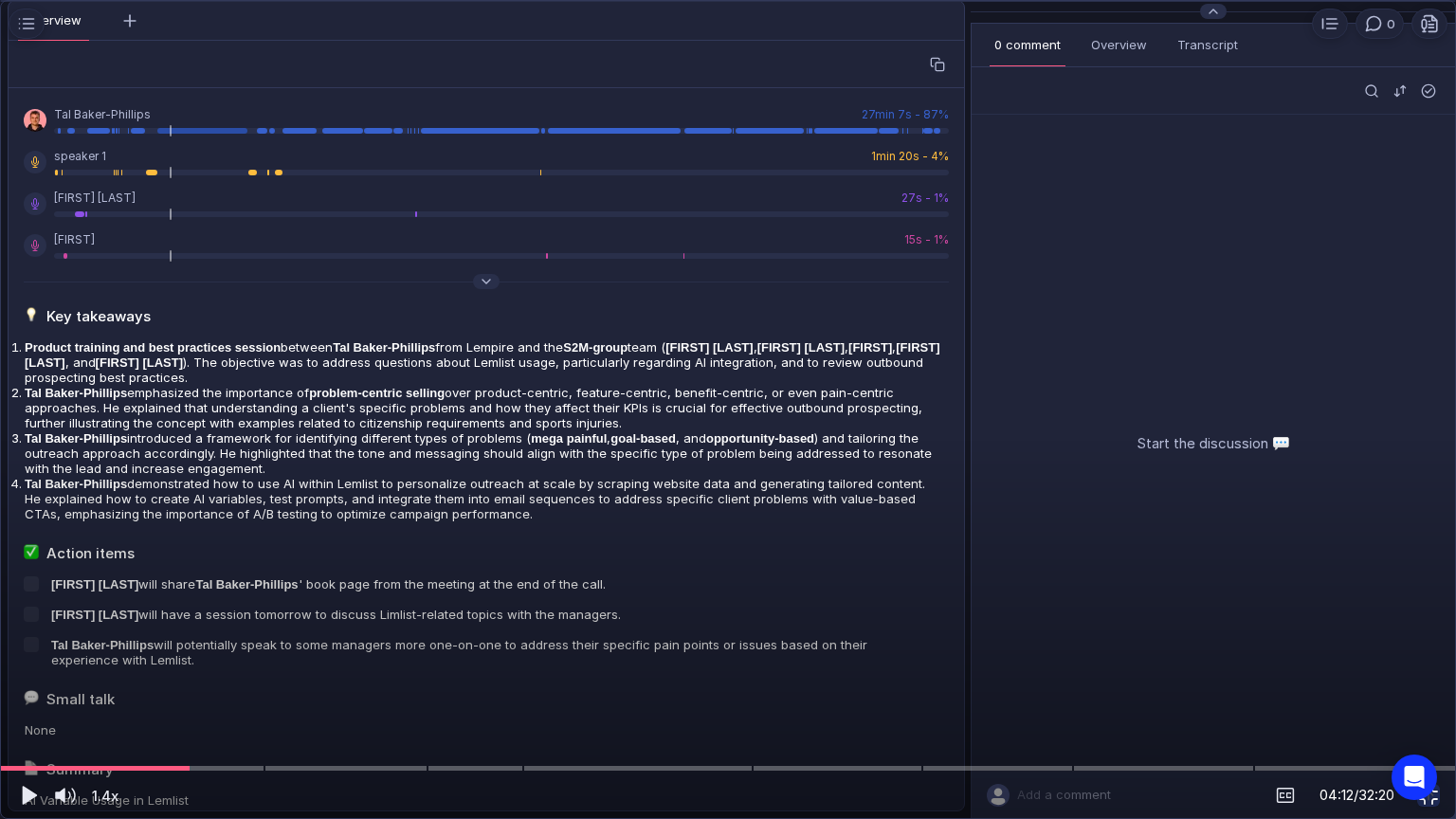 click at bounding box center [1429, 795] 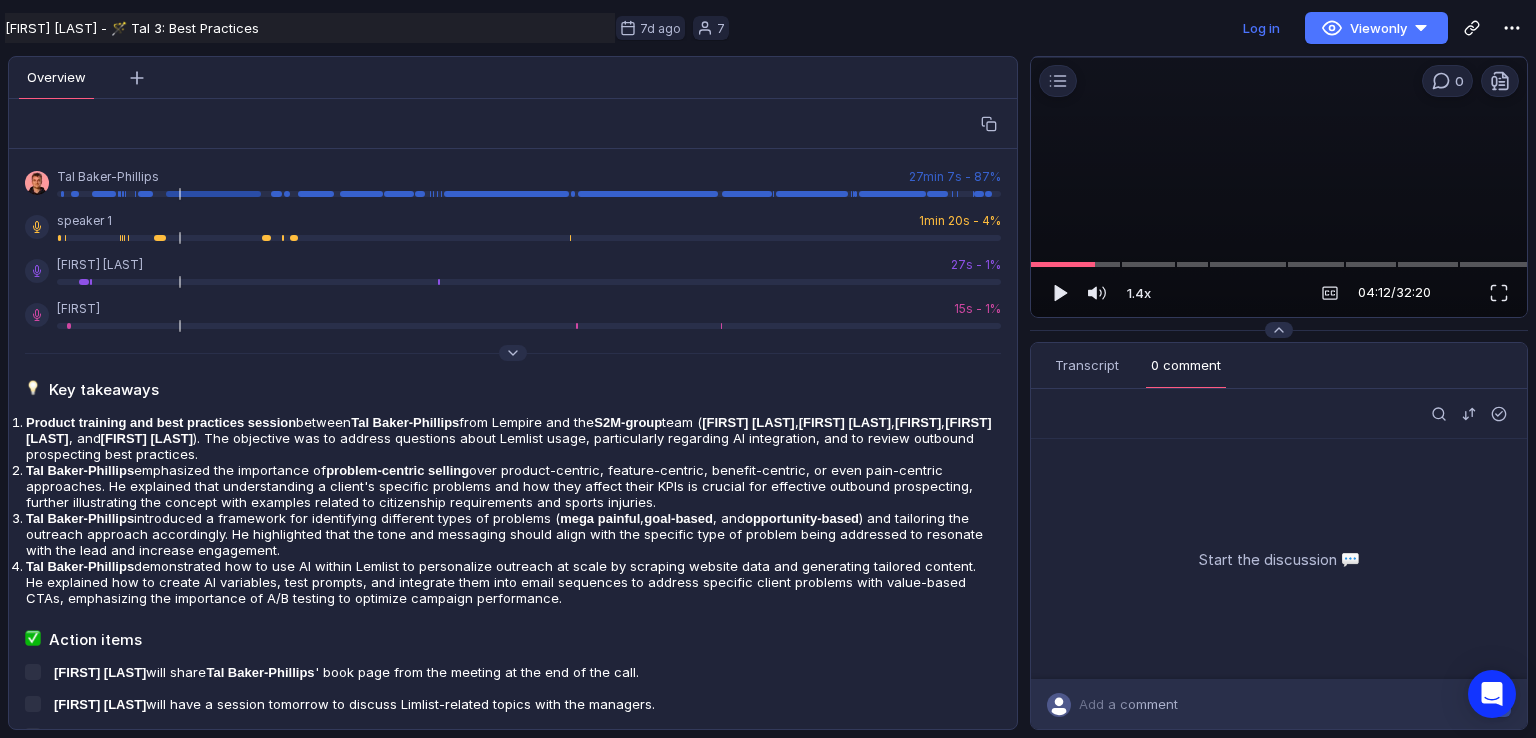 click at bounding box center (1279, 188) 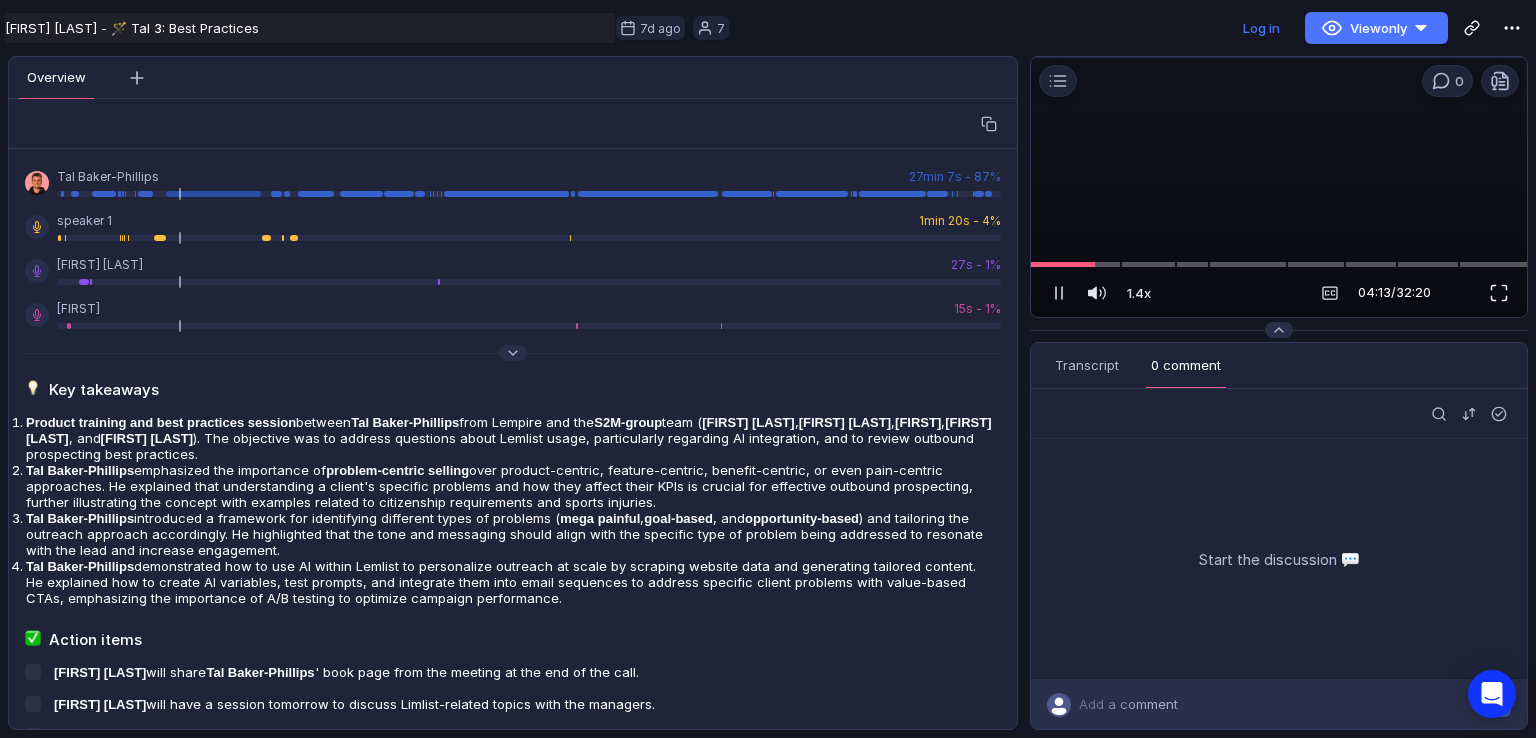 click at bounding box center (1499, 293) 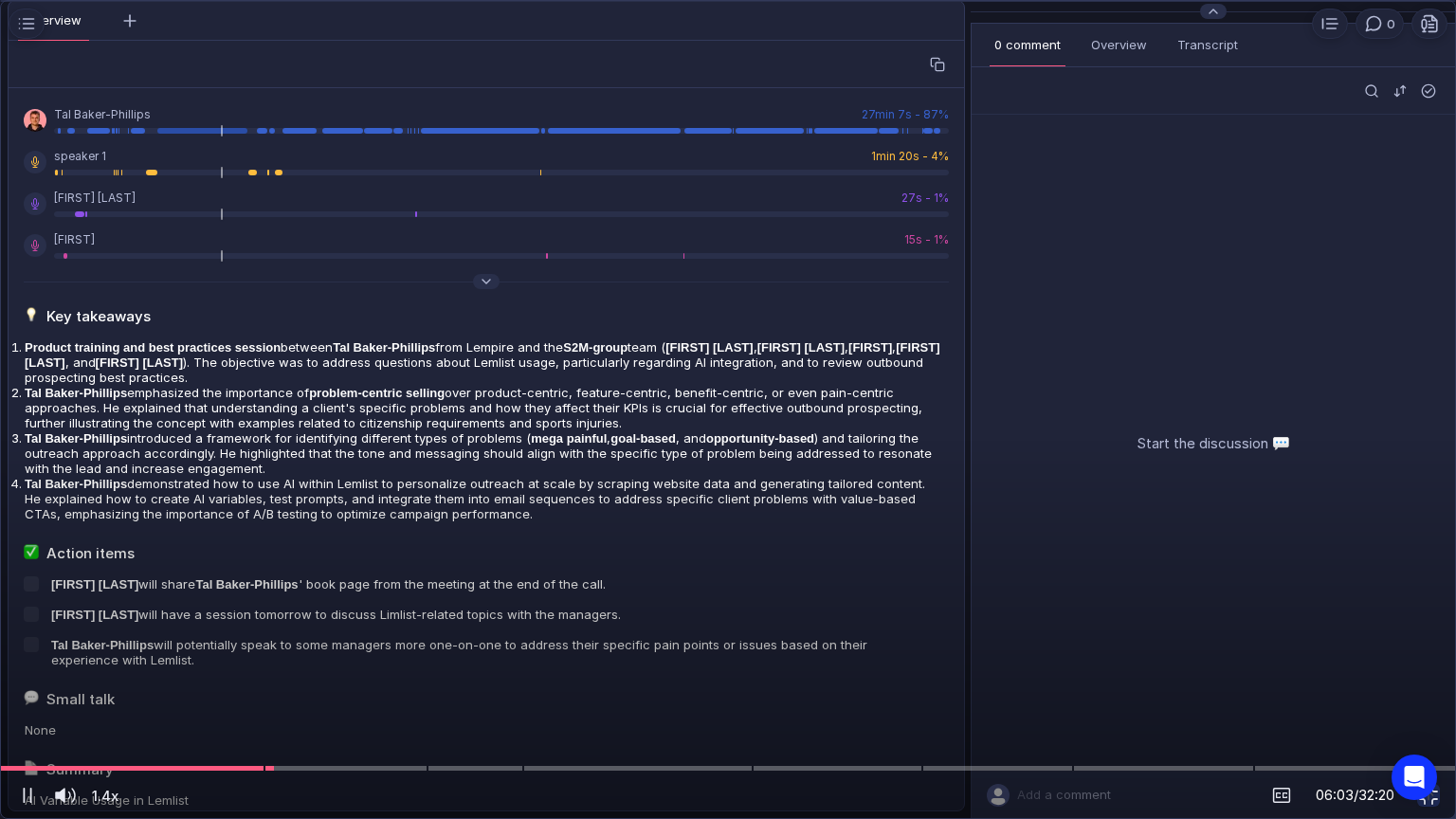 click at bounding box center [728, 410] 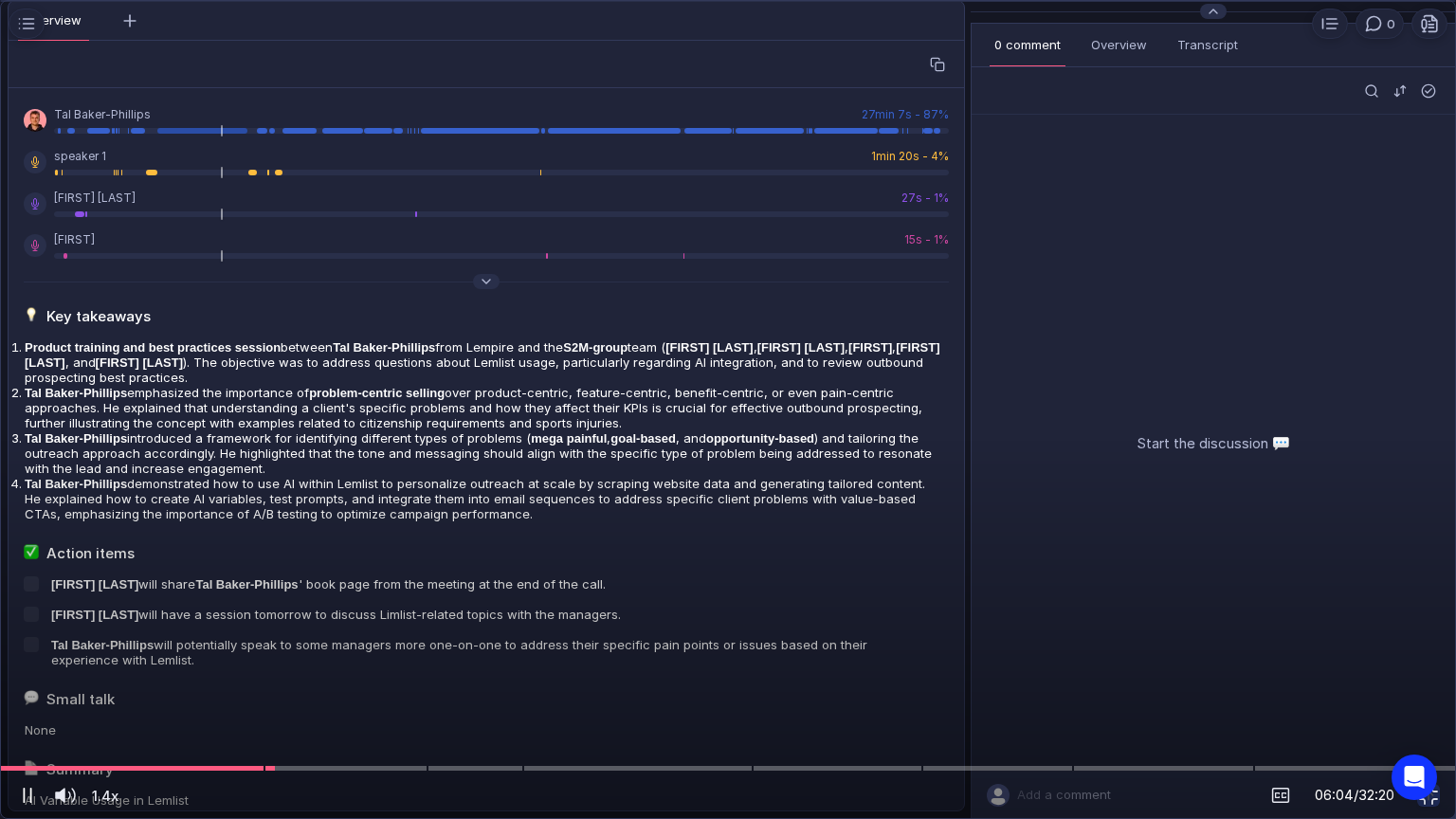 click at bounding box center (27, 795) 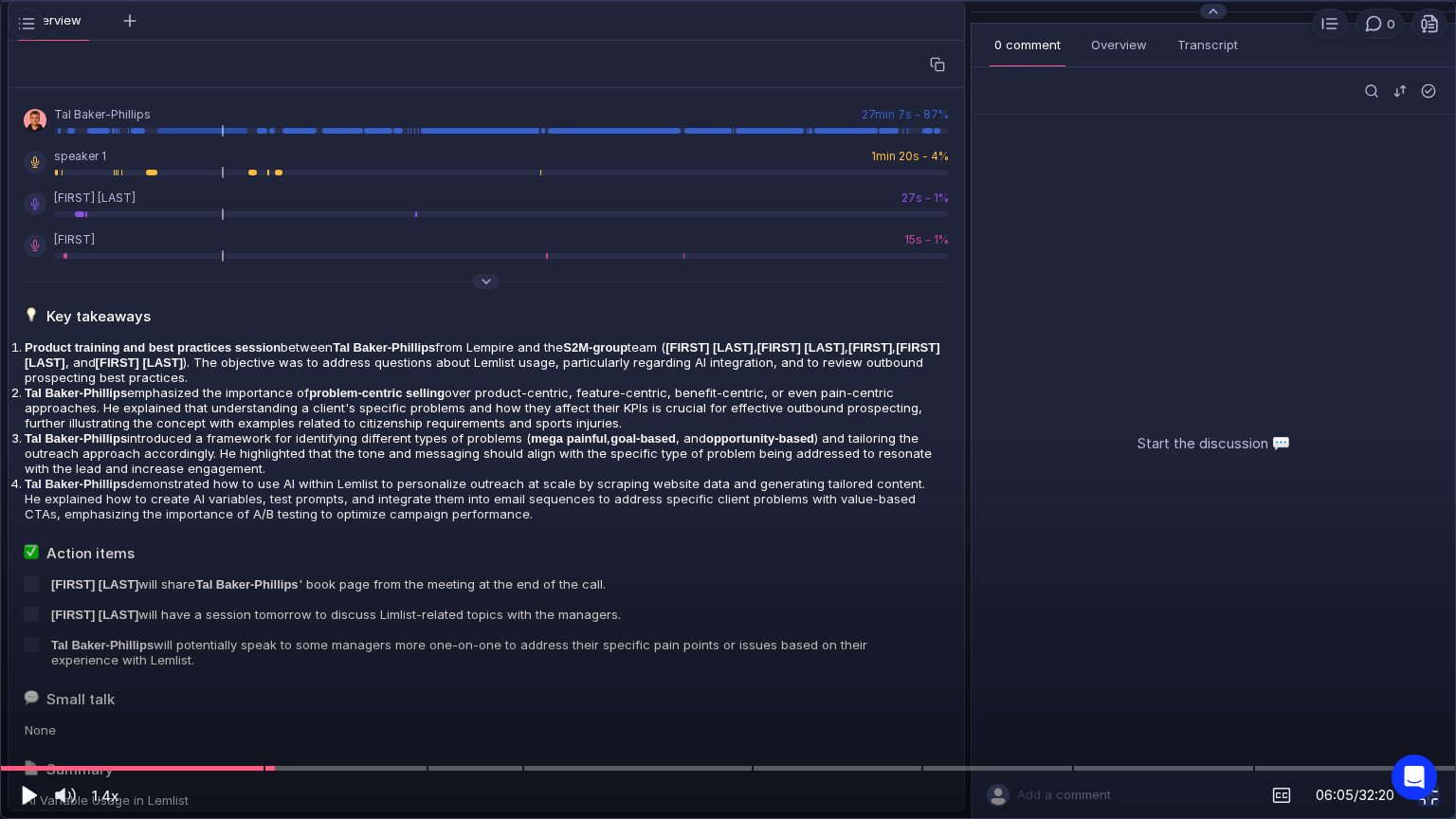 click at bounding box center [27, 795] 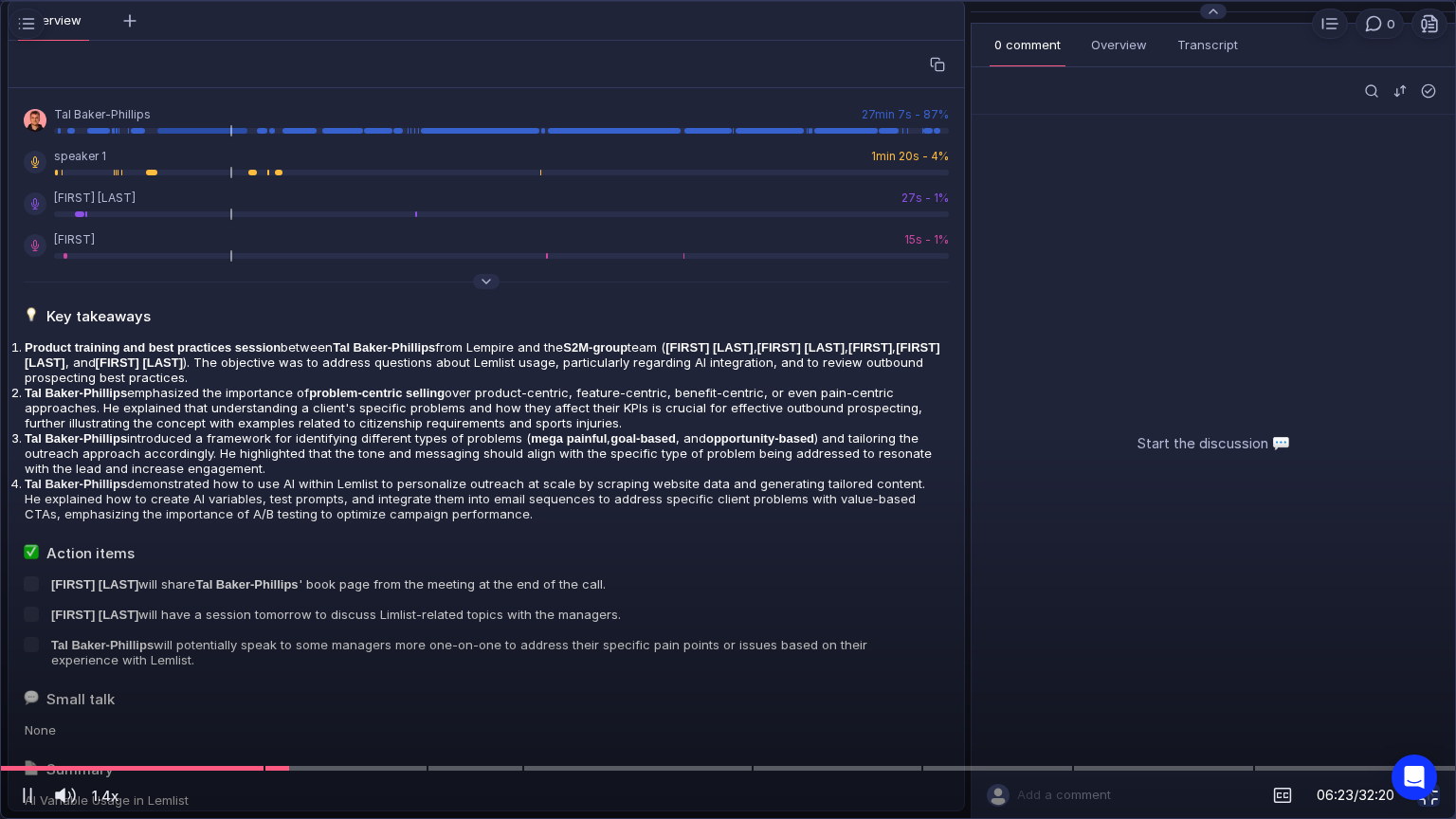 click at bounding box center [728, 410] 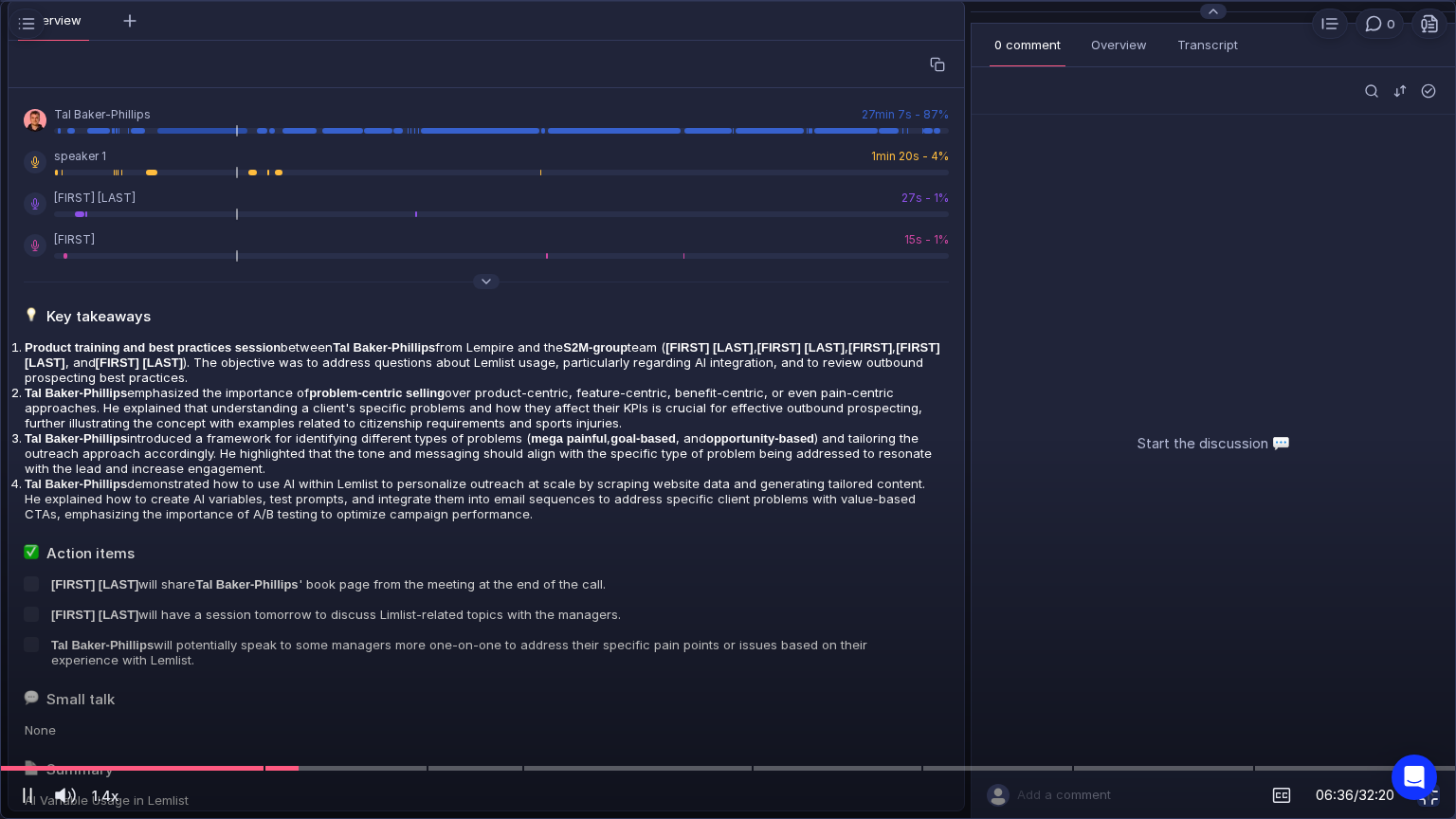click at bounding box center (31, 795) 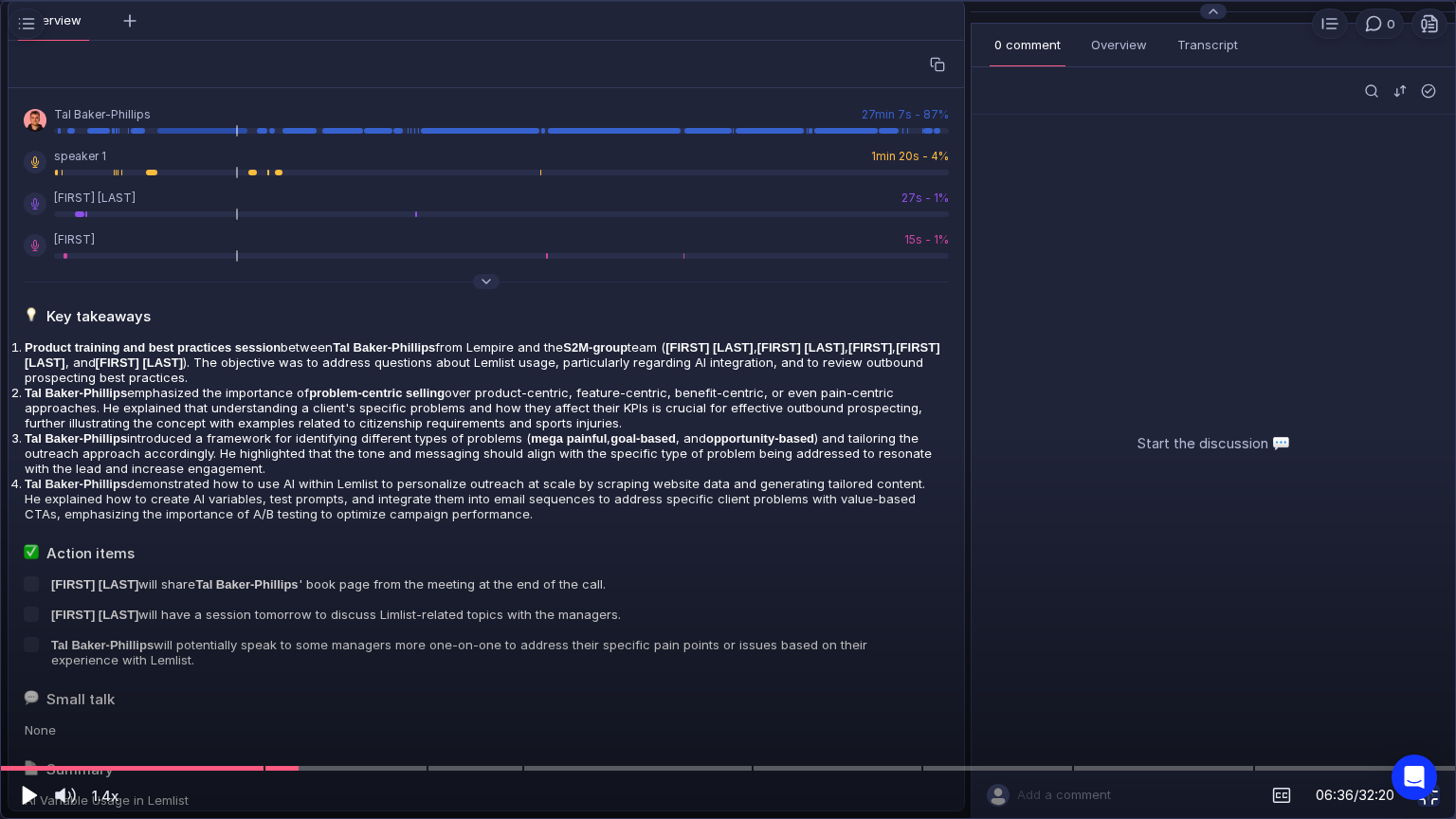 click at bounding box center [1429, 795] 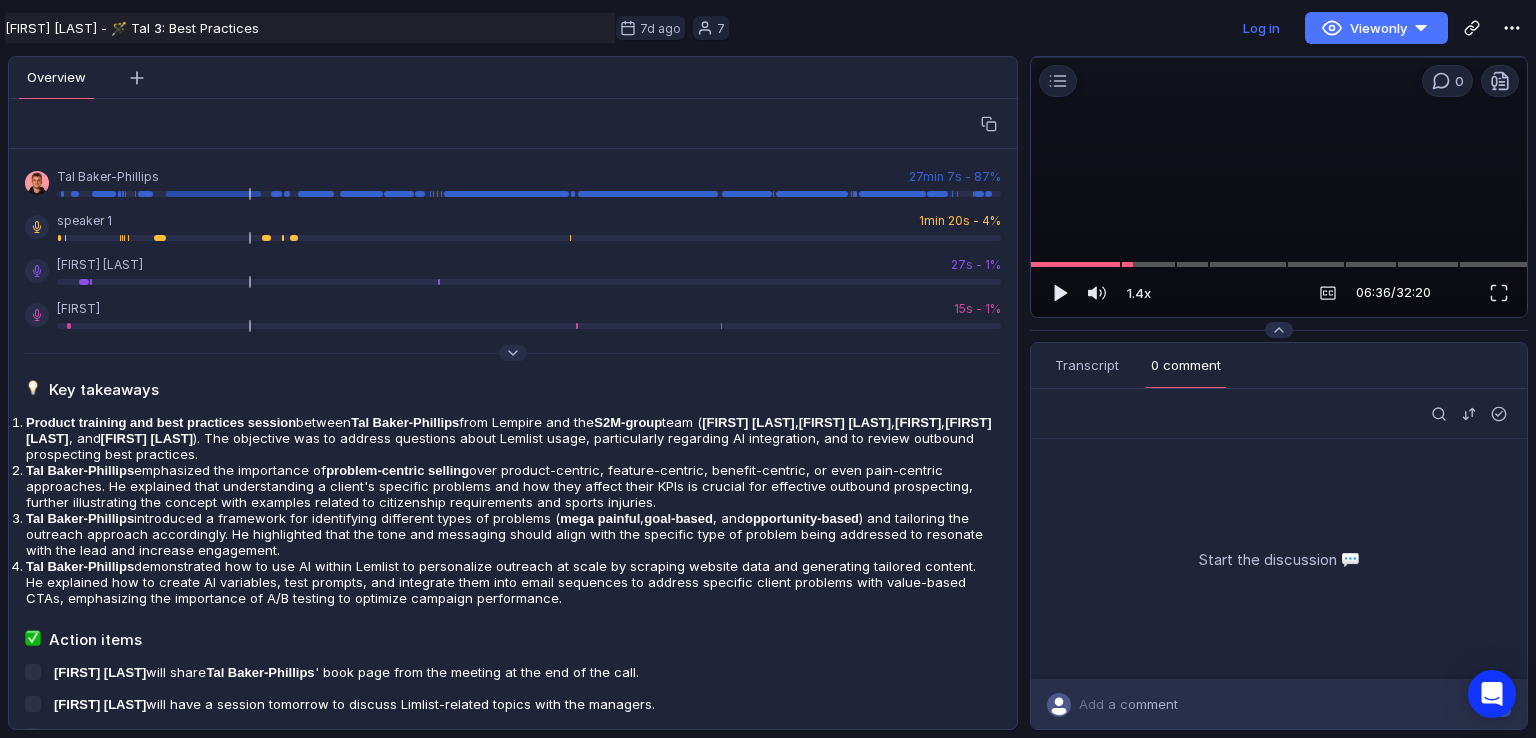 click at bounding box center [1279, 188] 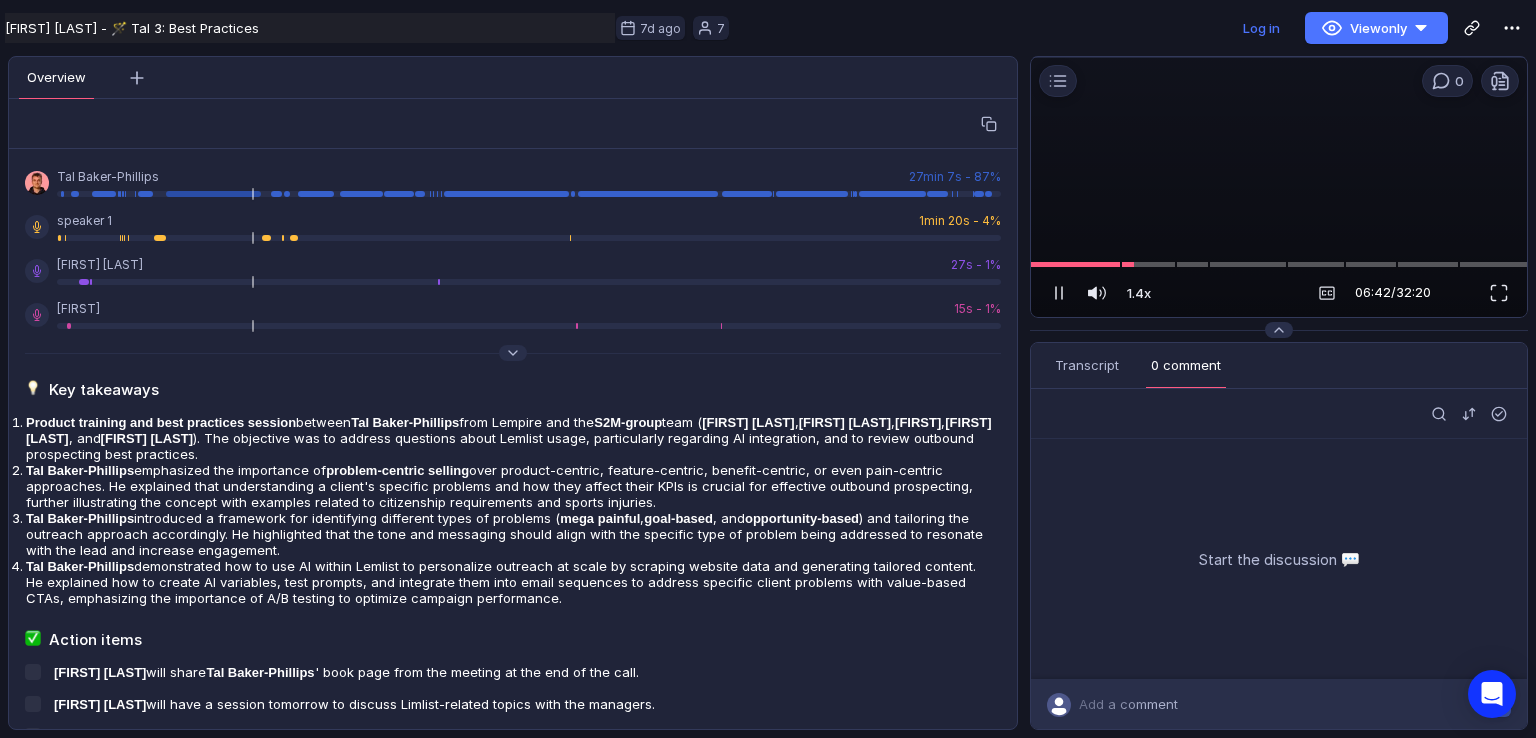 click at bounding box center [1279, 188] 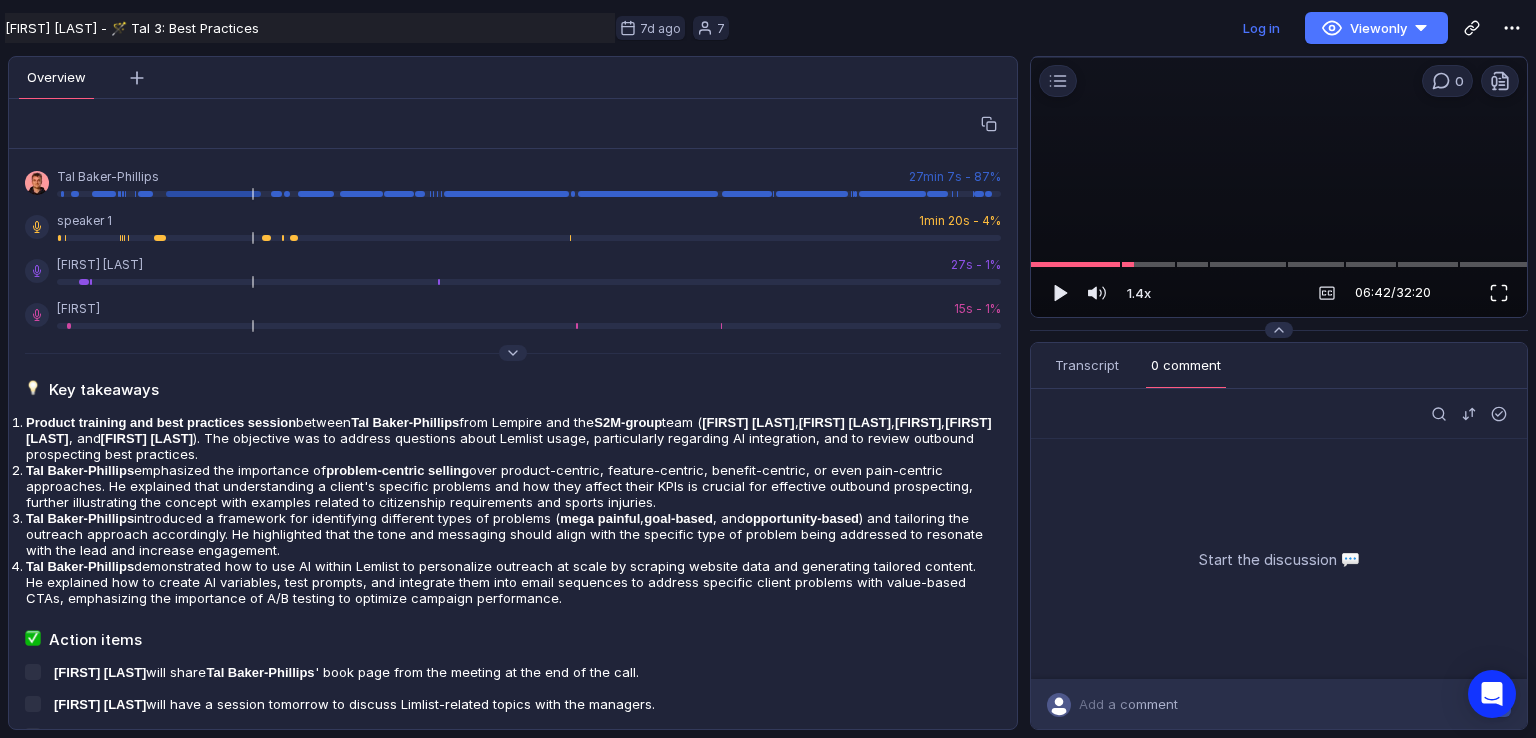 click at bounding box center (1499, 293) 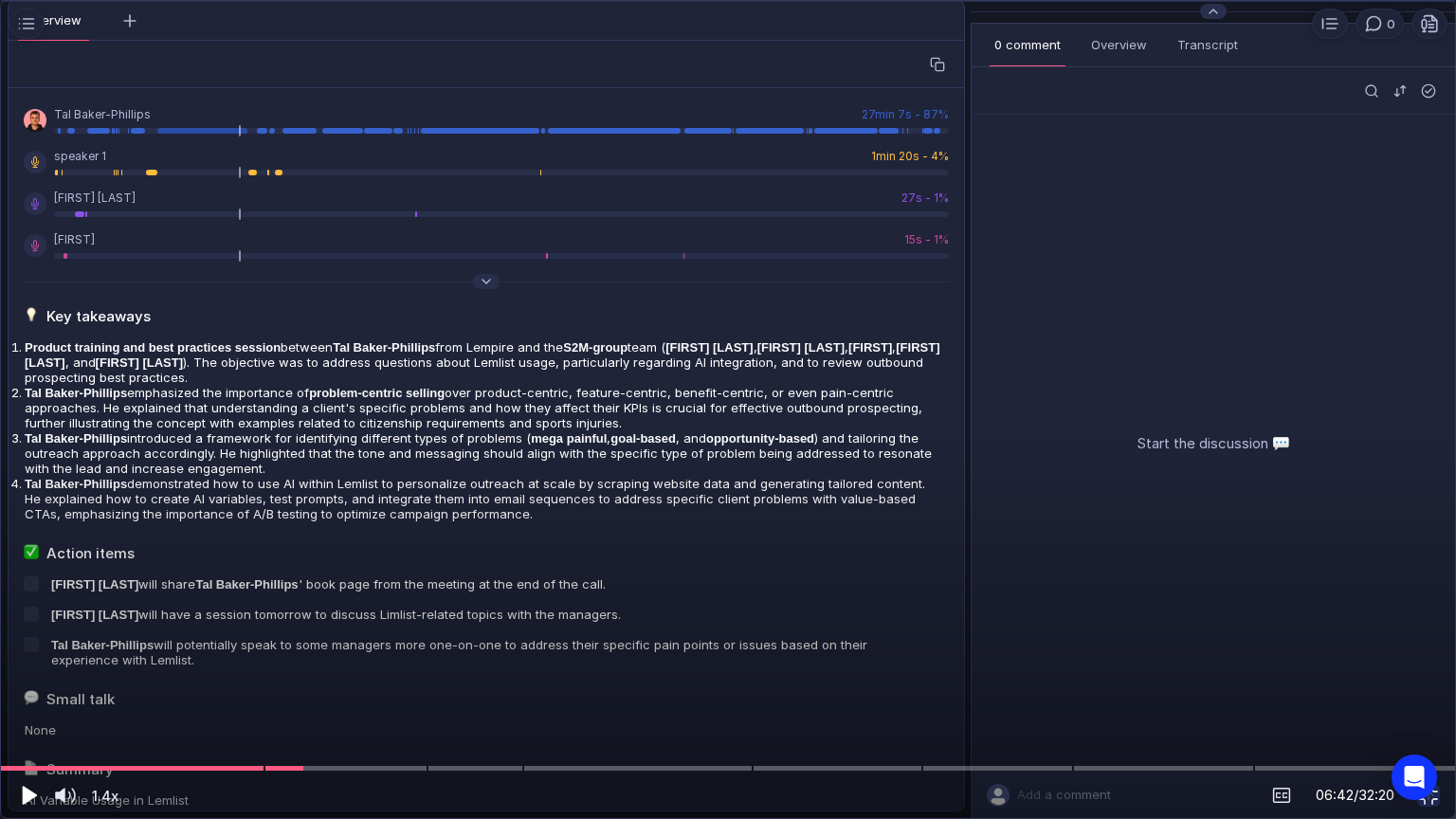 click at bounding box center [27, 795] 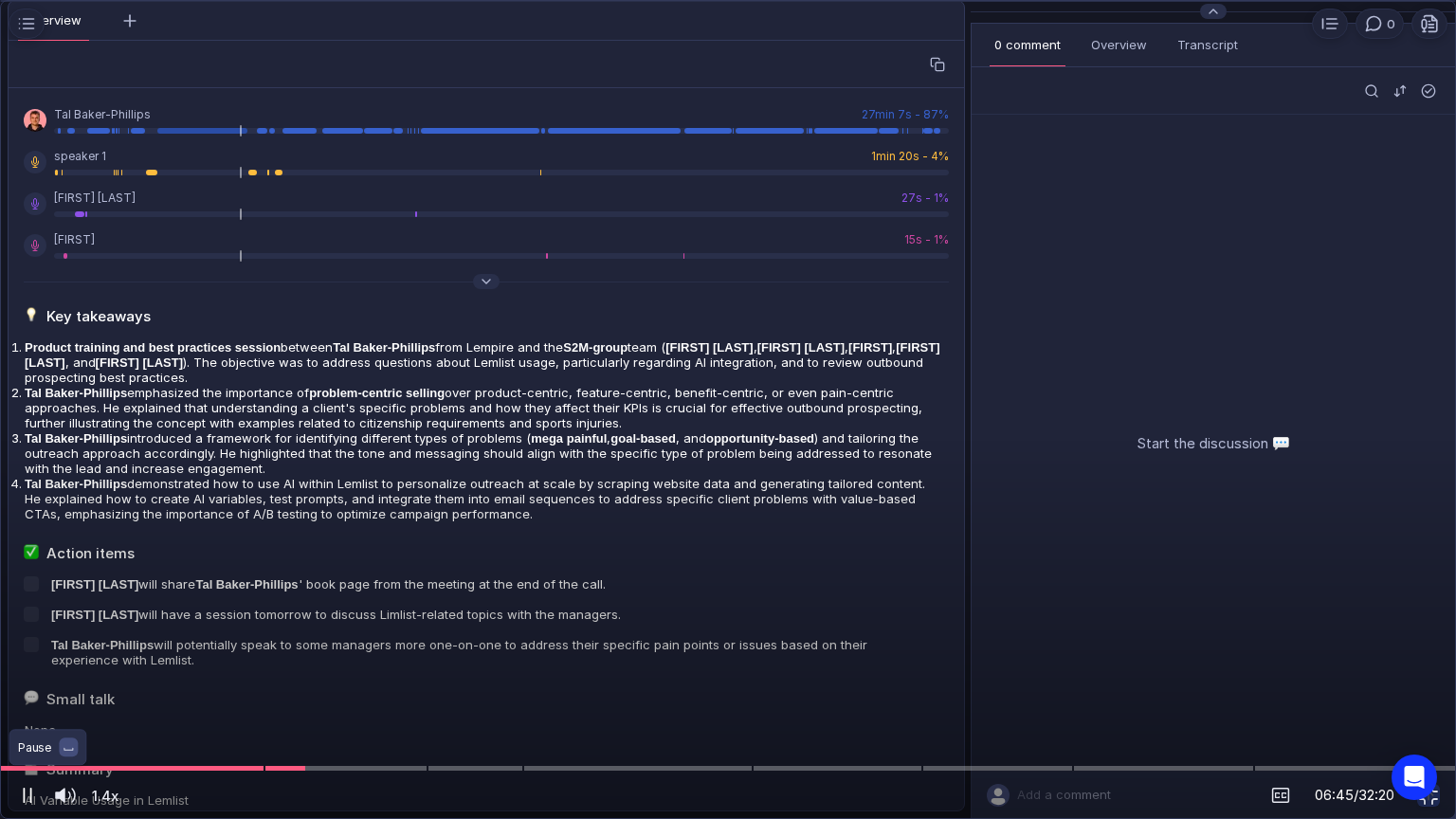 click at bounding box center [27, 795] 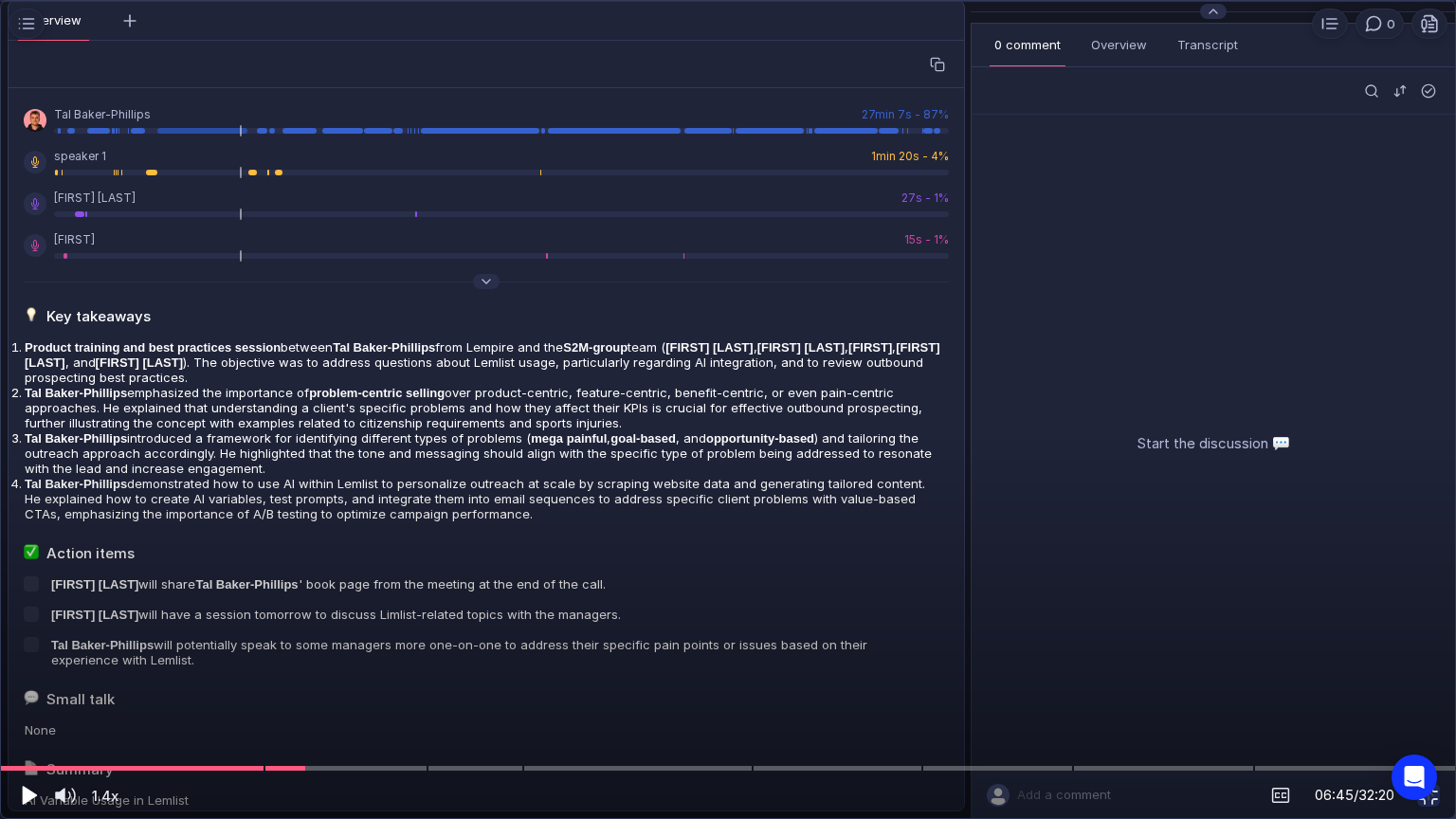 click at bounding box center [27, 795] 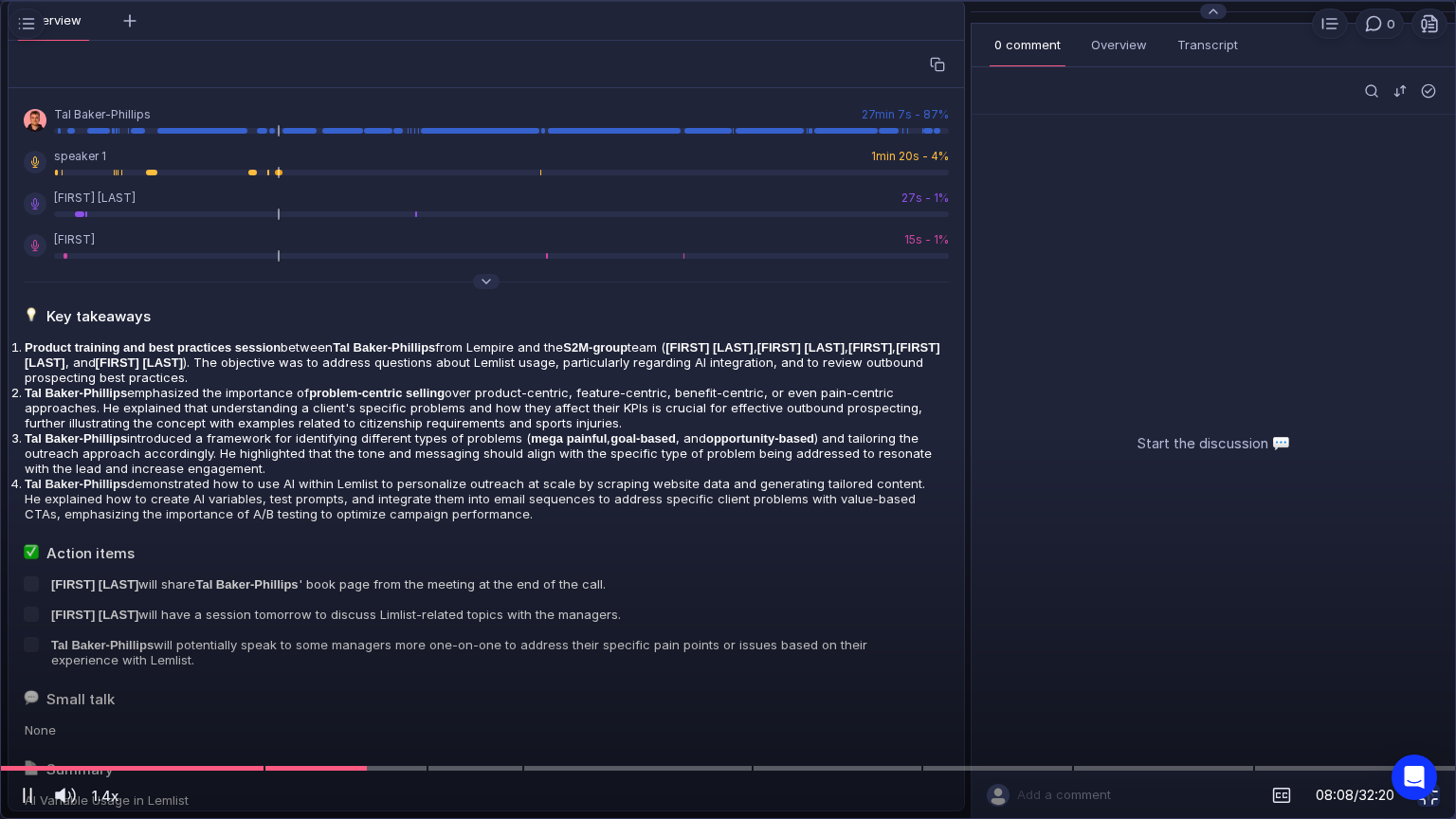click at bounding box center [27, 795] 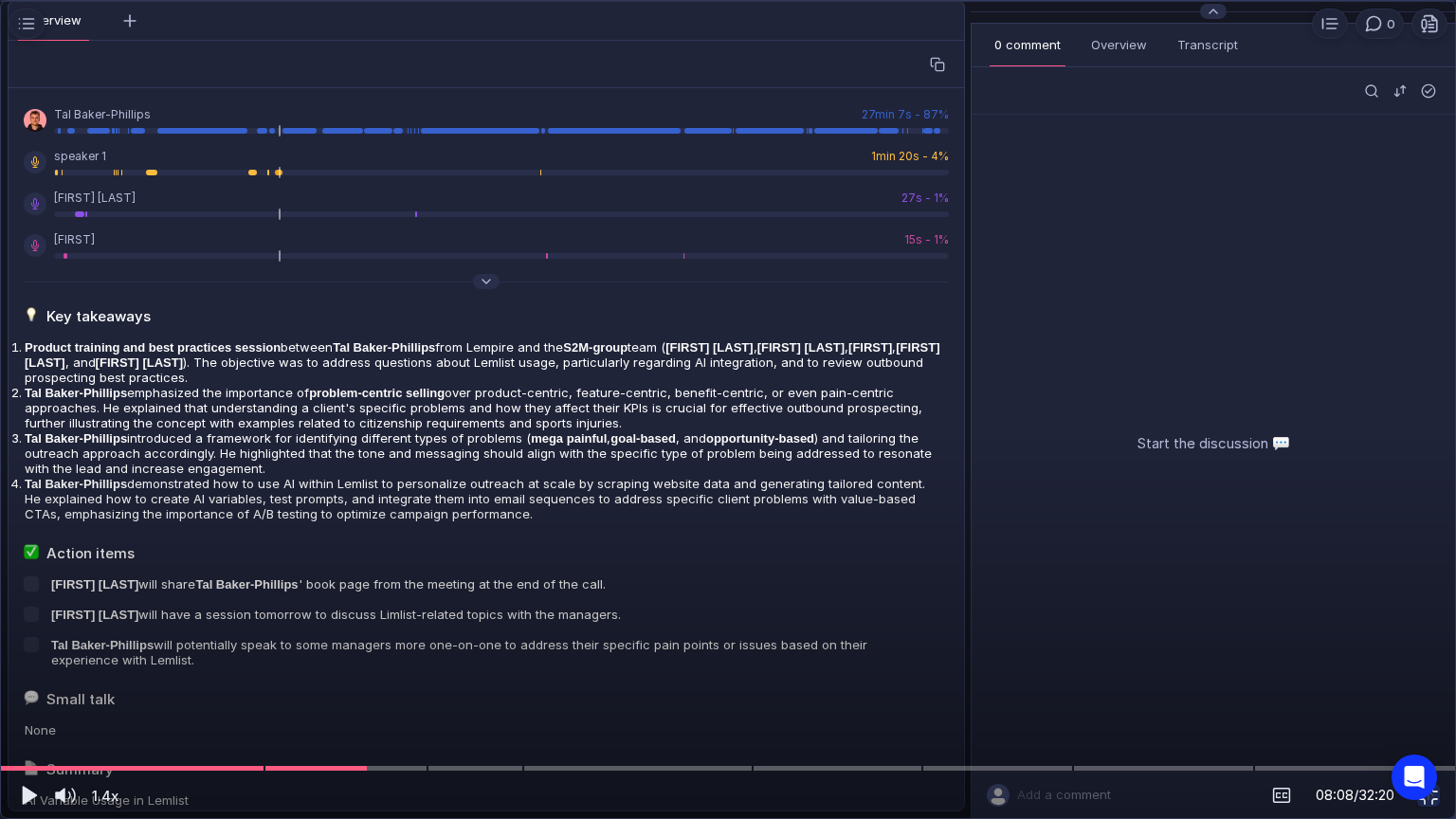 click at bounding box center [728, 410] 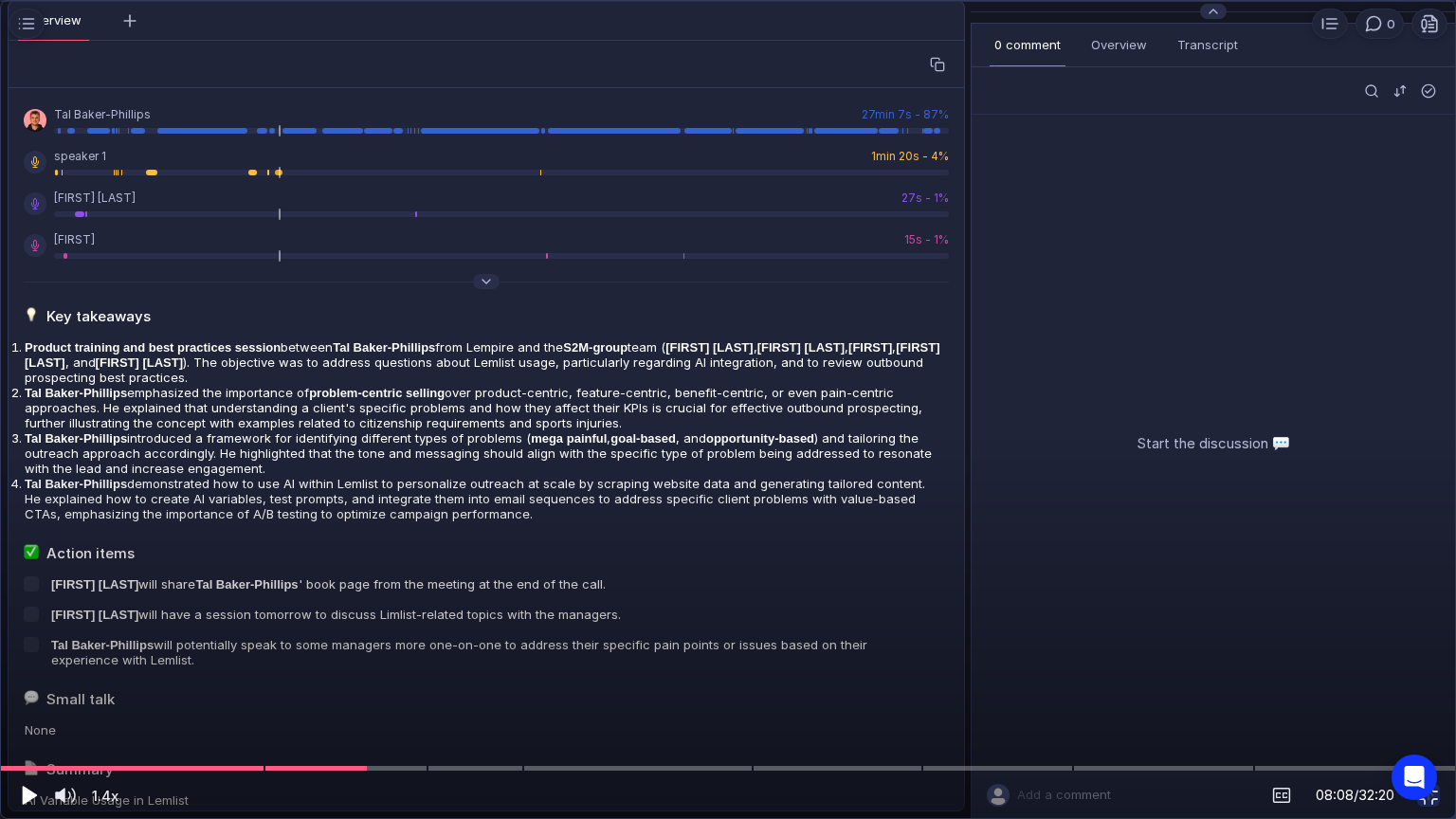 click at bounding box center [27, 795] 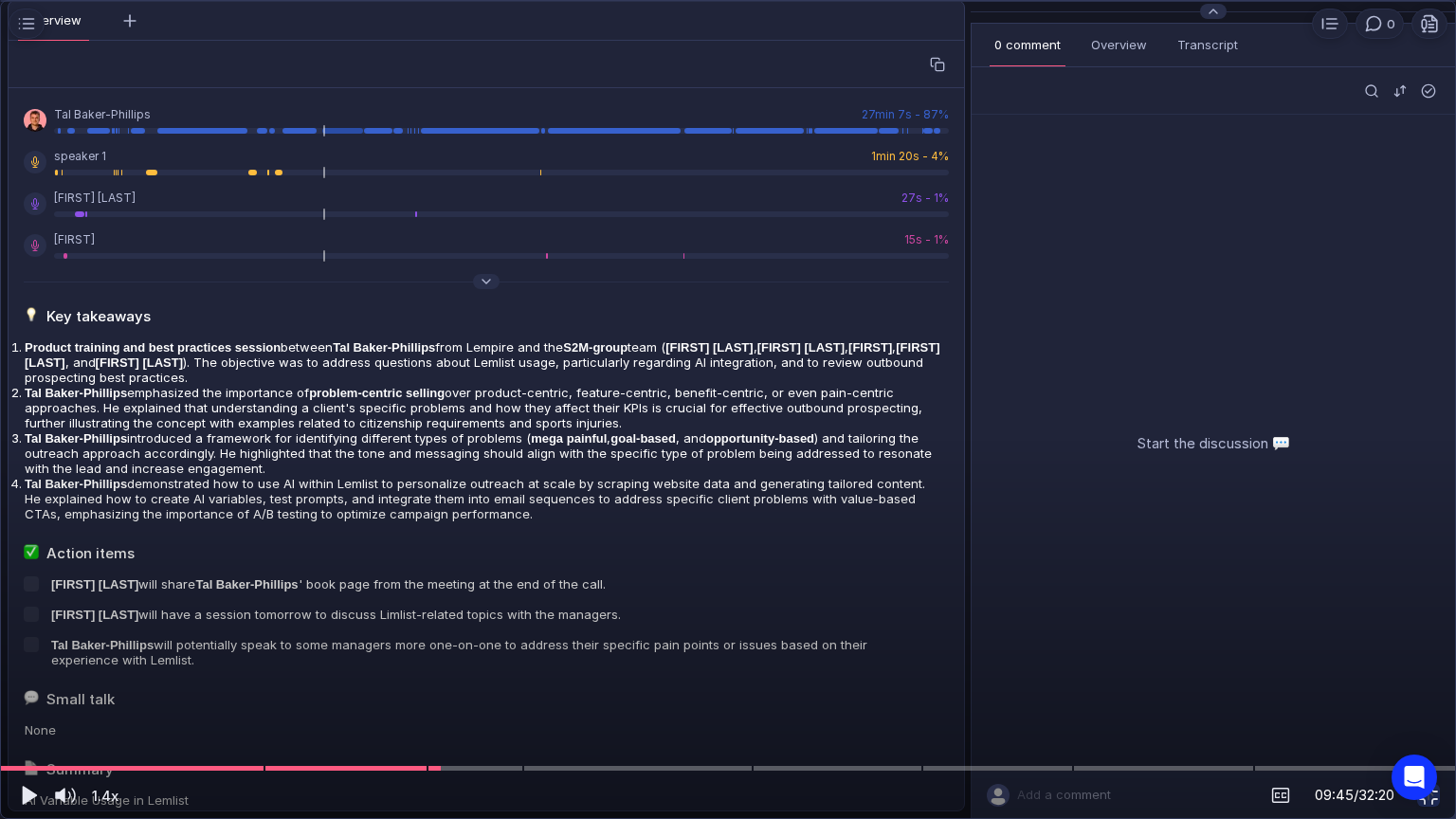 click at bounding box center [728, 410] 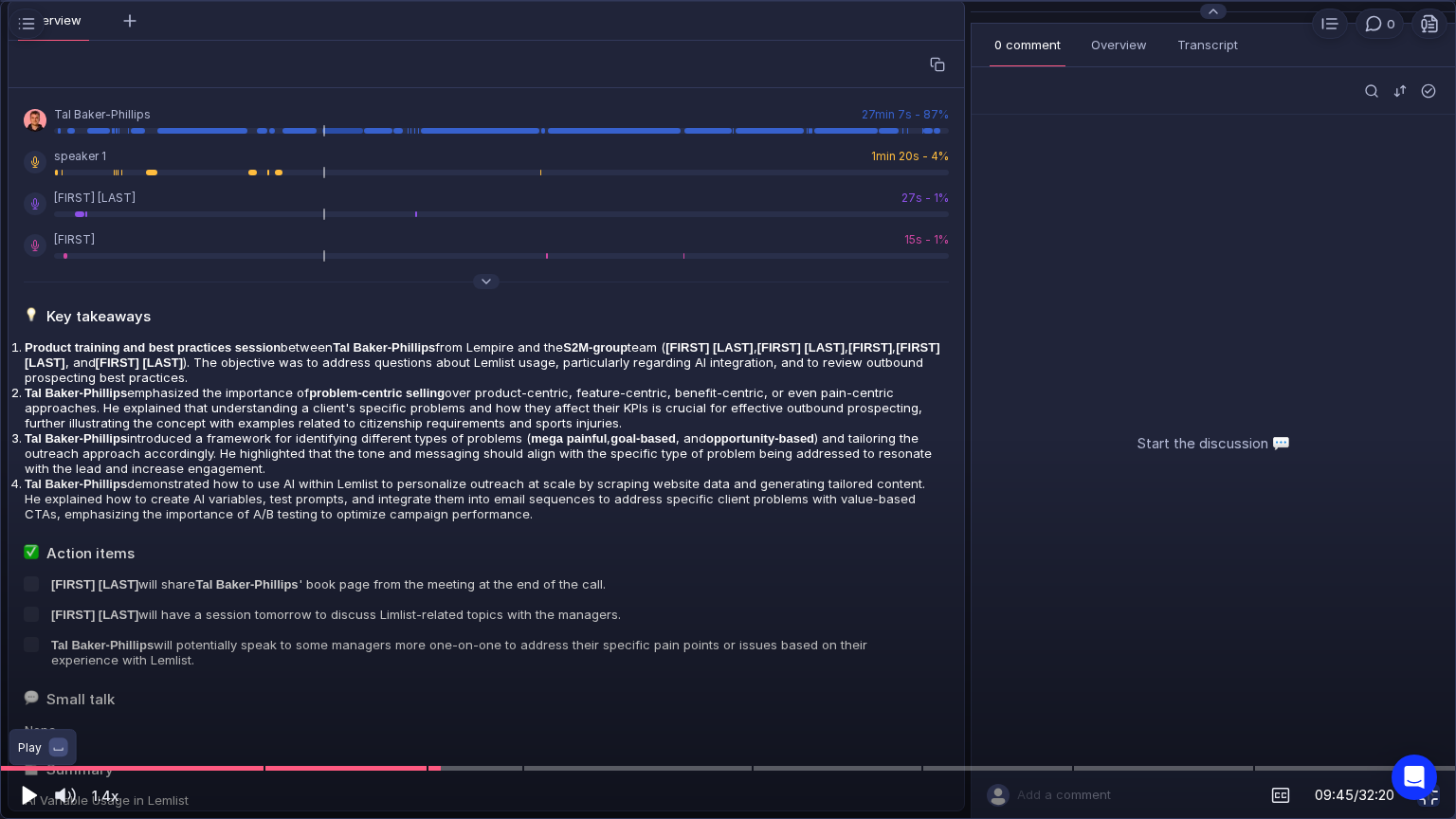 click at bounding box center (27, 795) 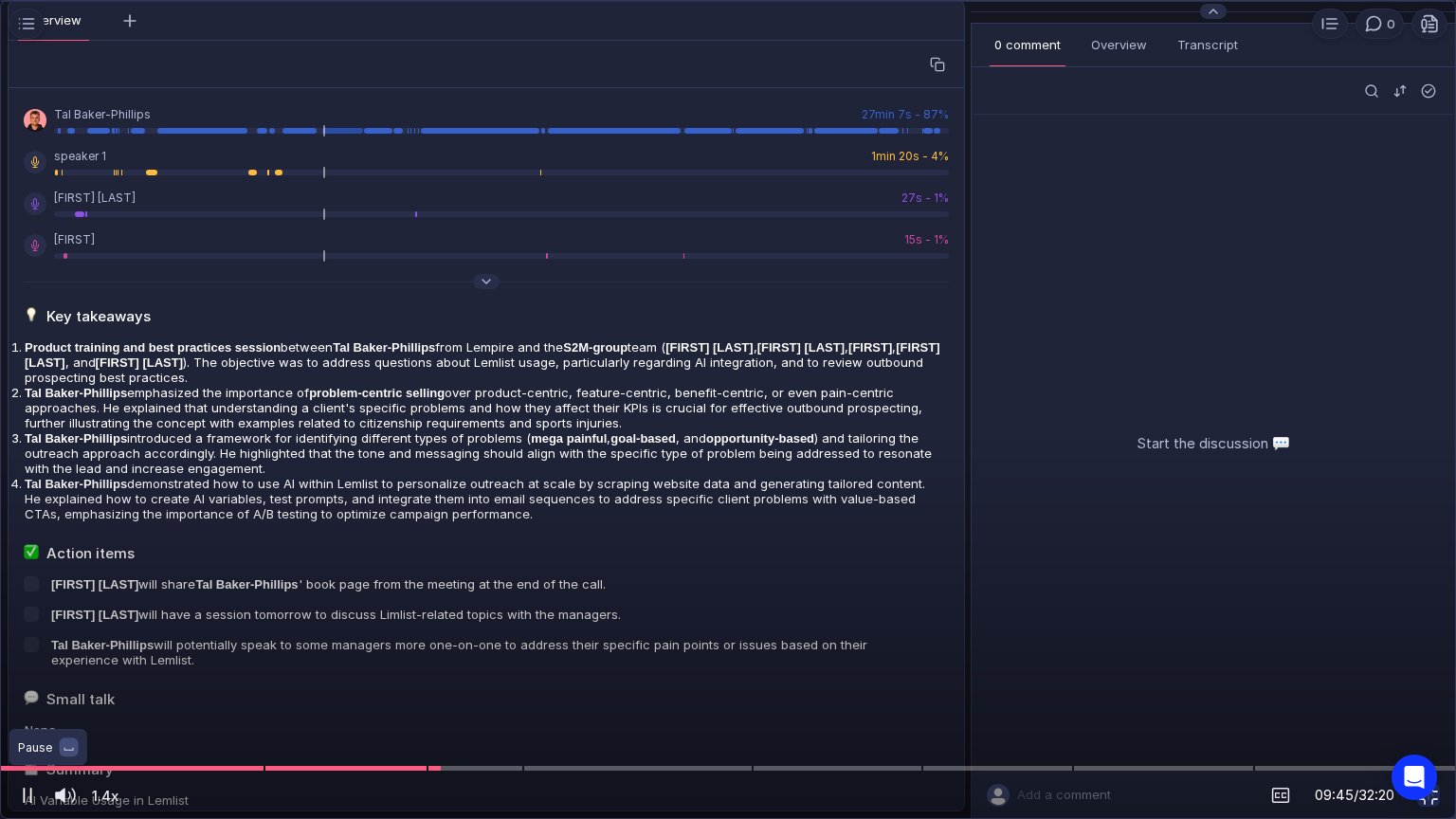 click at bounding box center [27, 795] 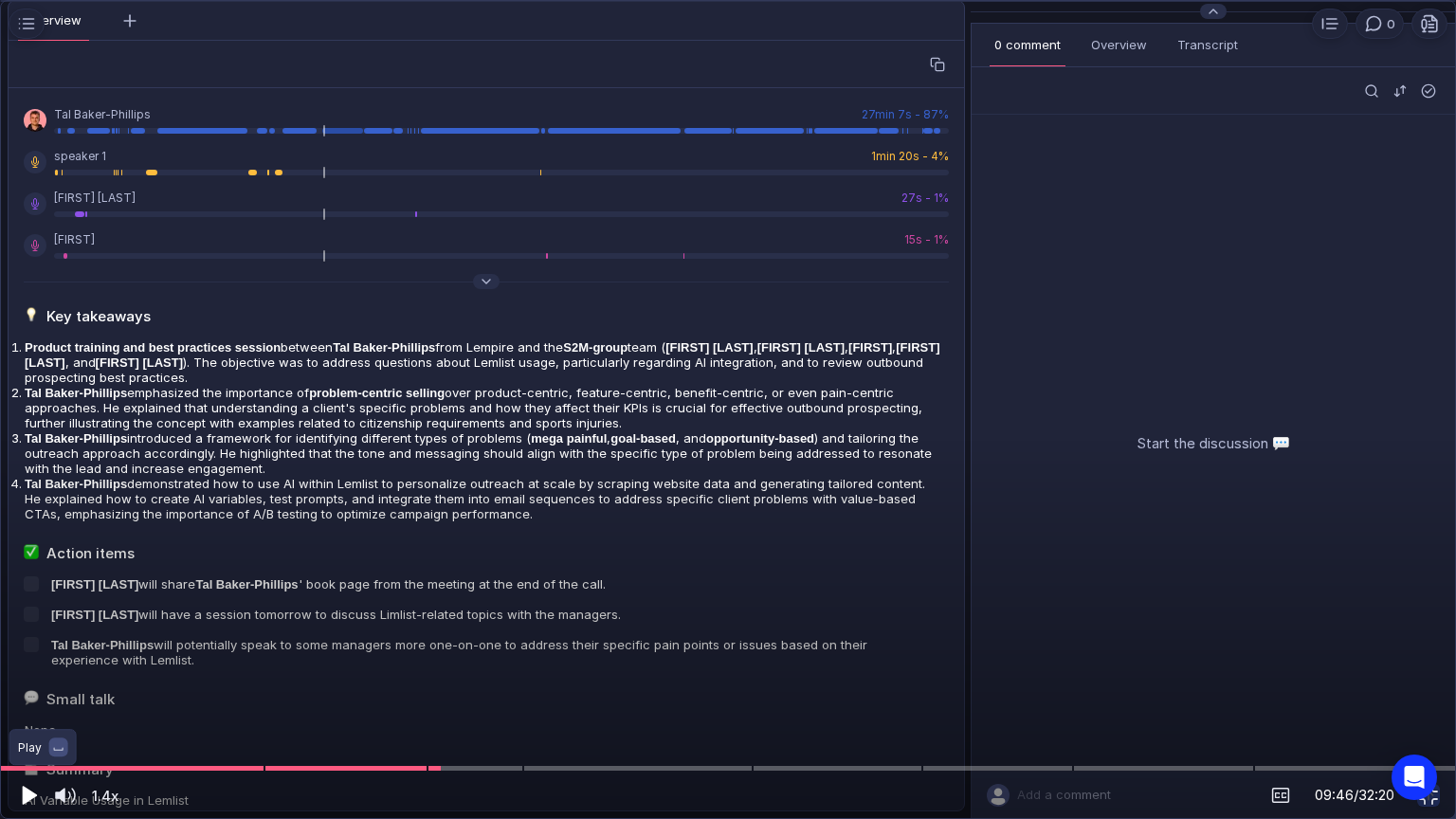 click at bounding box center (27, 795) 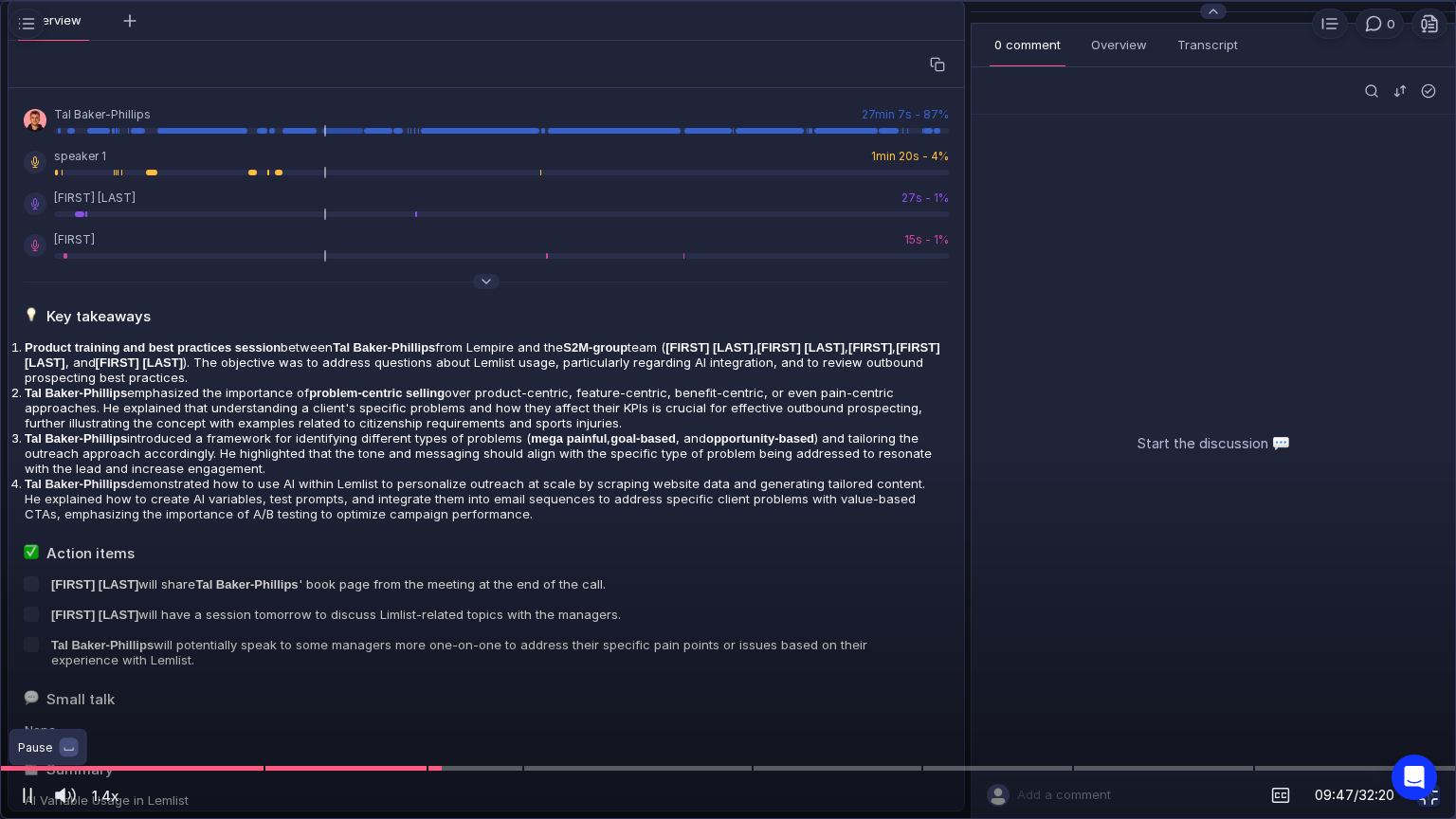 click at bounding box center [27, 795] 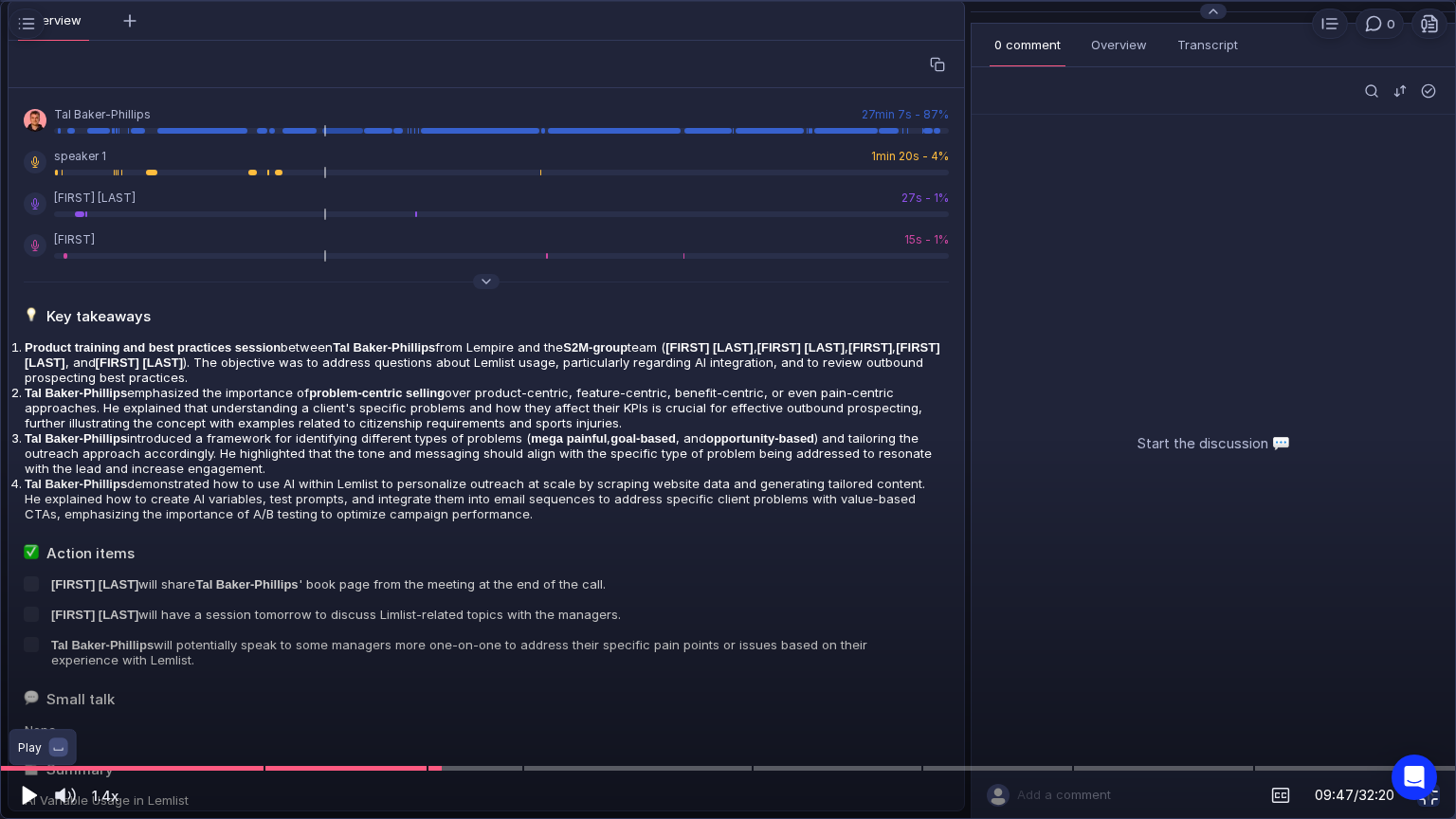 click at bounding box center [27, 795] 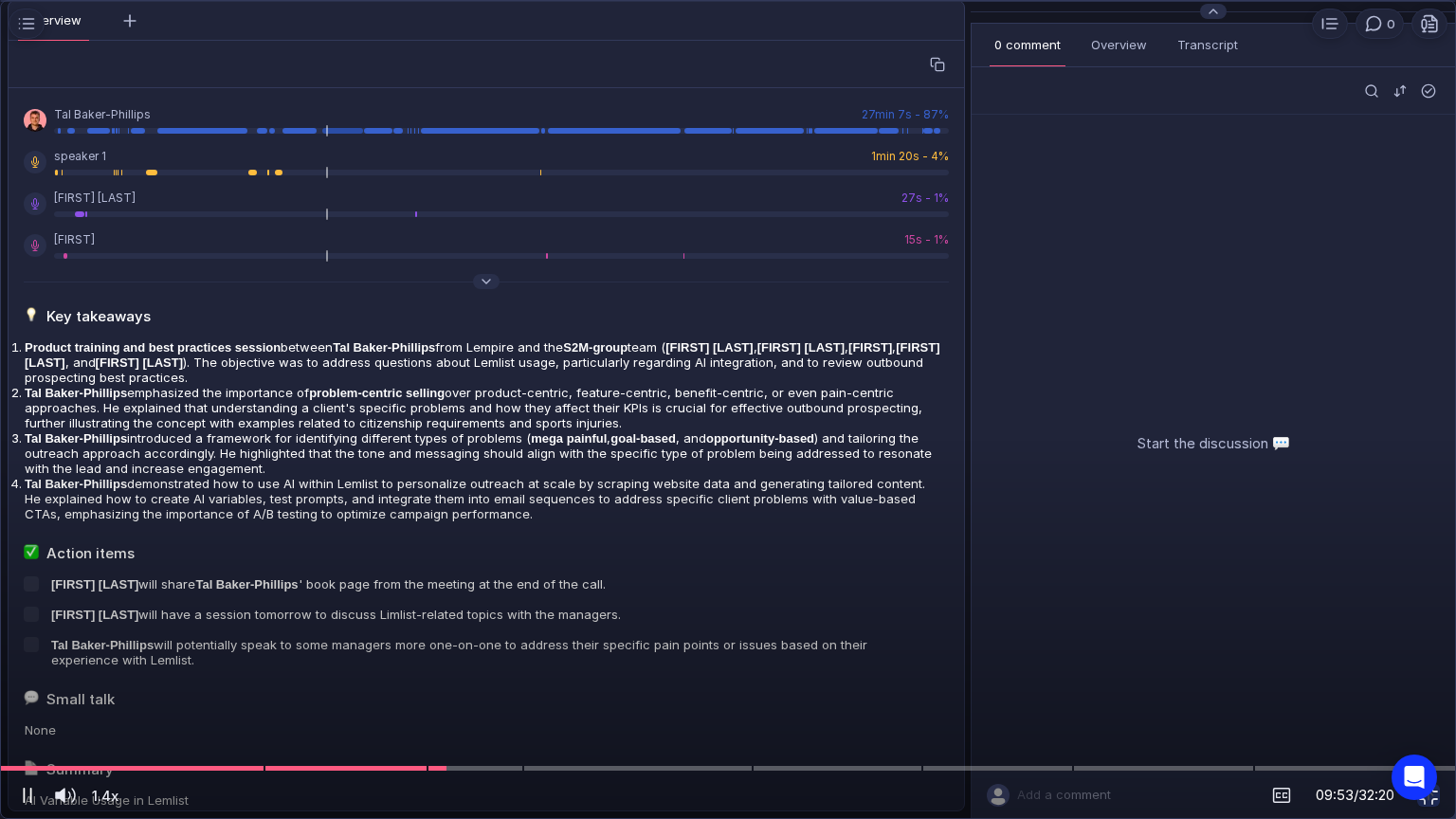 click at bounding box center (27, 795) 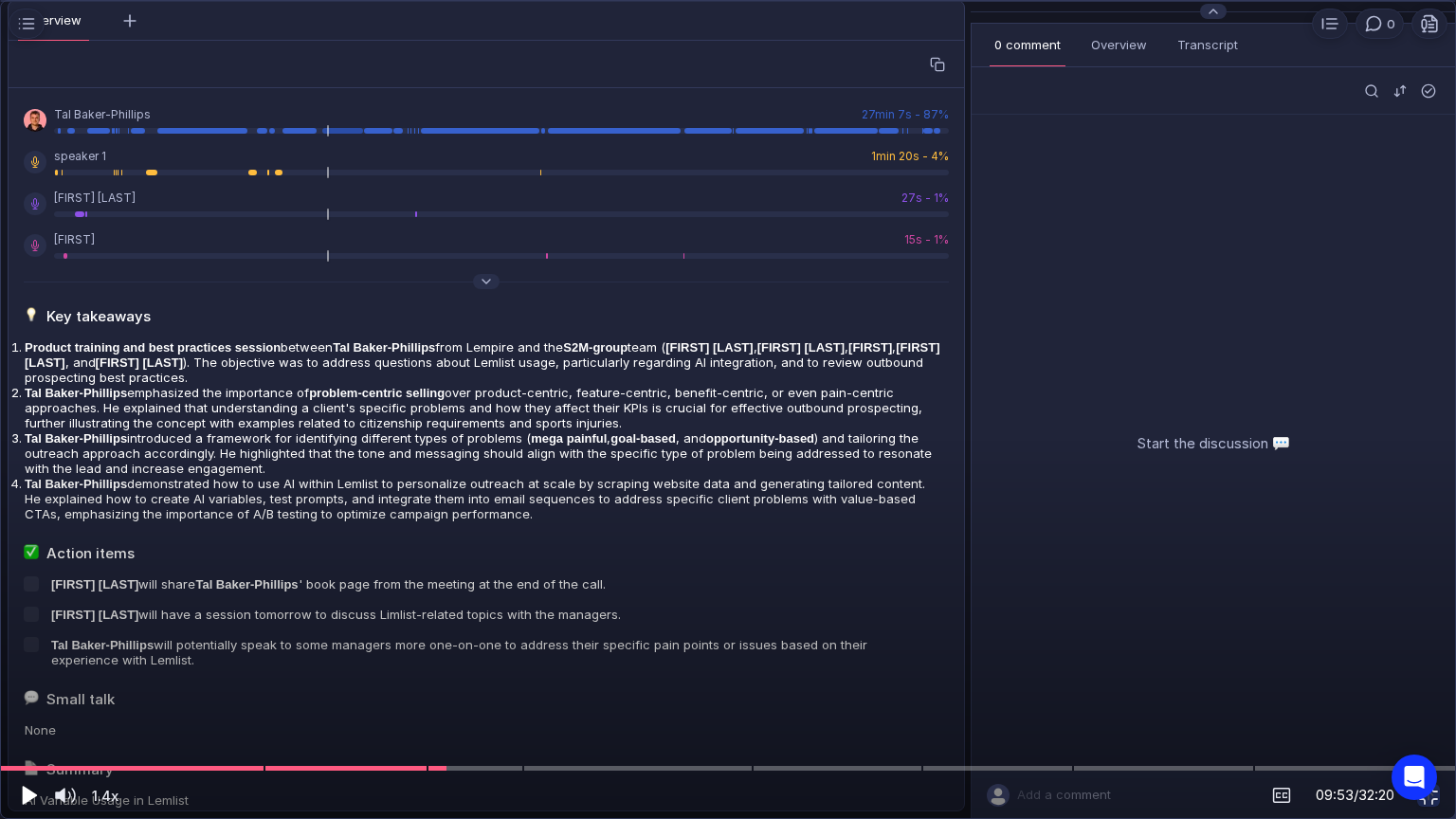 click at bounding box center [27, 795] 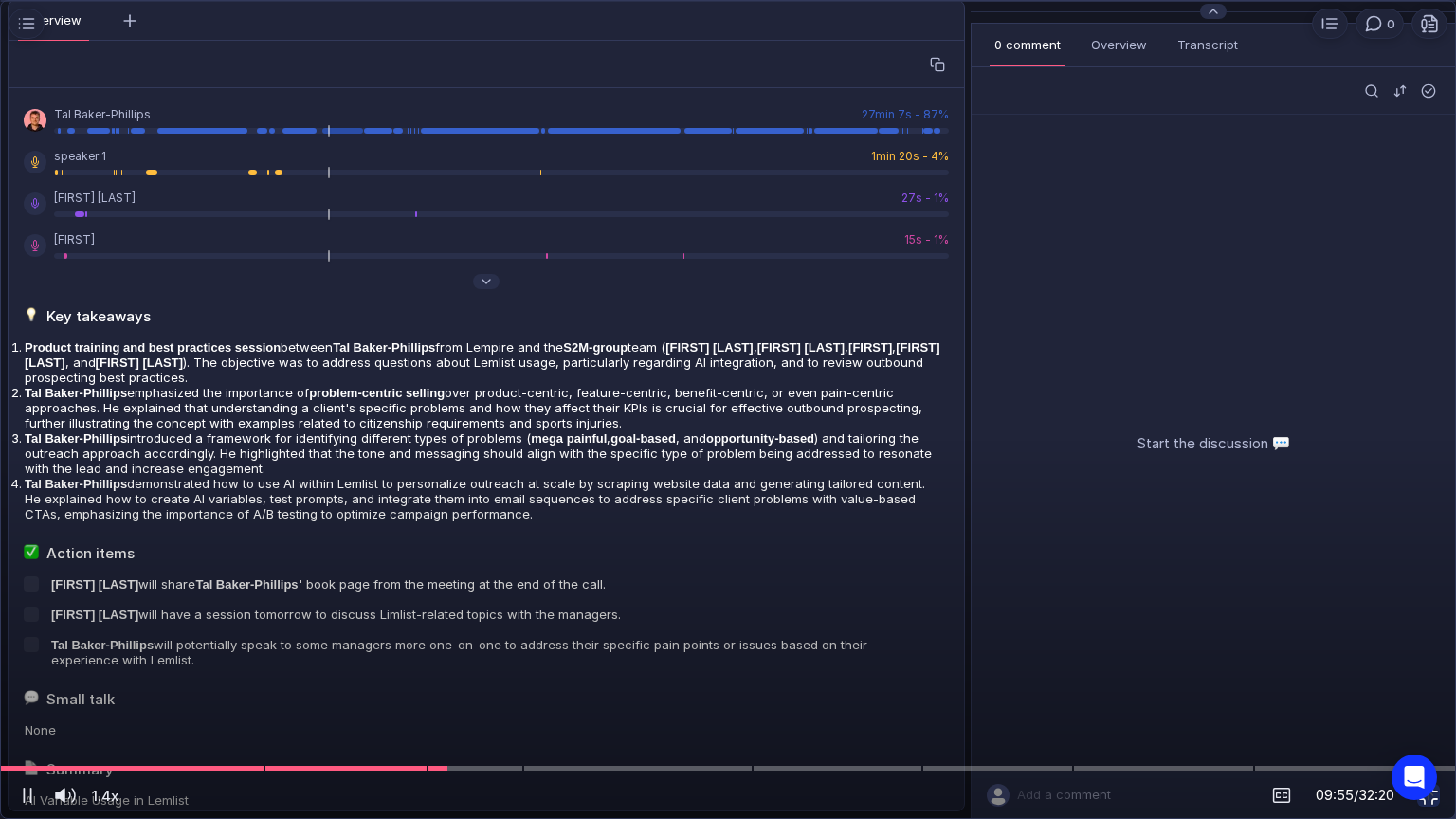 click at bounding box center [1429, 795] 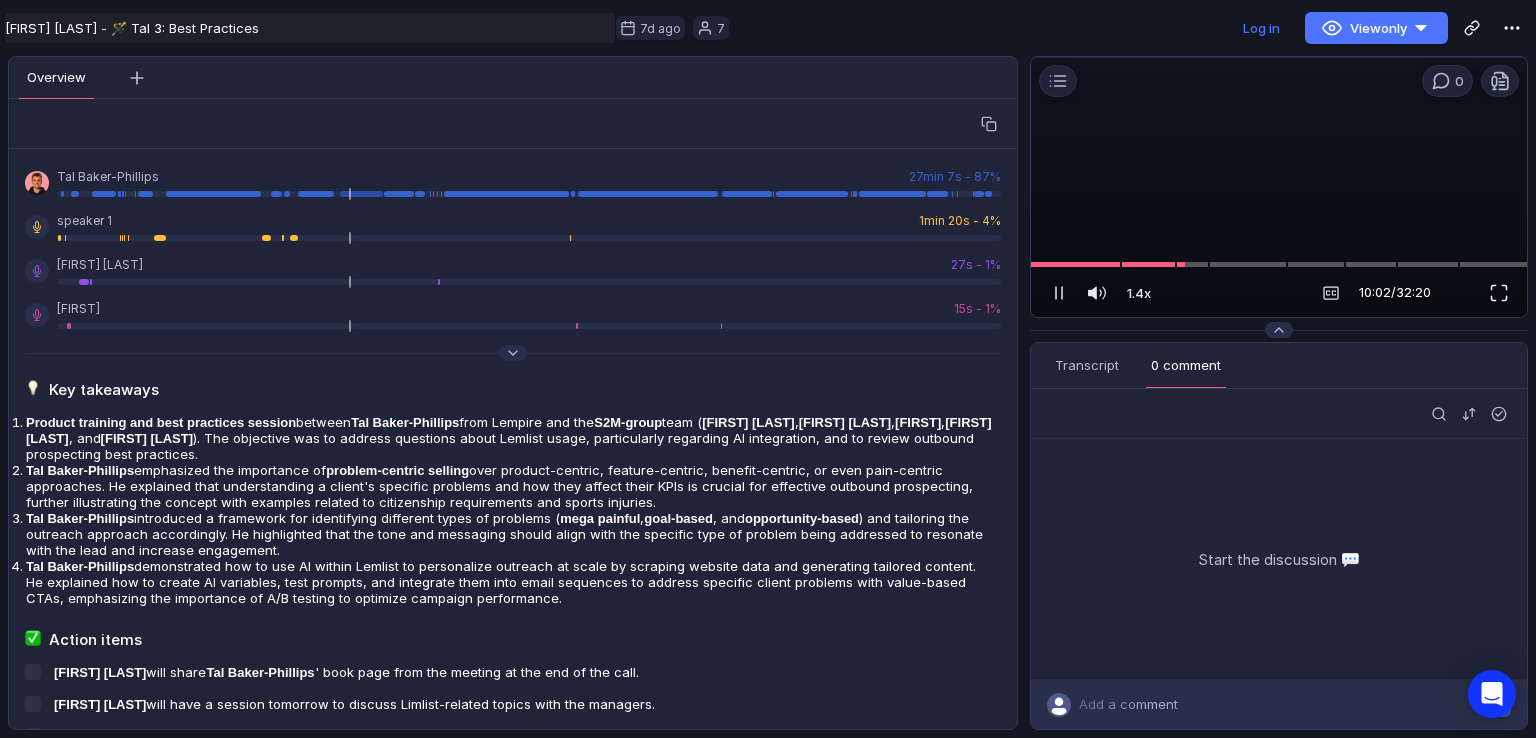 click at bounding box center (1499, 293) 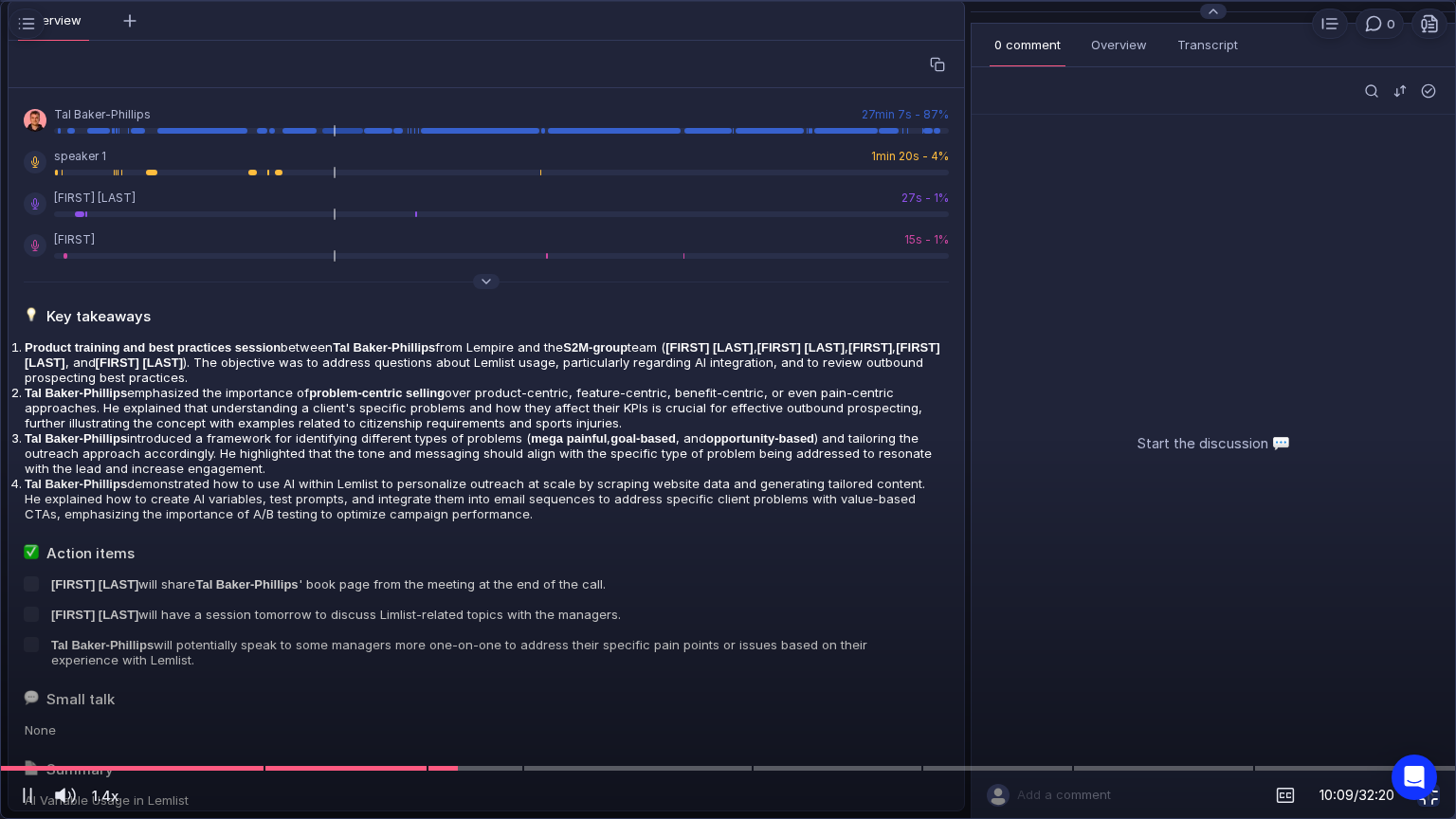 click at bounding box center (1429, 795) 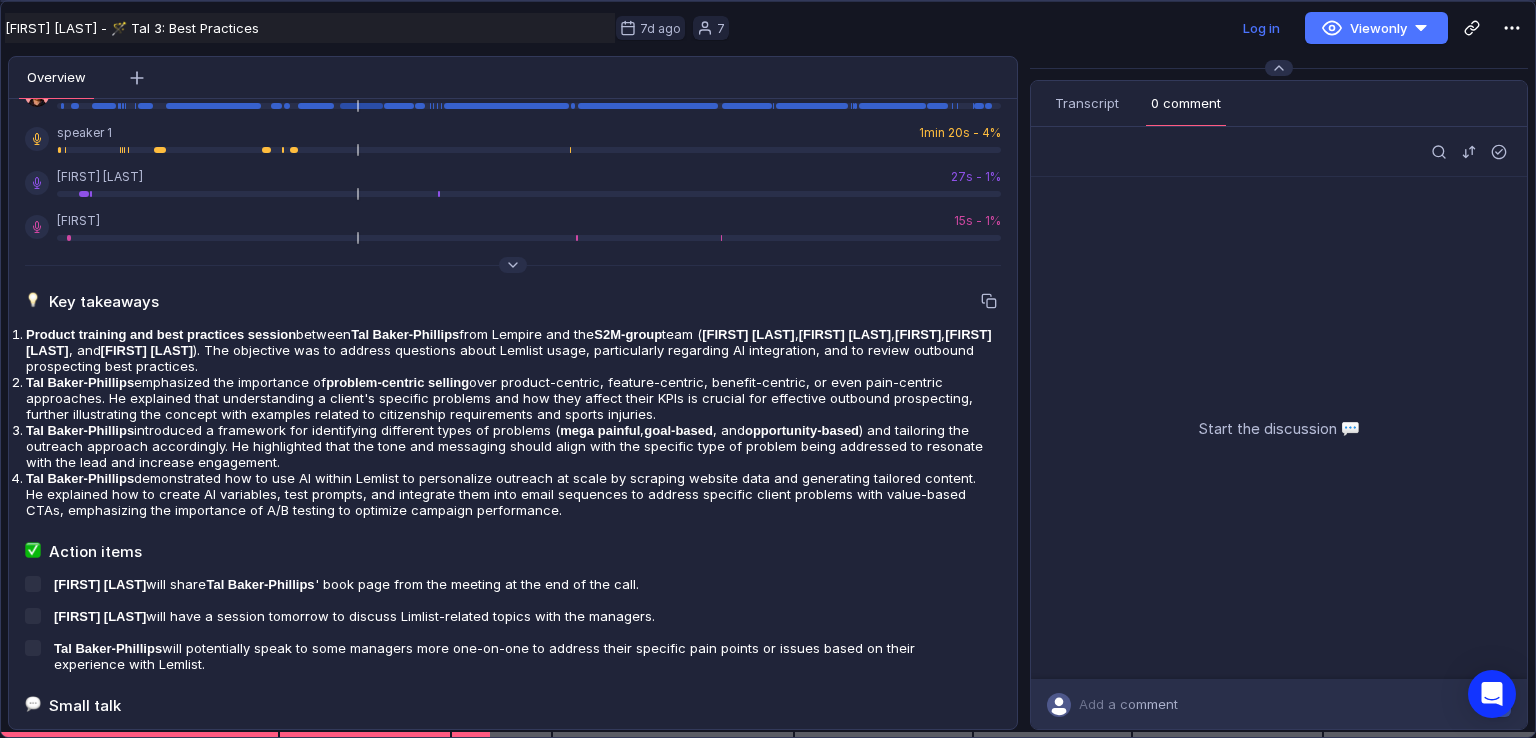 scroll, scrollTop: 0, scrollLeft: 0, axis: both 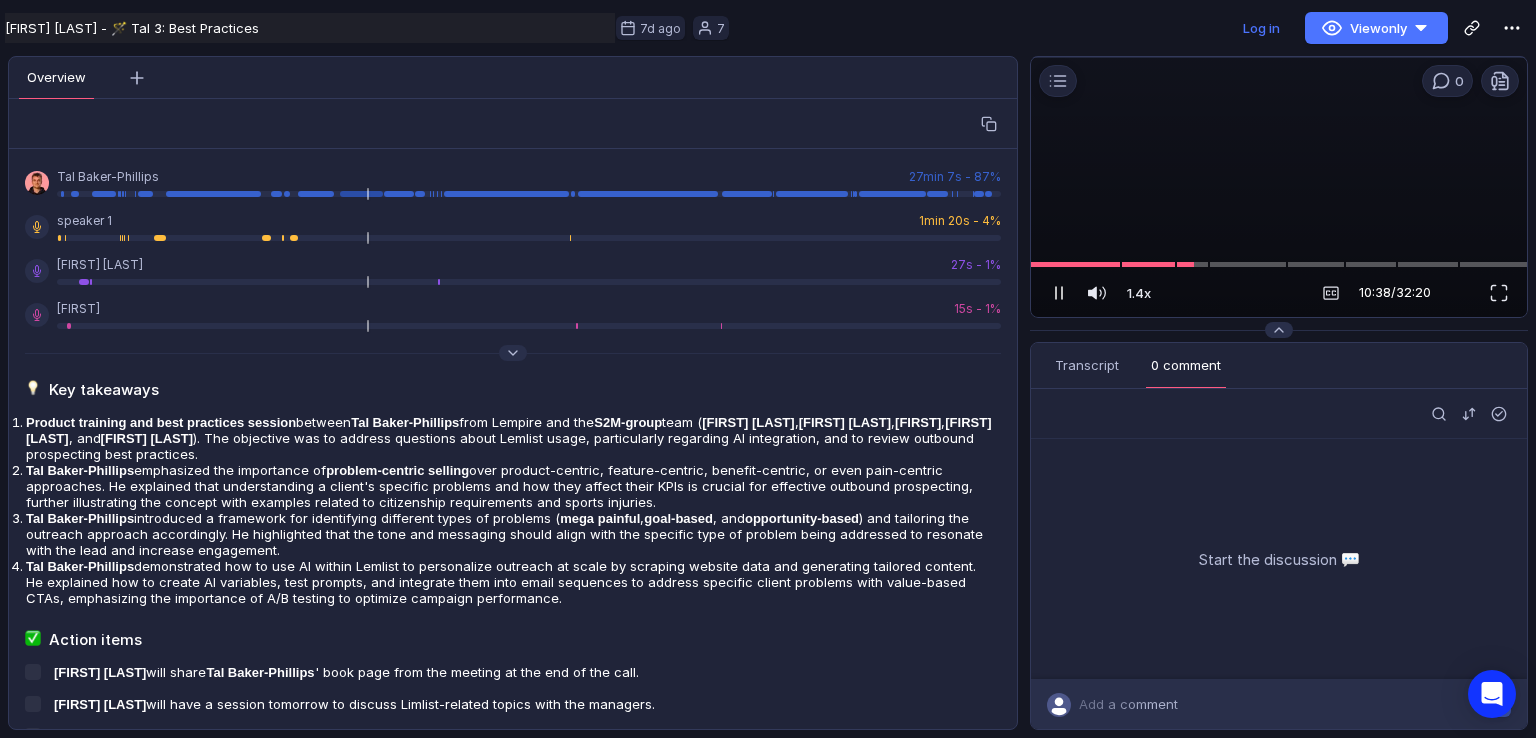 click at bounding box center [1062, 293] 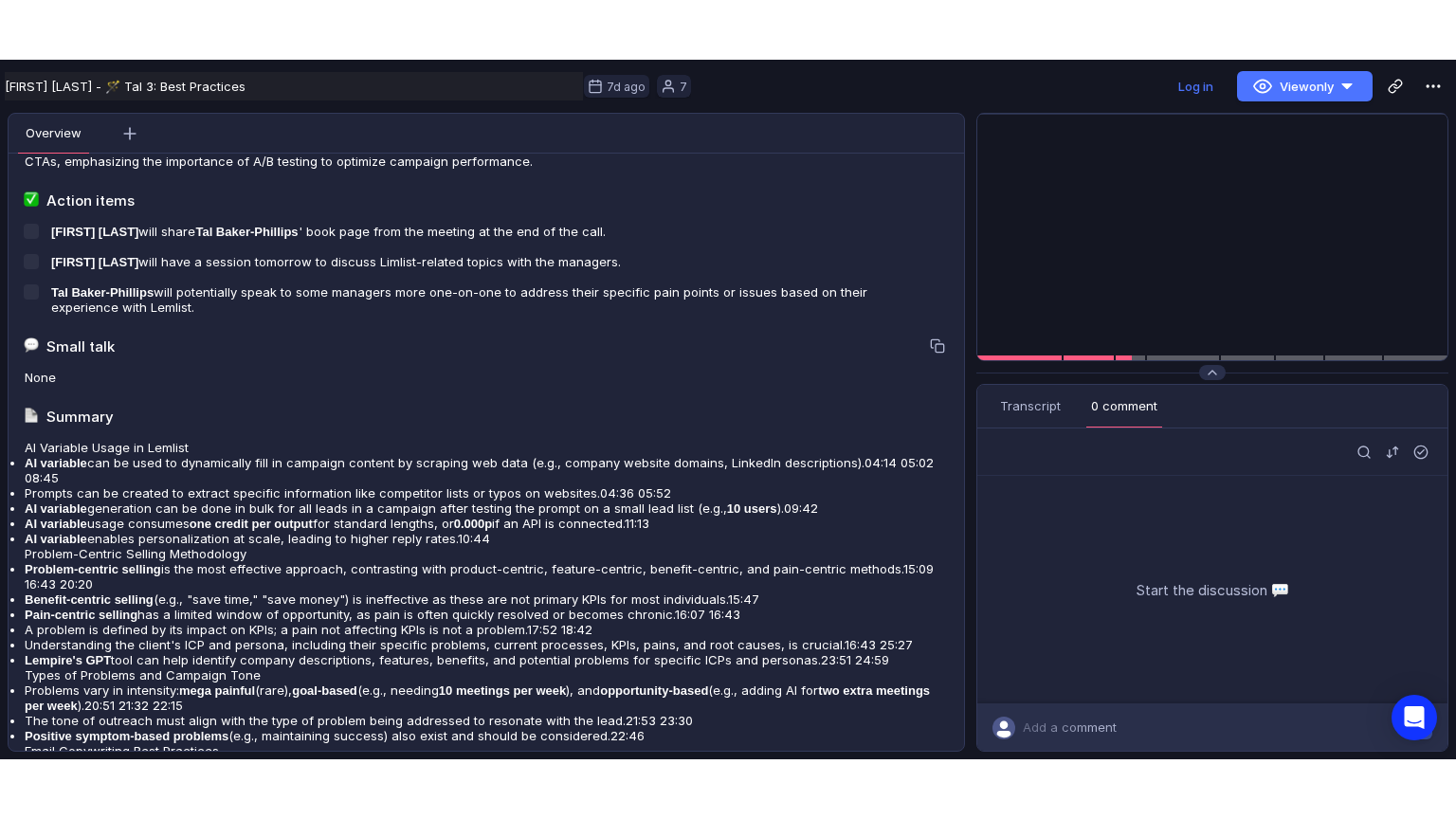 scroll, scrollTop: 569, scrollLeft: 0, axis: vertical 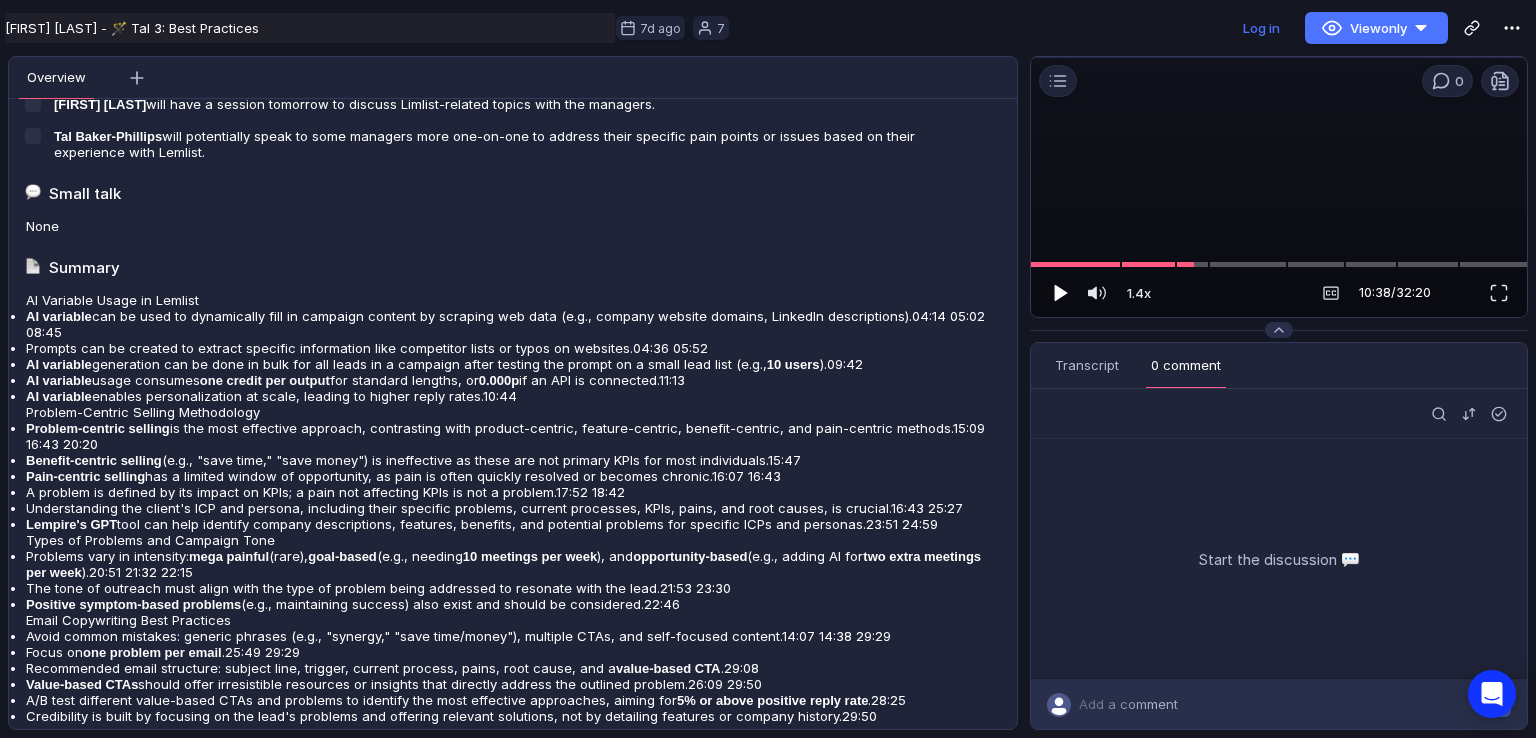 click at bounding box center [1061, 293] 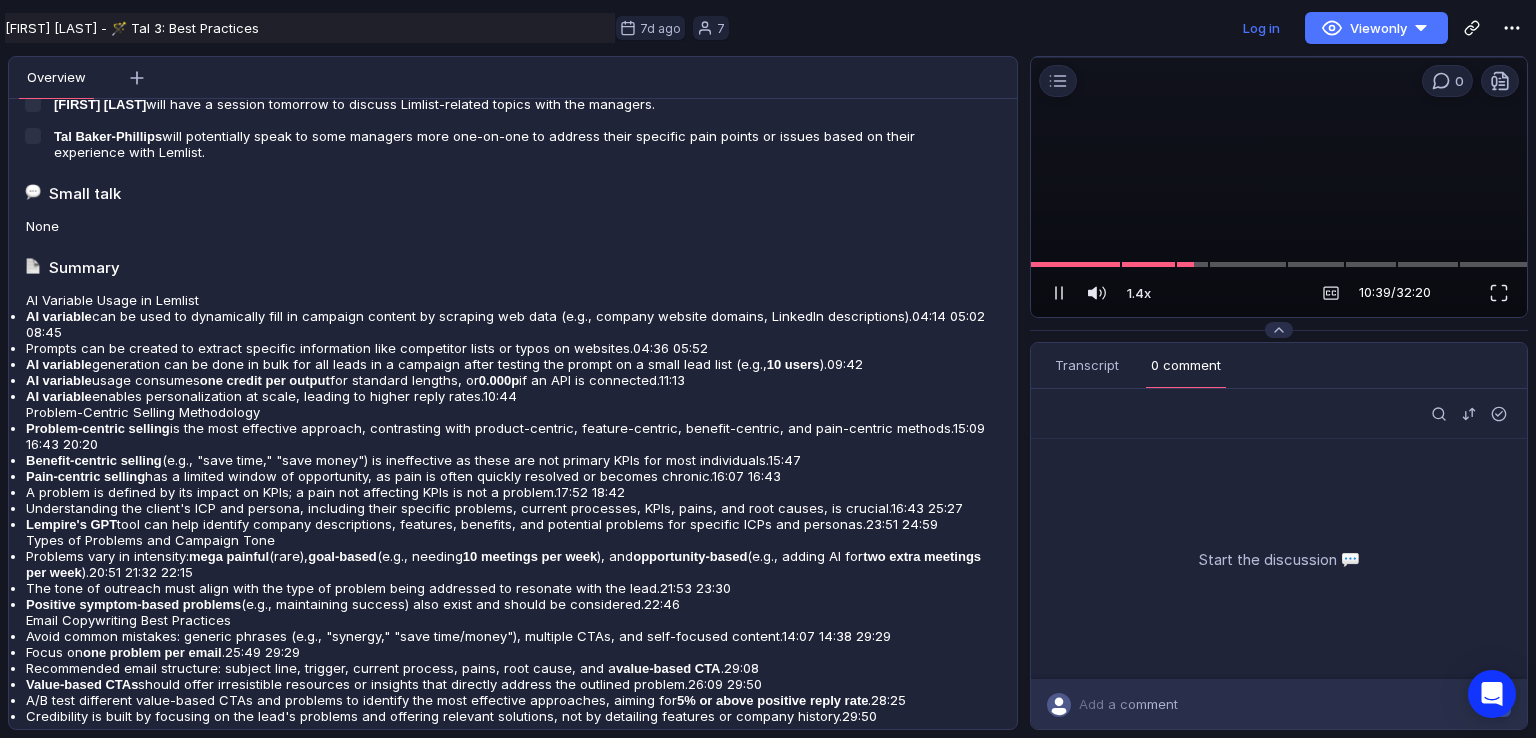 drag, startPoint x: 1499, startPoint y: 297, endPoint x: 1491, endPoint y: 388, distance: 91.350975 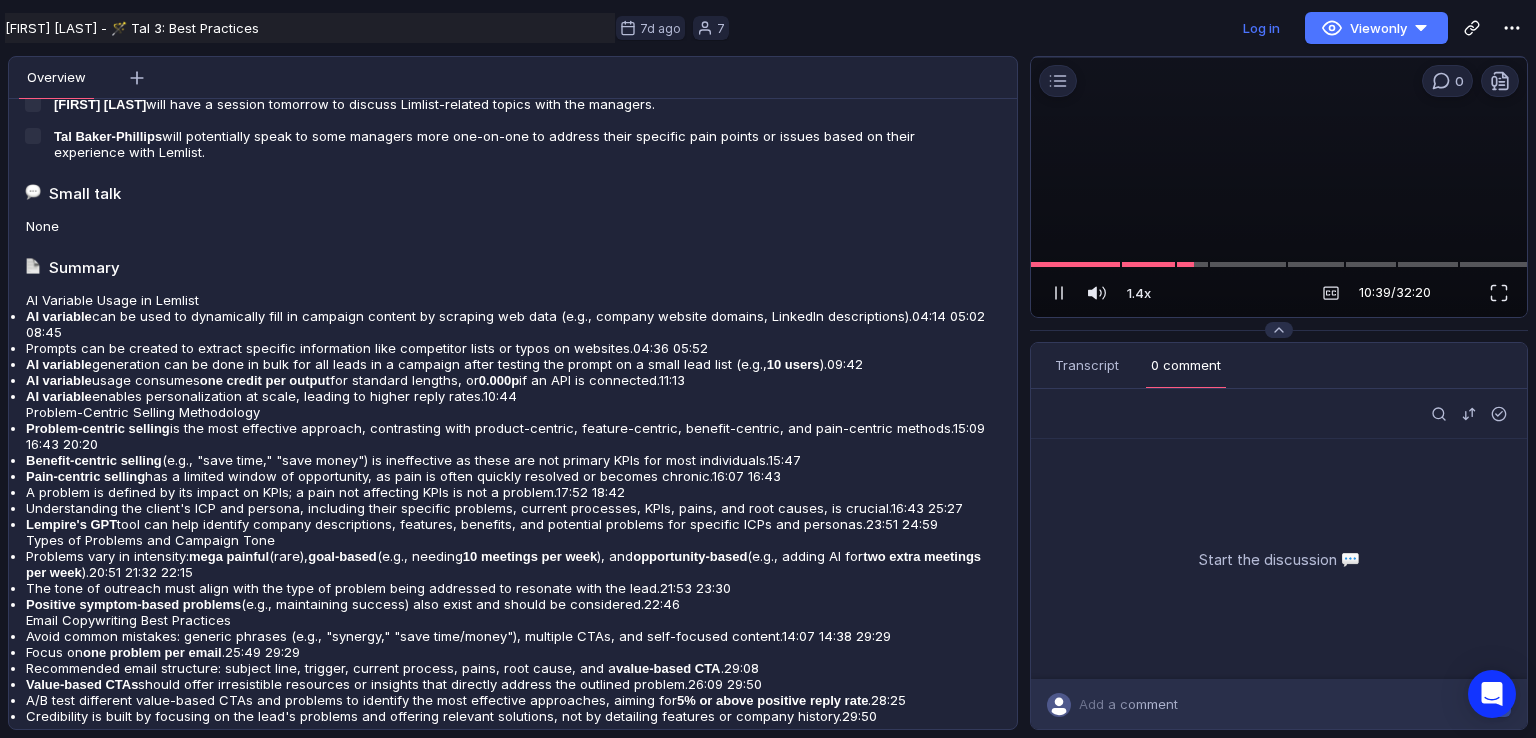 click at bounding box center (1499, 293) 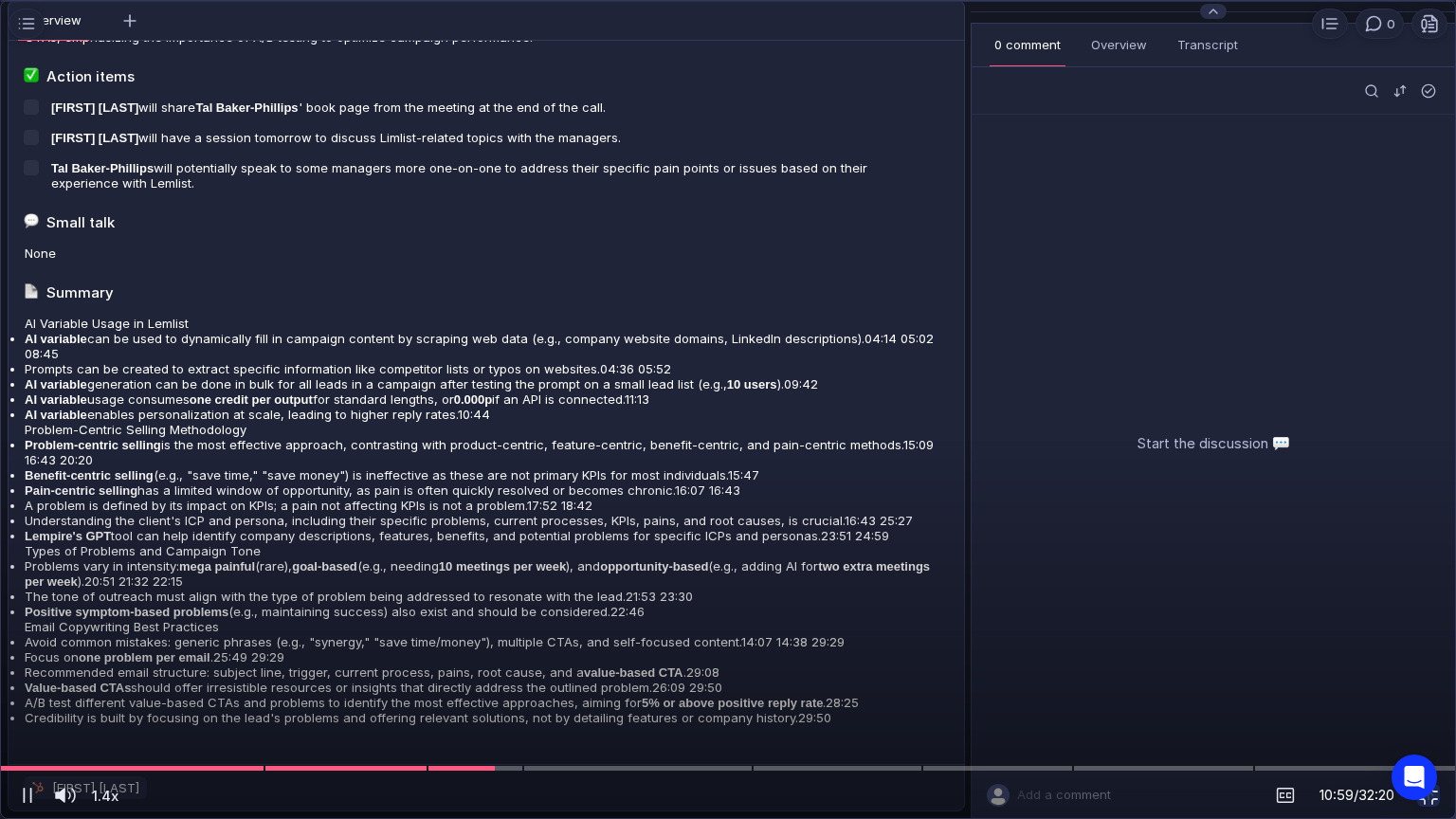 click at bounding box center (728, 410) 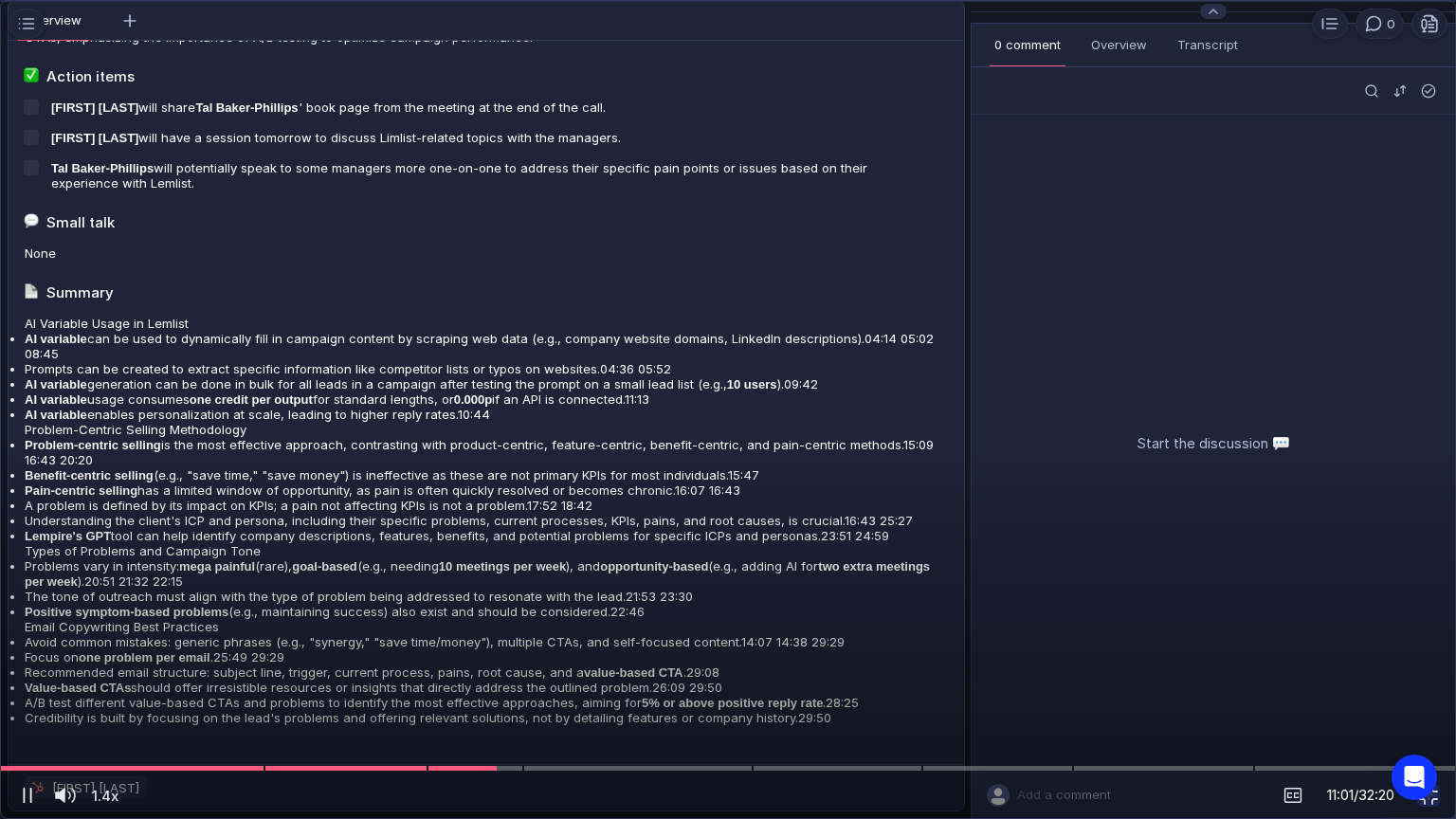 click at bounding box center (24, 795) 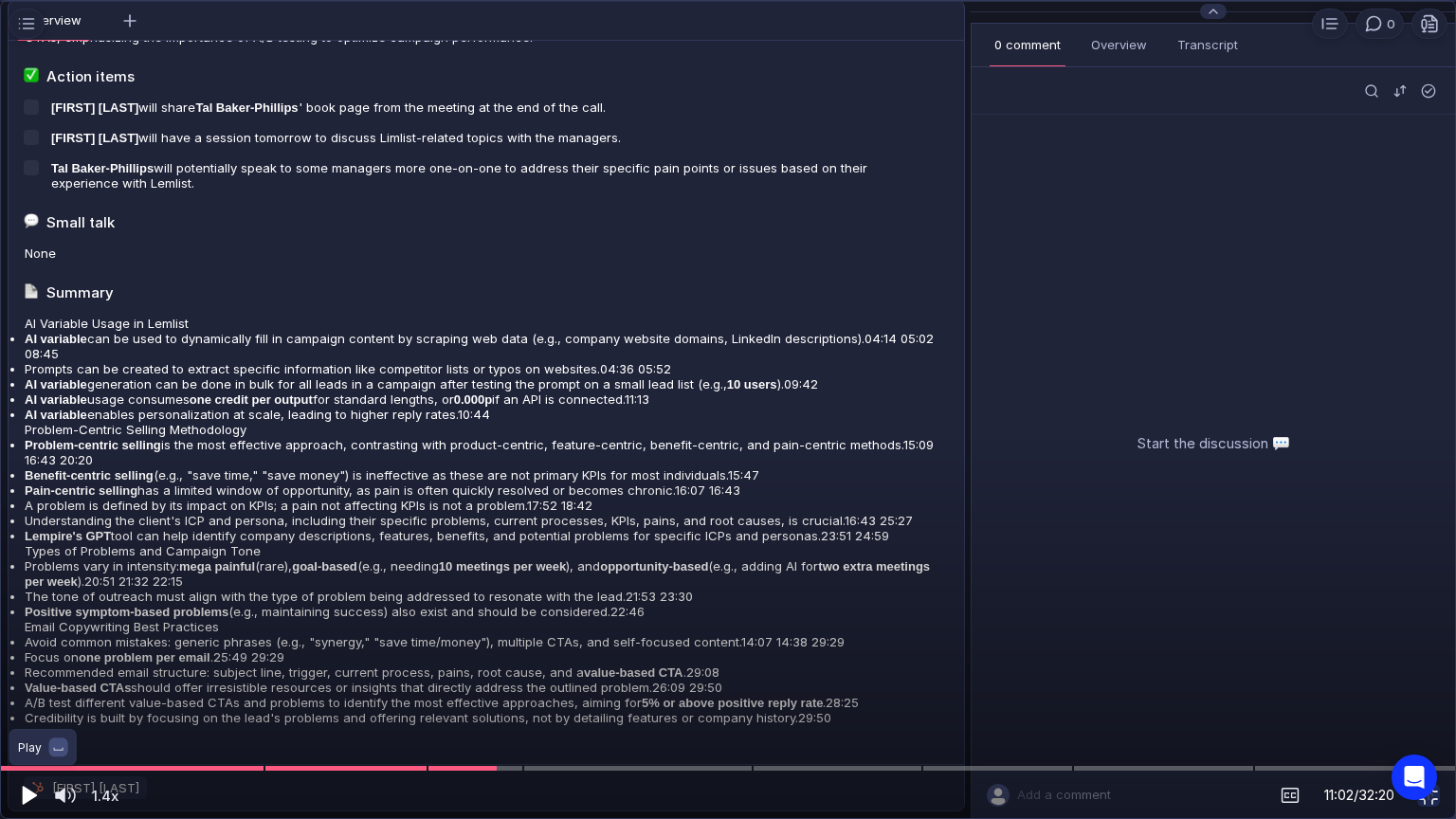 click at bounding box center (27, 795) 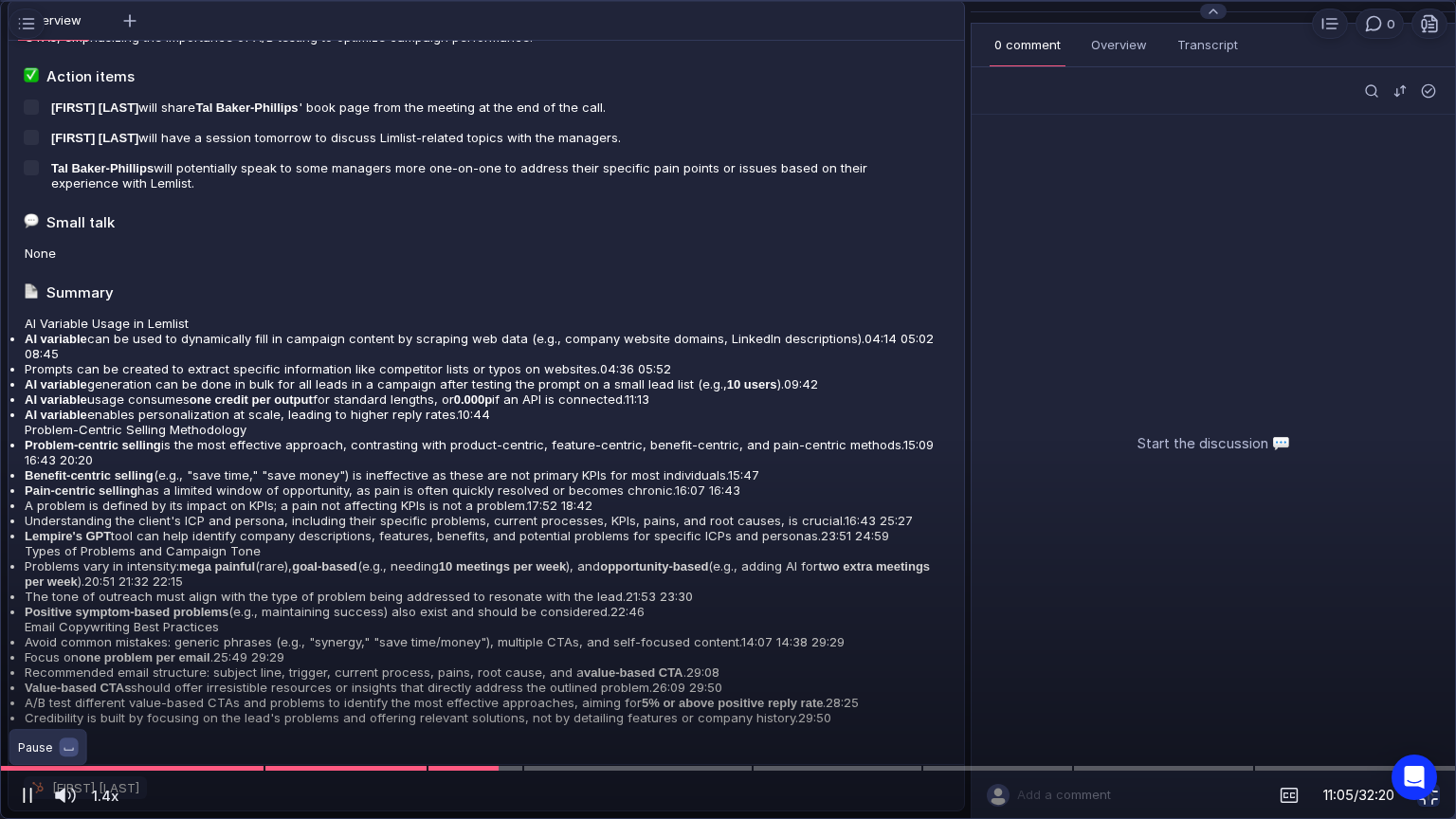 click at bounding box center [27, 795] 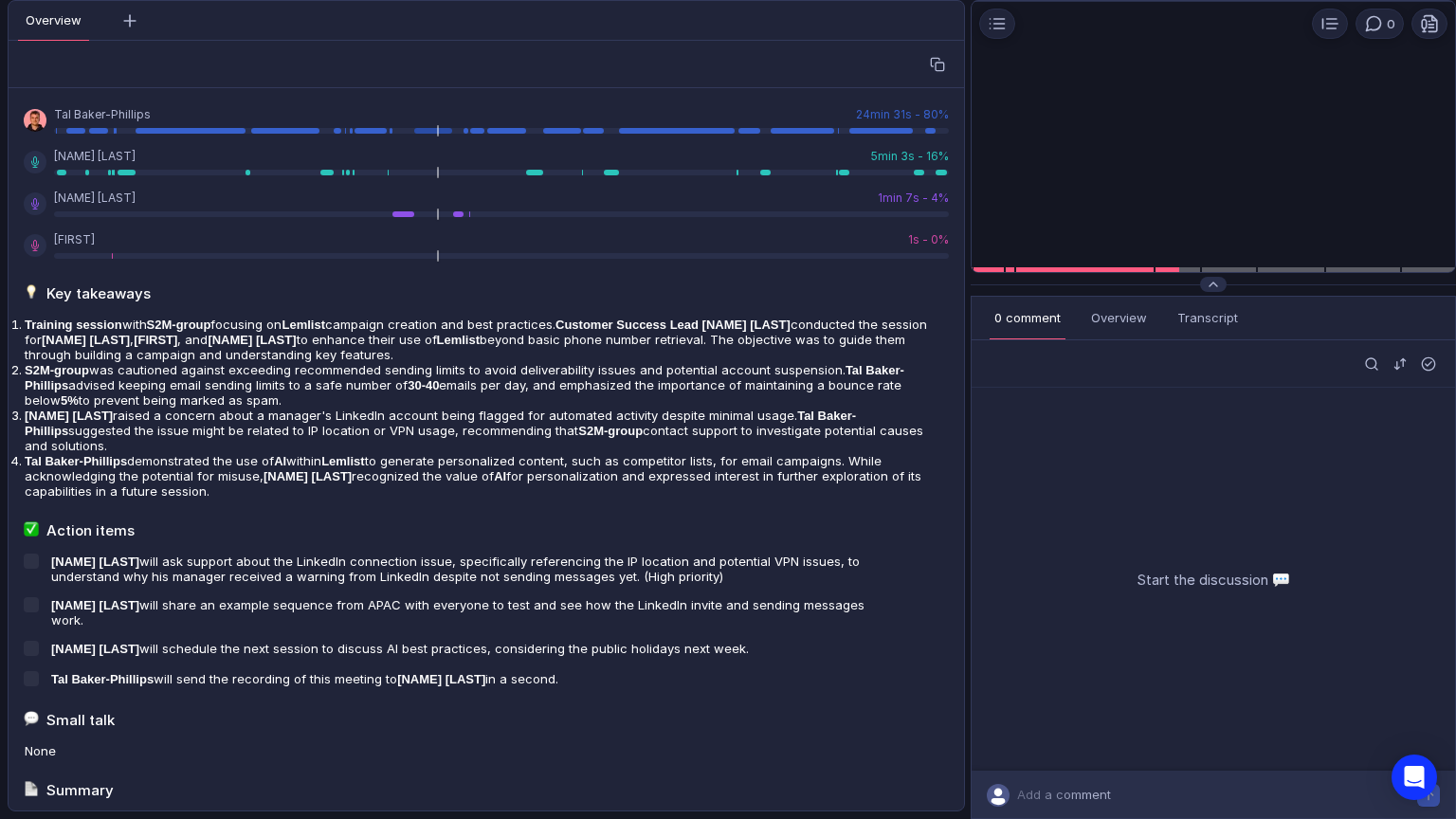 scroll, scrollTop: 0, scrollLeft: 0, axis: both 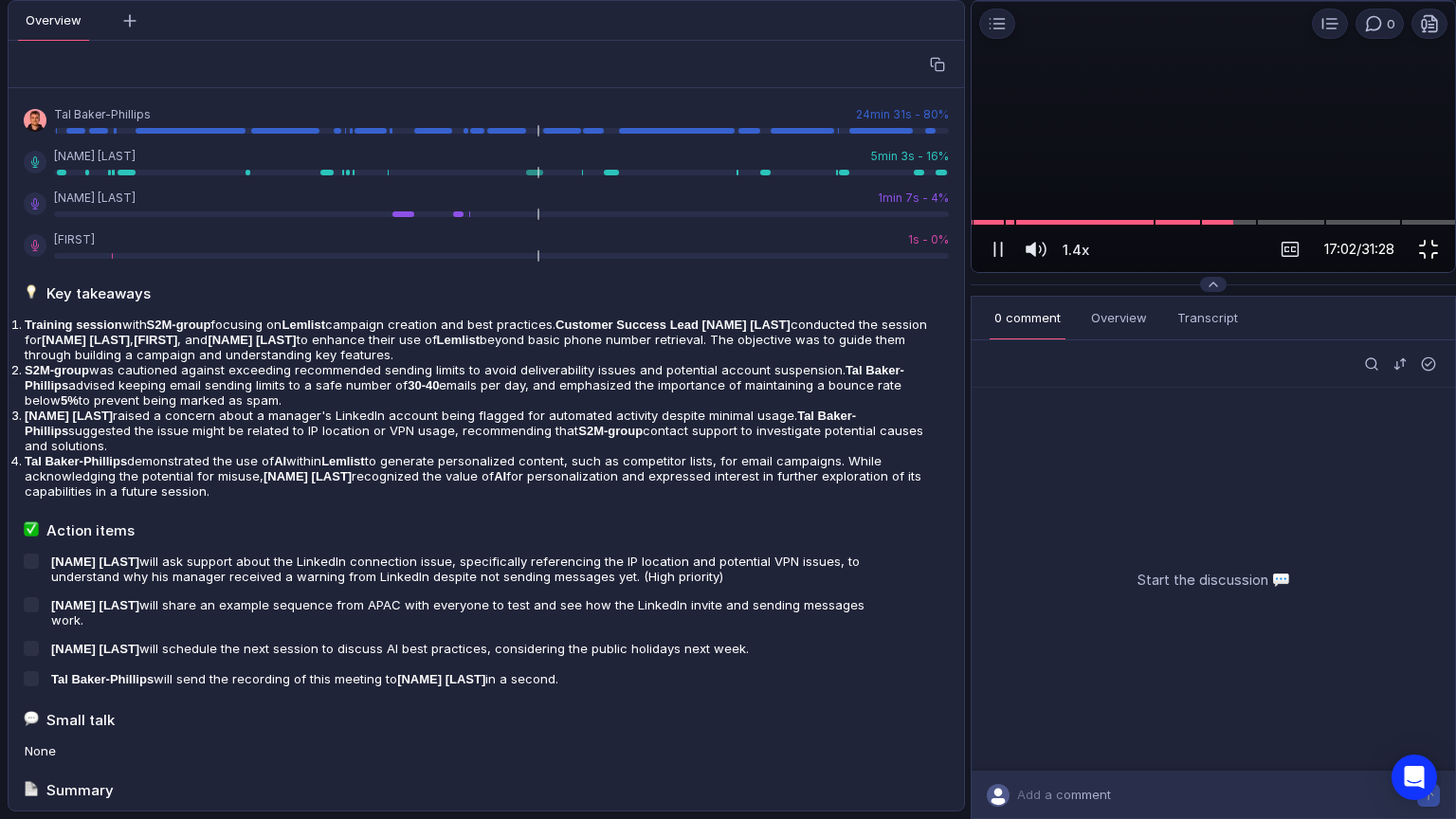 click at bounding box center (1429, 249) 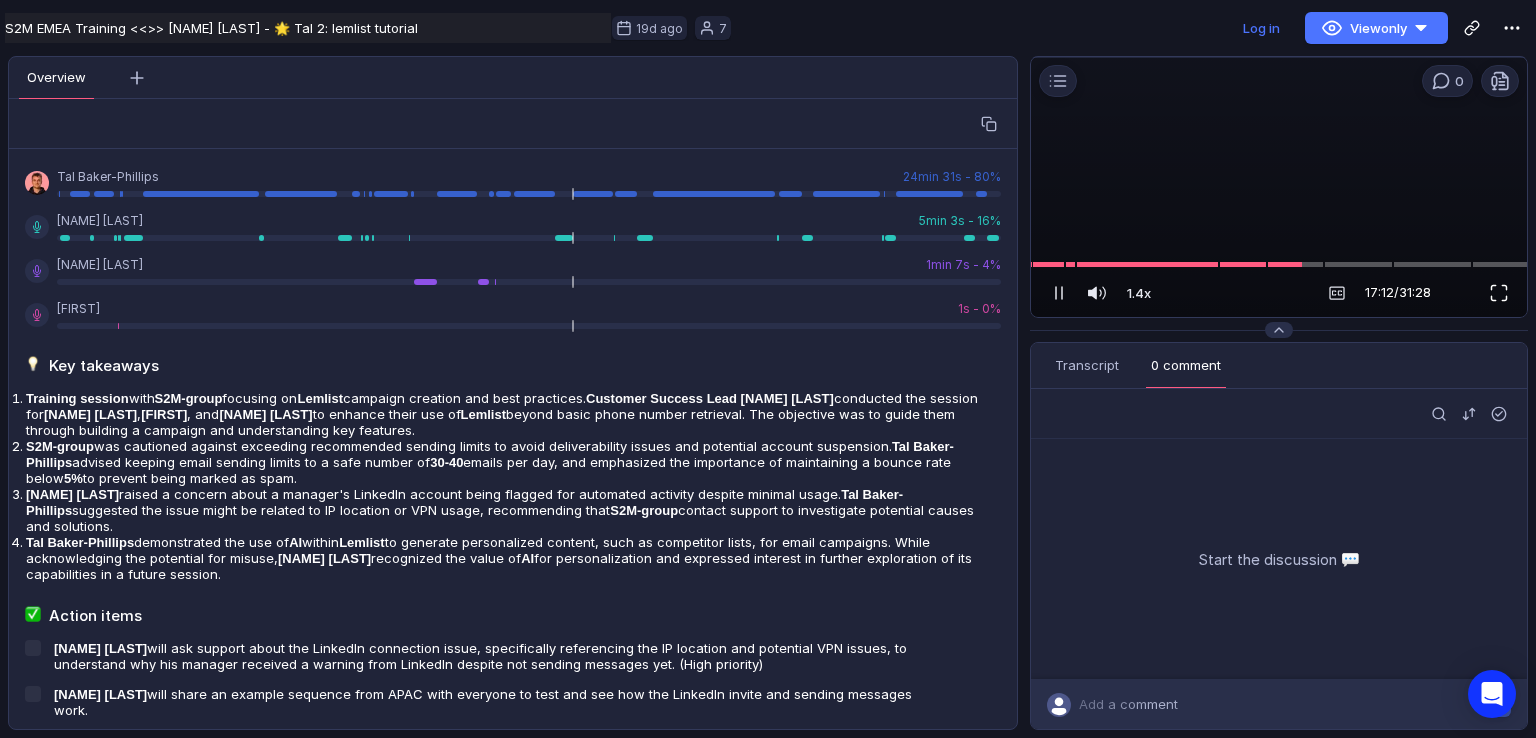 click at bounding box center (1499, 293) 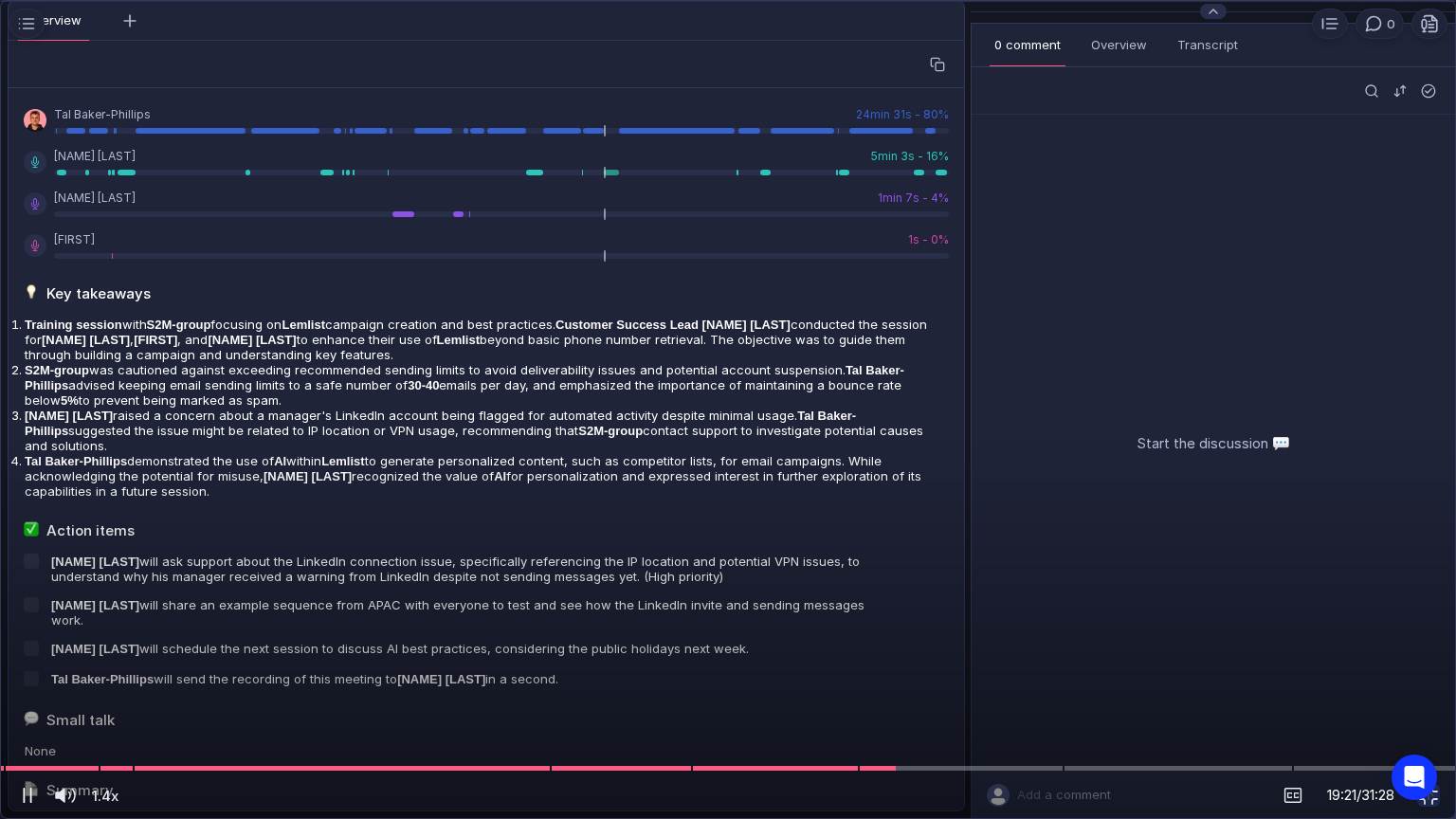 click at bounding box center [27, 795] 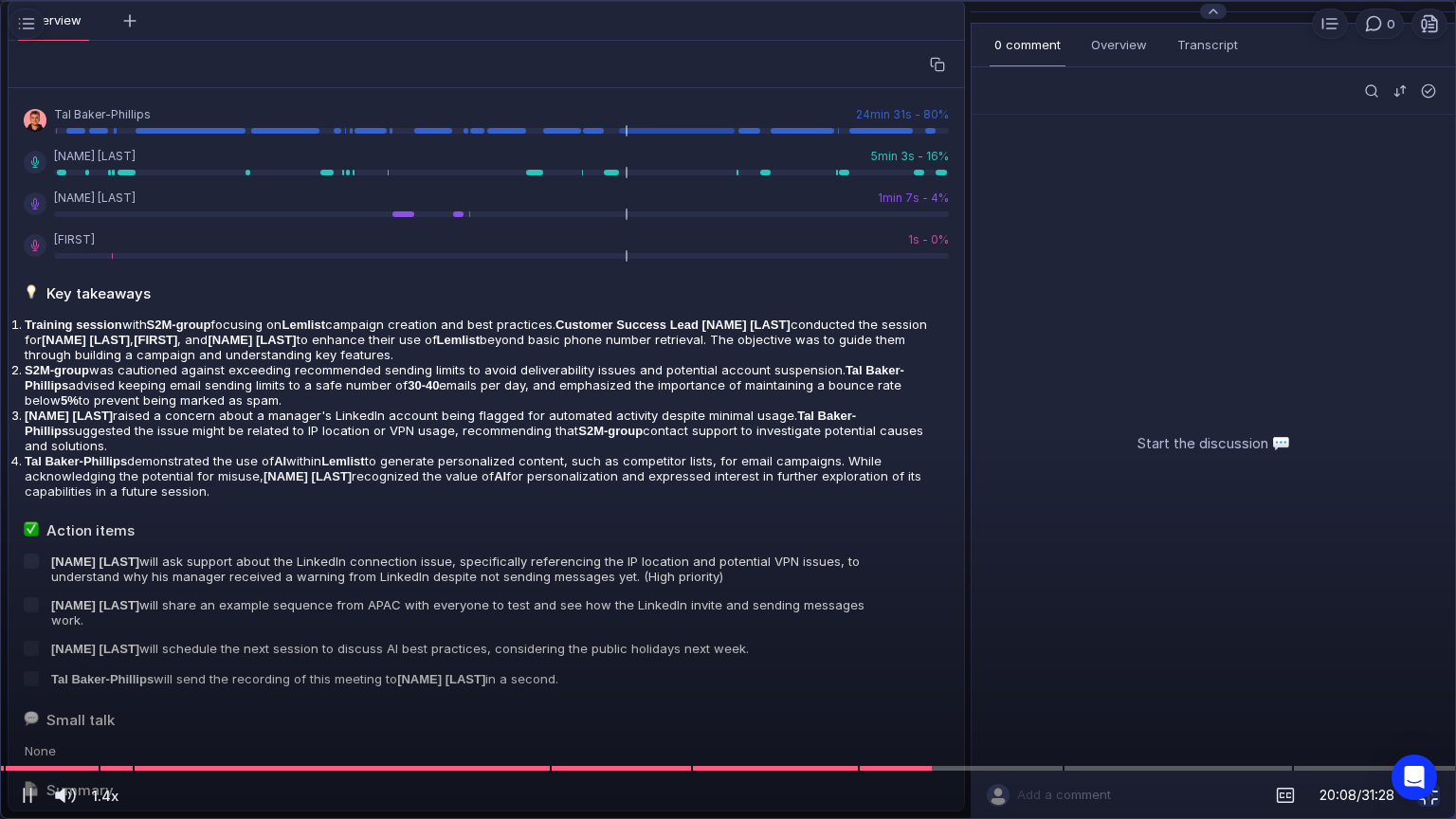 click at bounding box center (1429, 795) 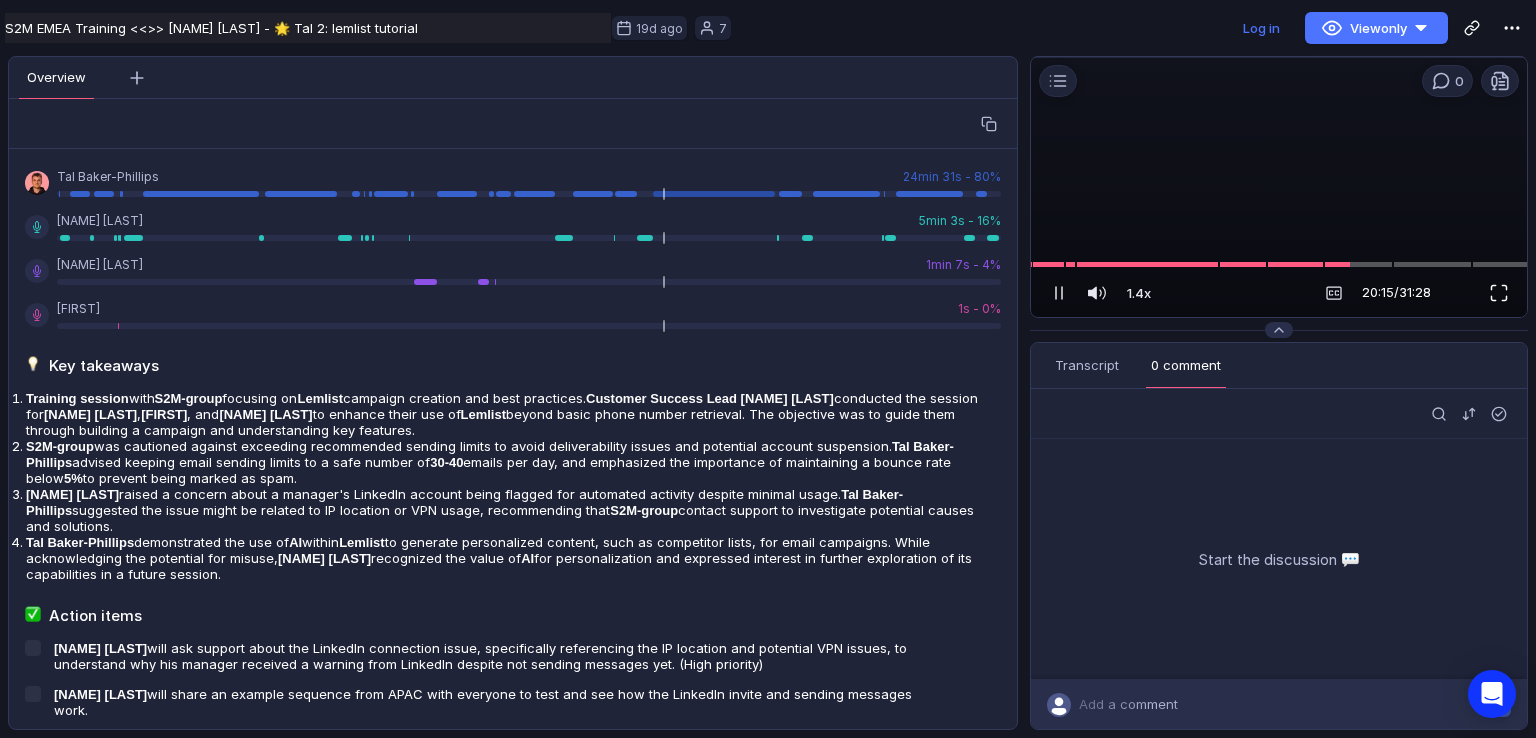 click at bounding box center (1499, 293) 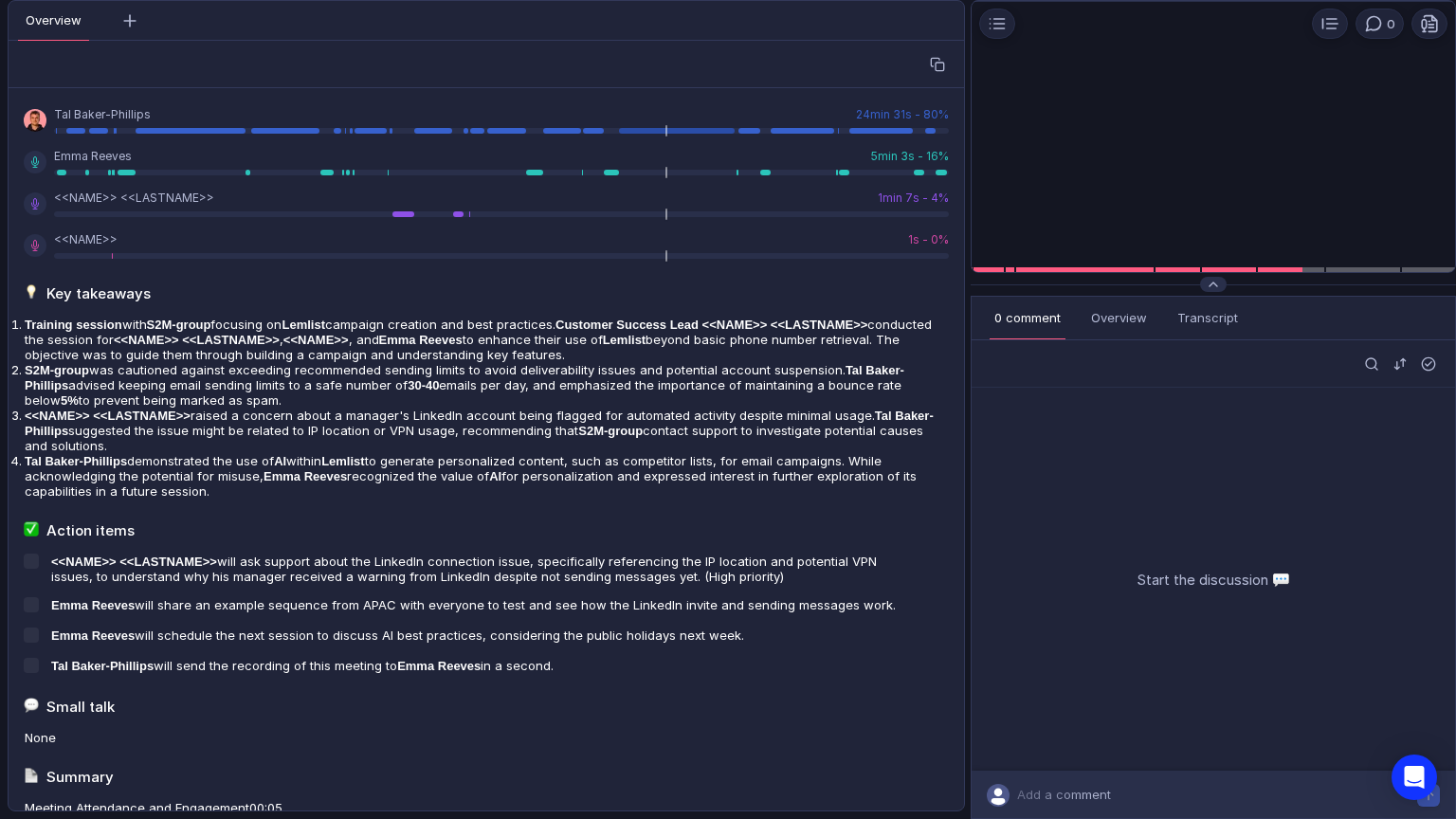 scroll, scrollTop: 0, scrollLeft: 0, axis: both 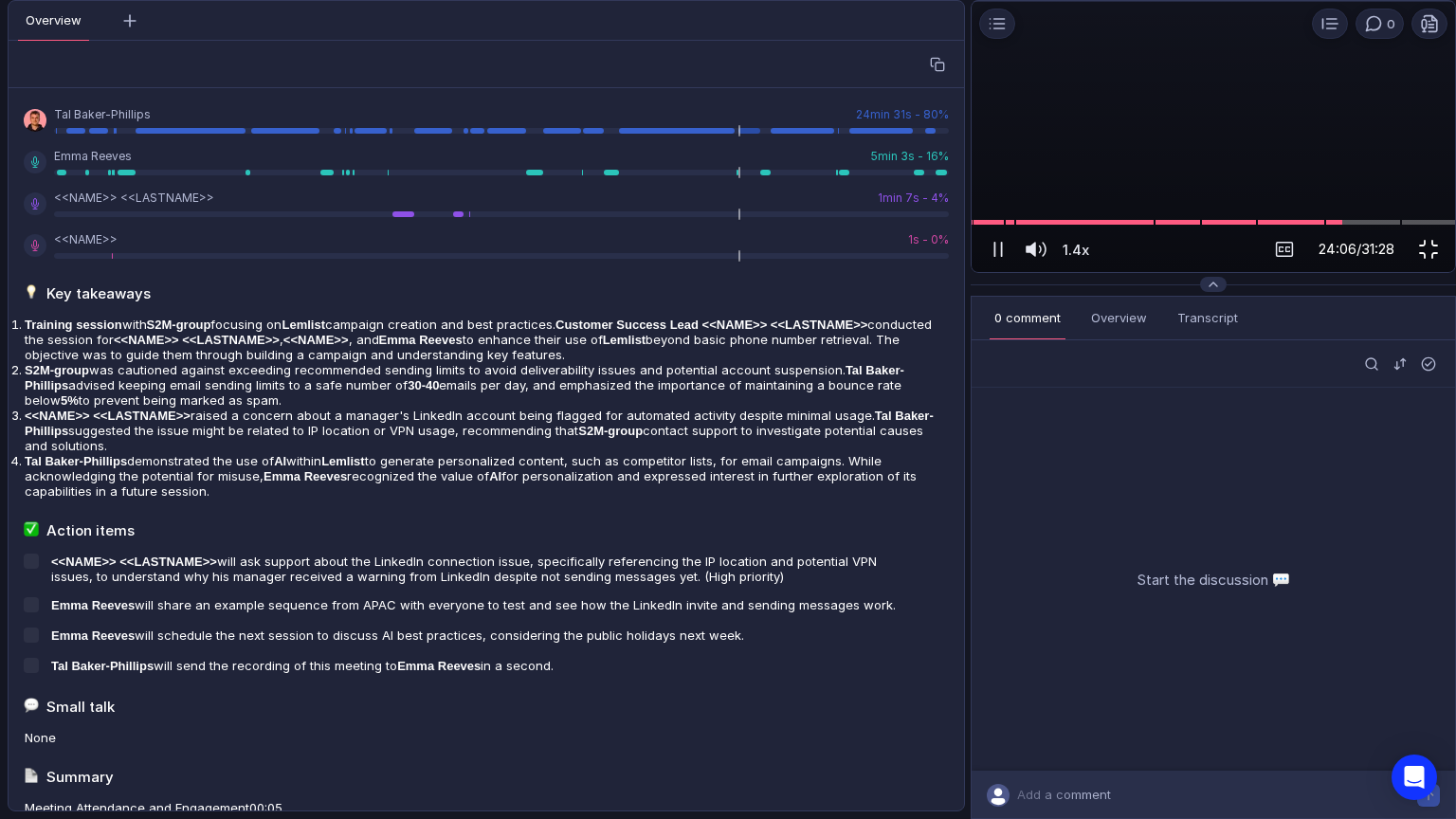 click at bounding box center (1429, 249) 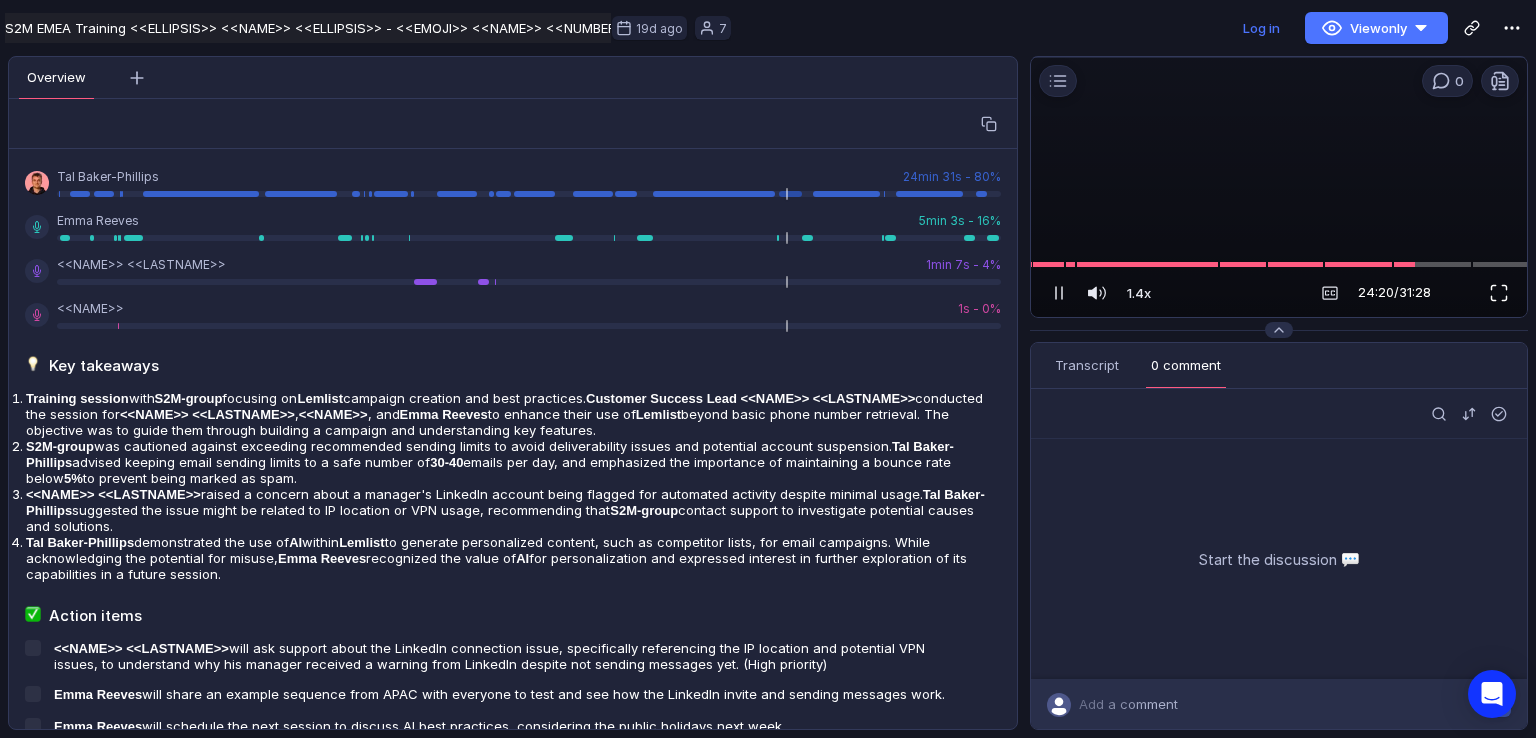 click at bounding box center [1499, 293] 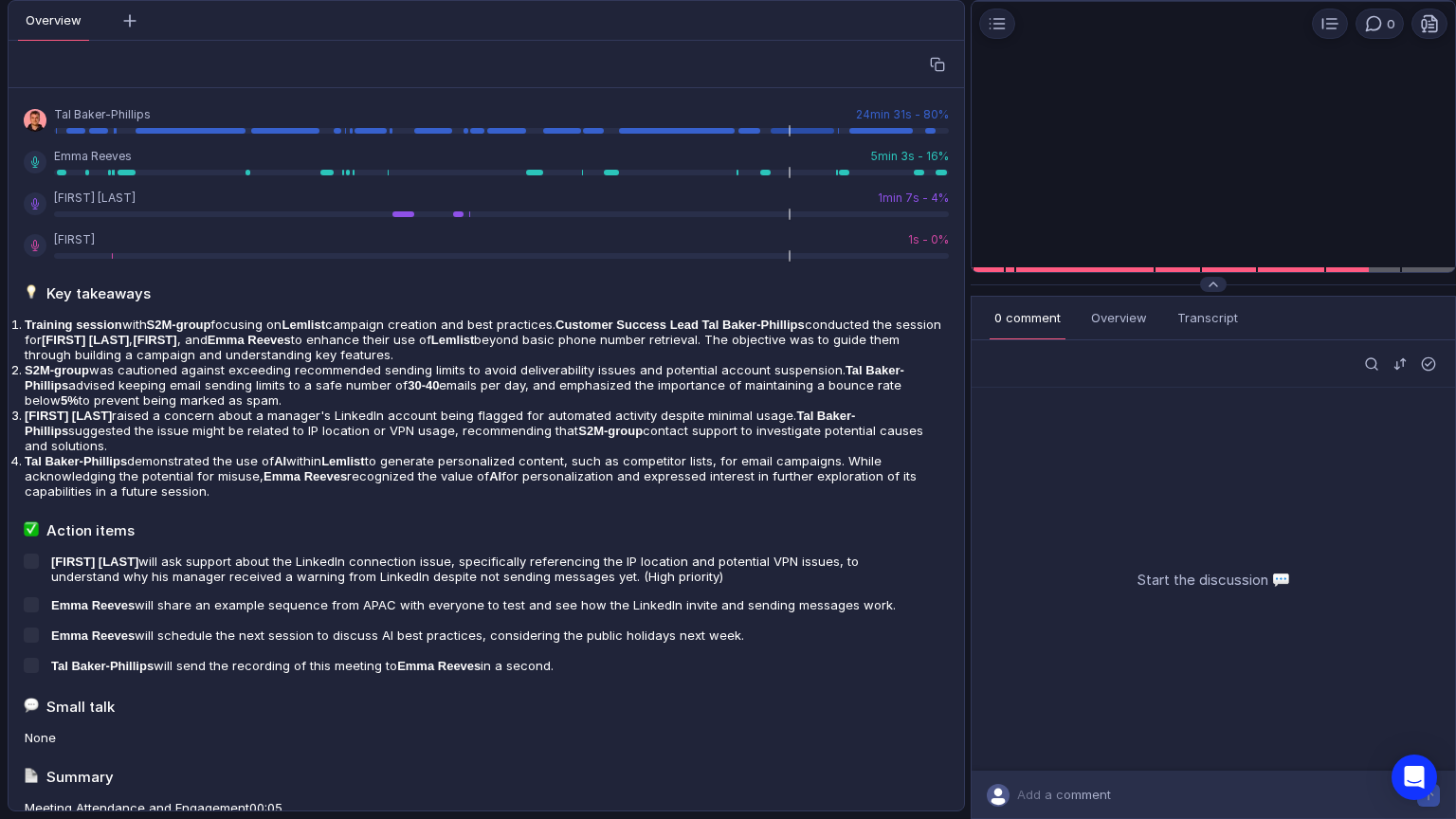 scroll, scrollTop: 0, scrollLeft: 0, axis: both 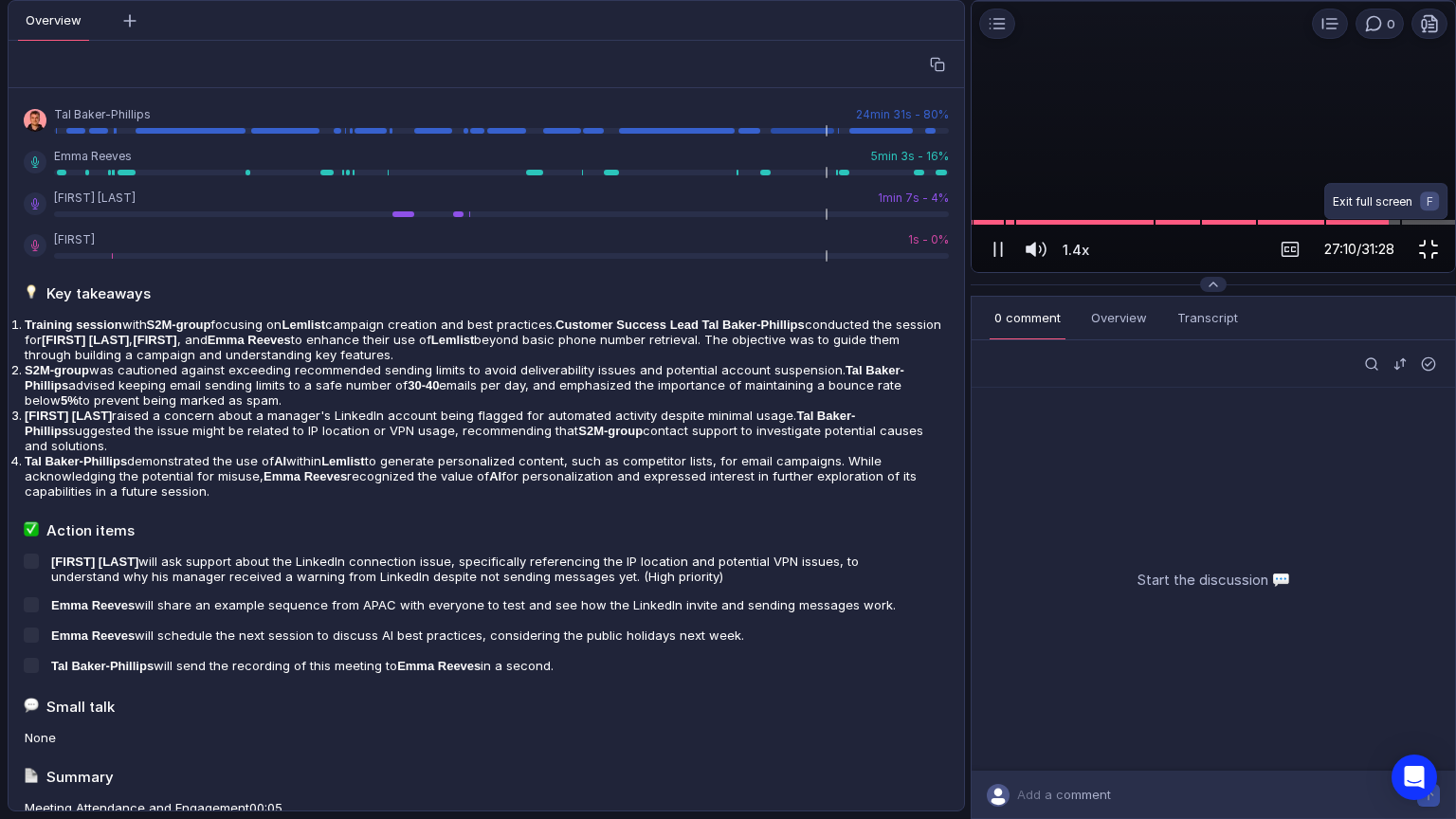 click at bounding box center [1429, 249] 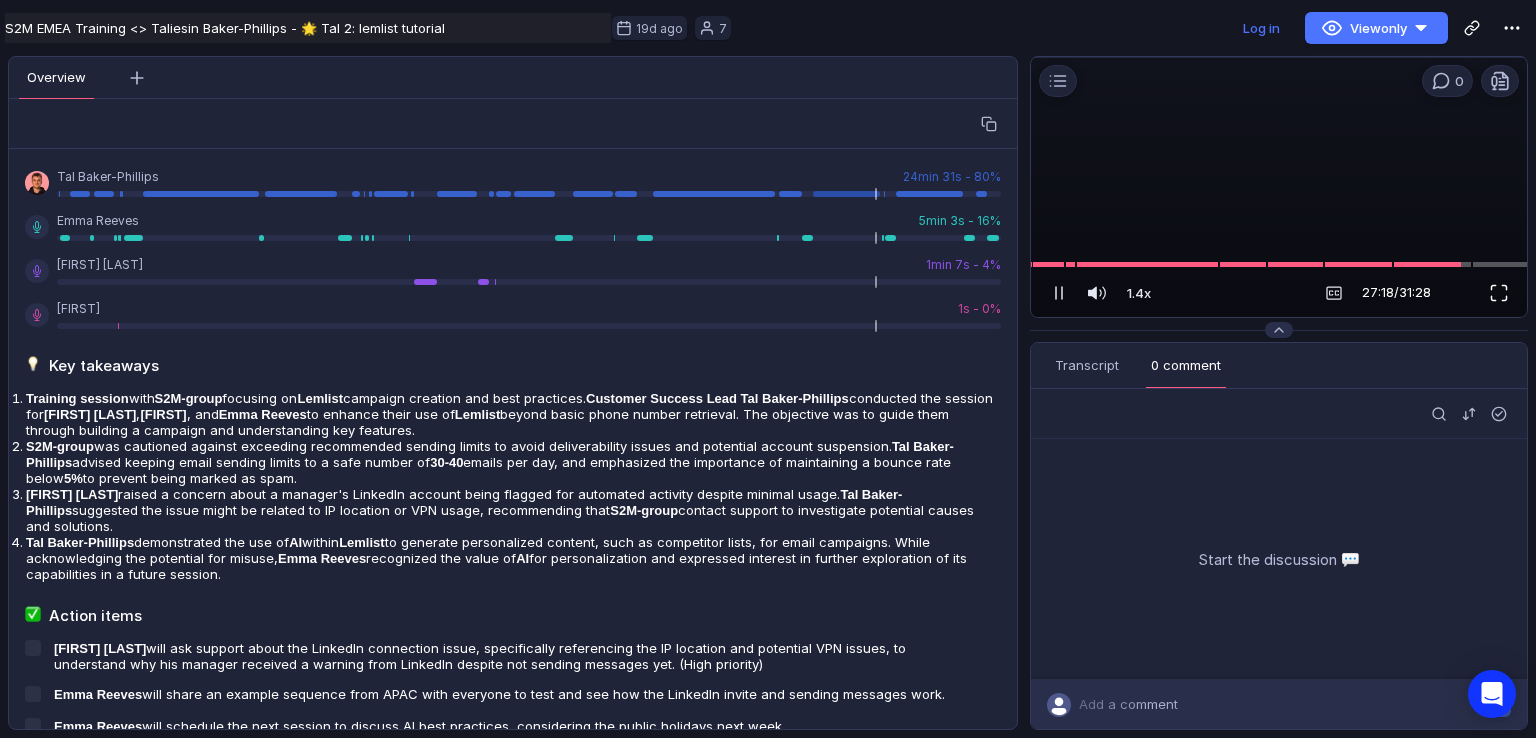 click at bounding box center [1499, 293] 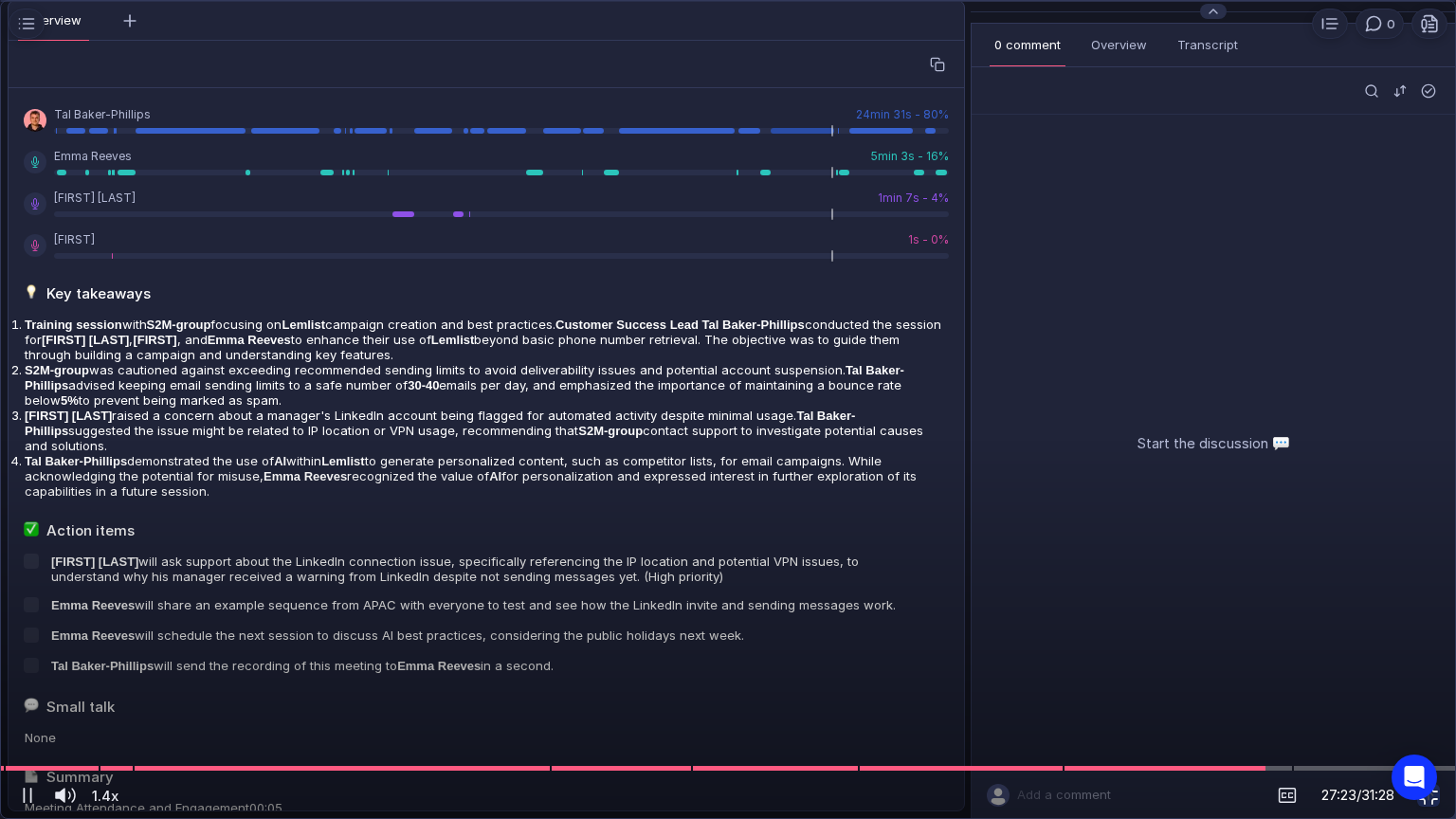 click at bounding box center [1429, 795] 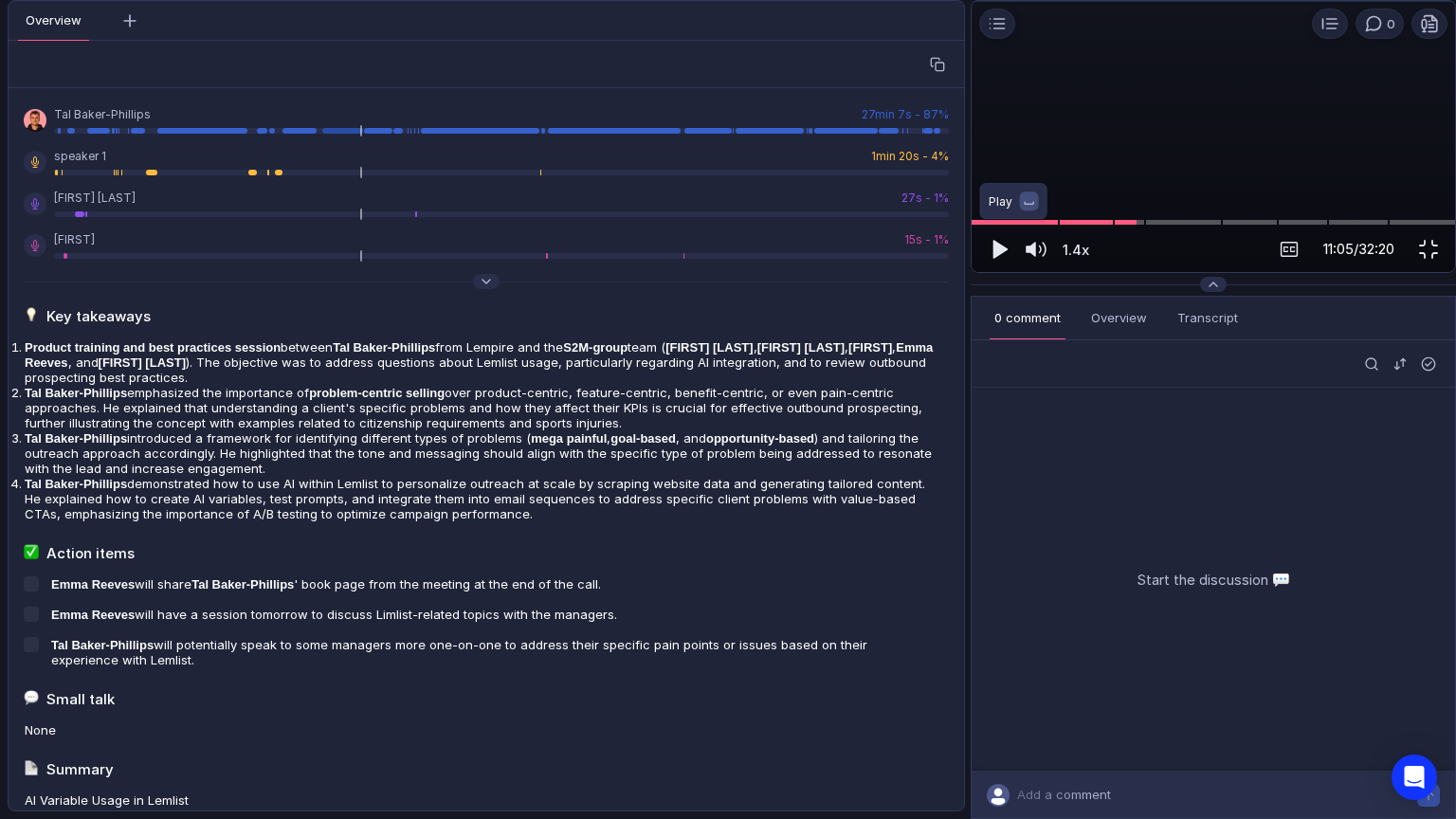 scroll, scrollTop: 0, scrollLeft: 0, axis: both 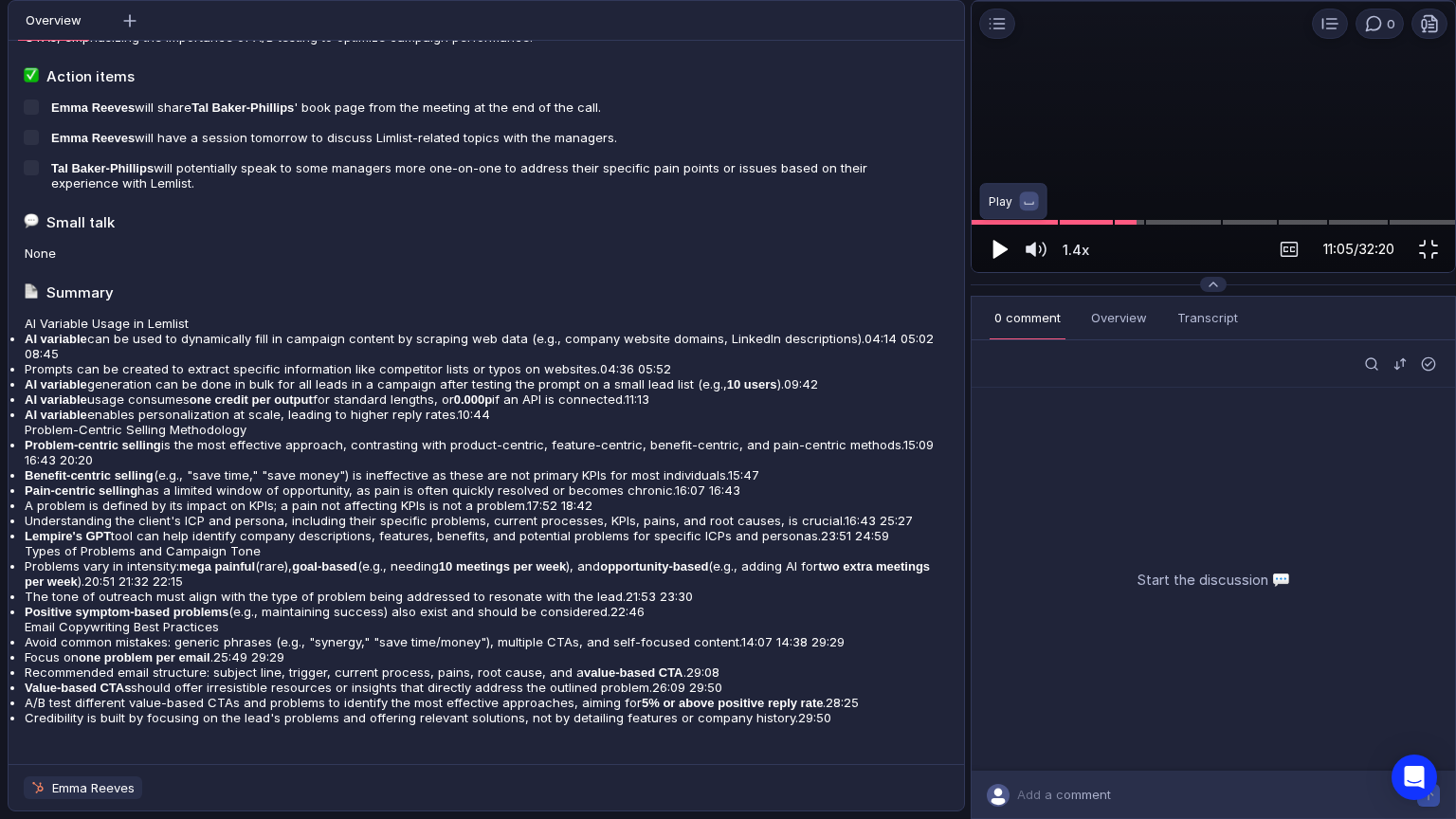 click at bounding box center (998, 249) 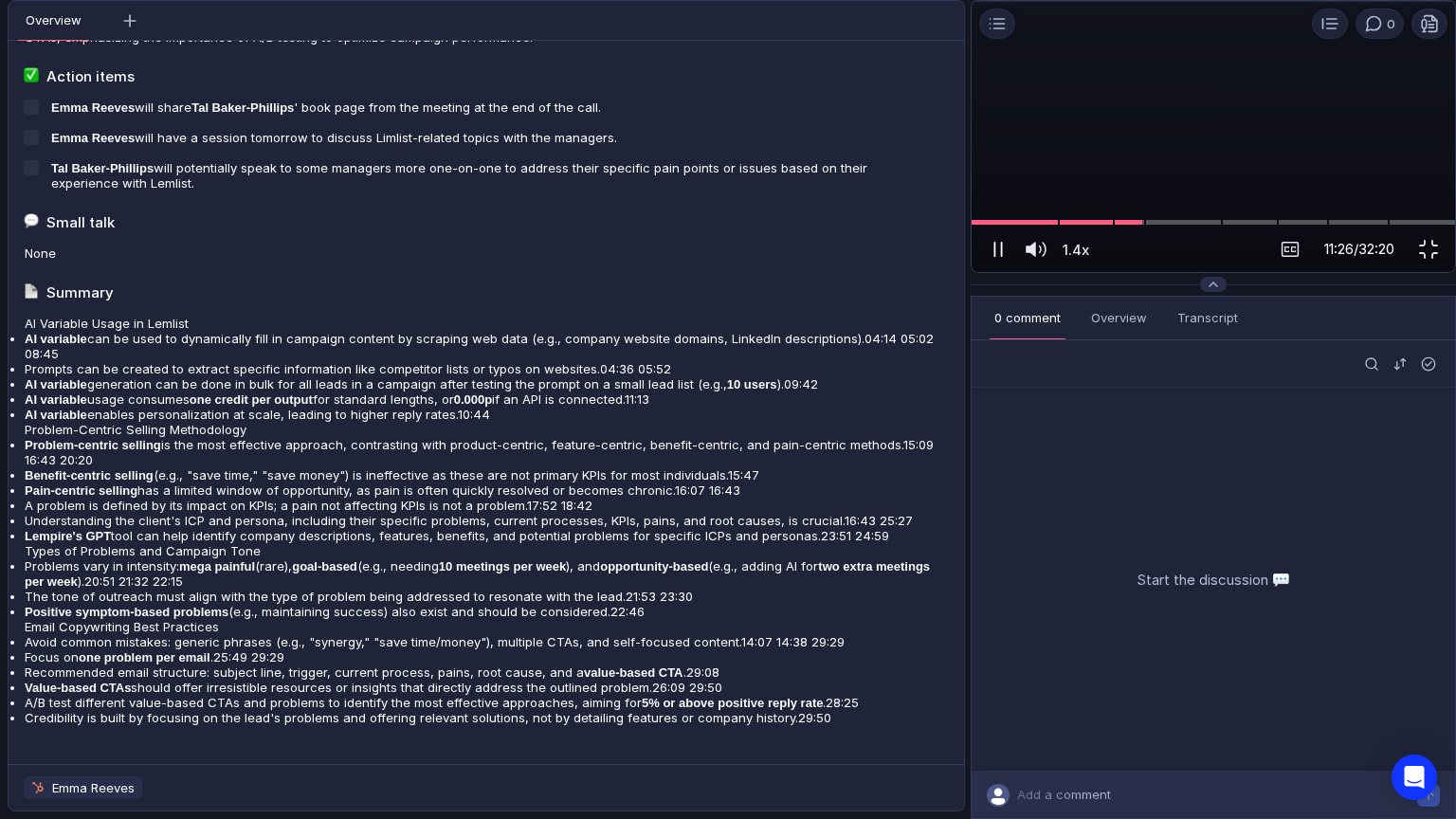 click at bounding box center (998, 249) 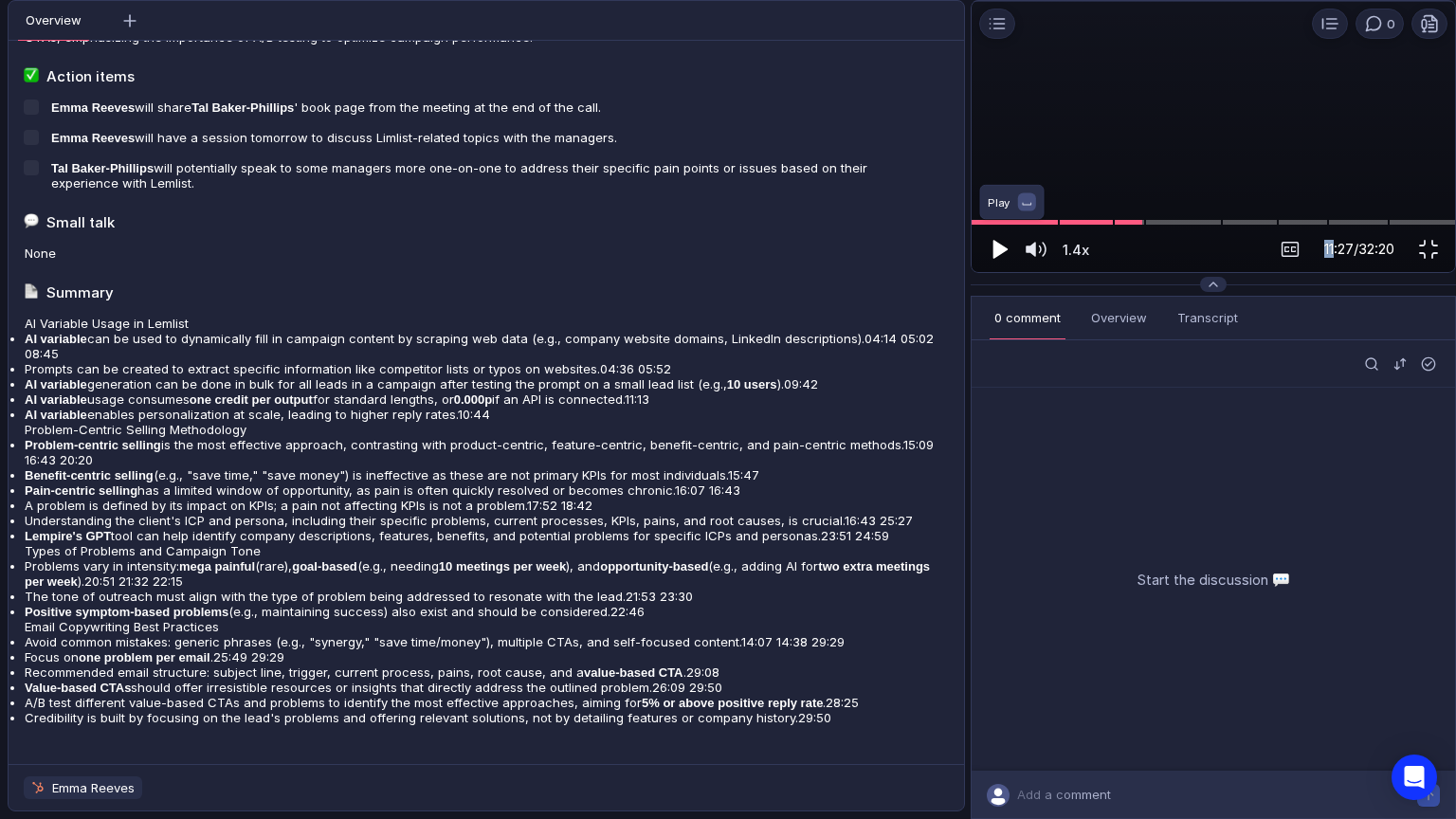 click at bounding box center (998, 249) 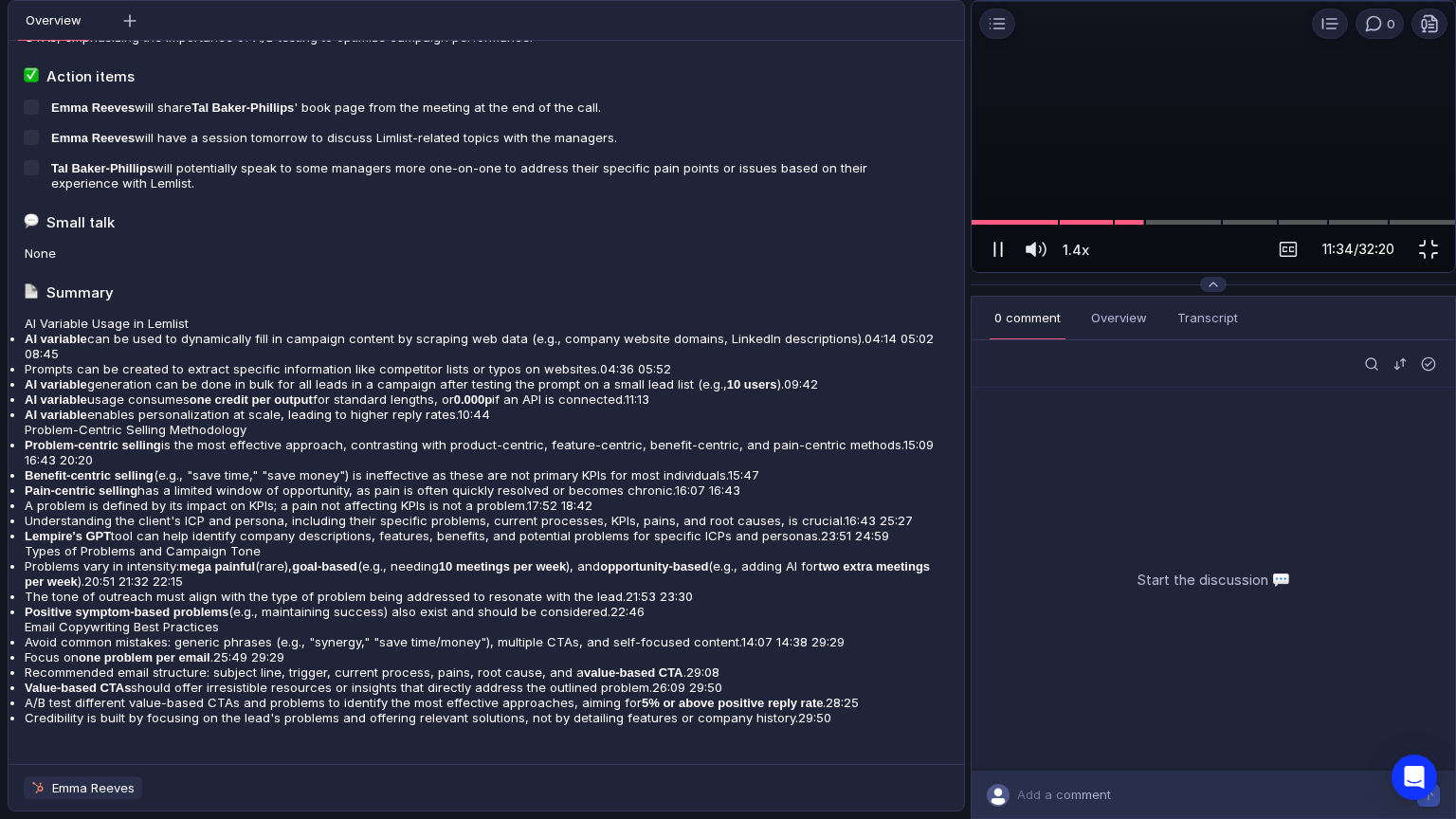 click at bounding box center (998, 249) 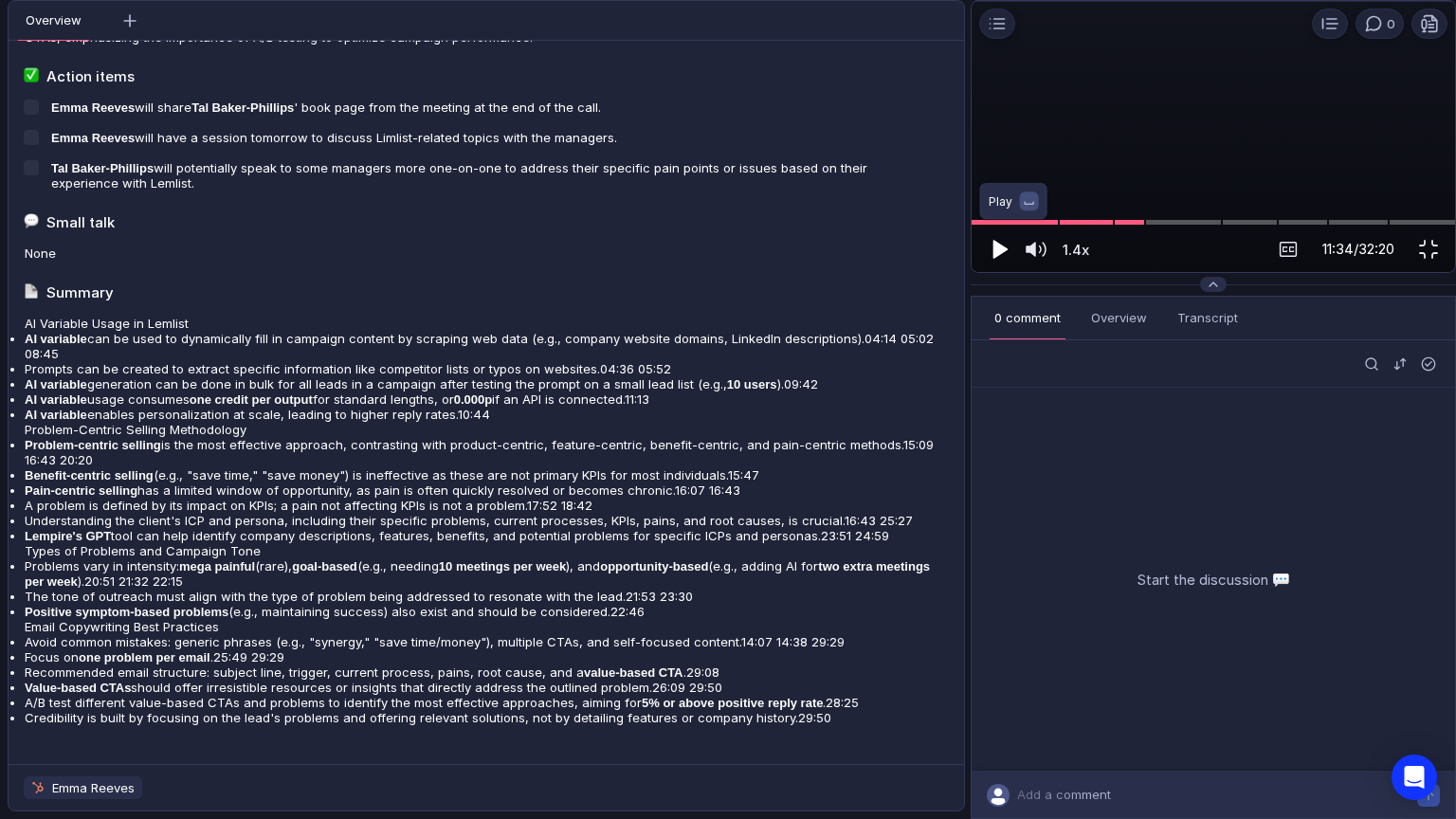click at bounding box center [998, 249] 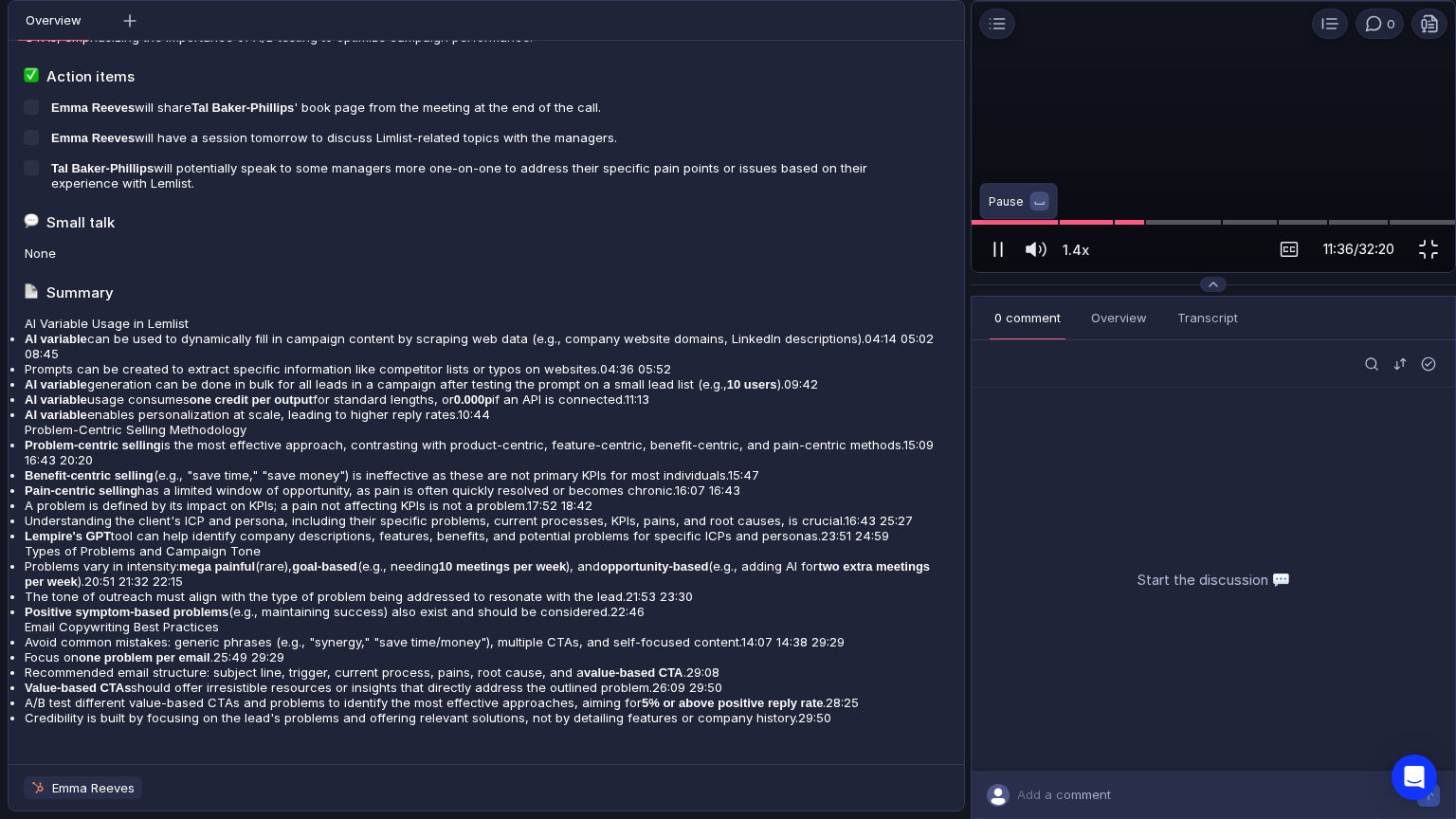 click at bounding box center [998, 249] 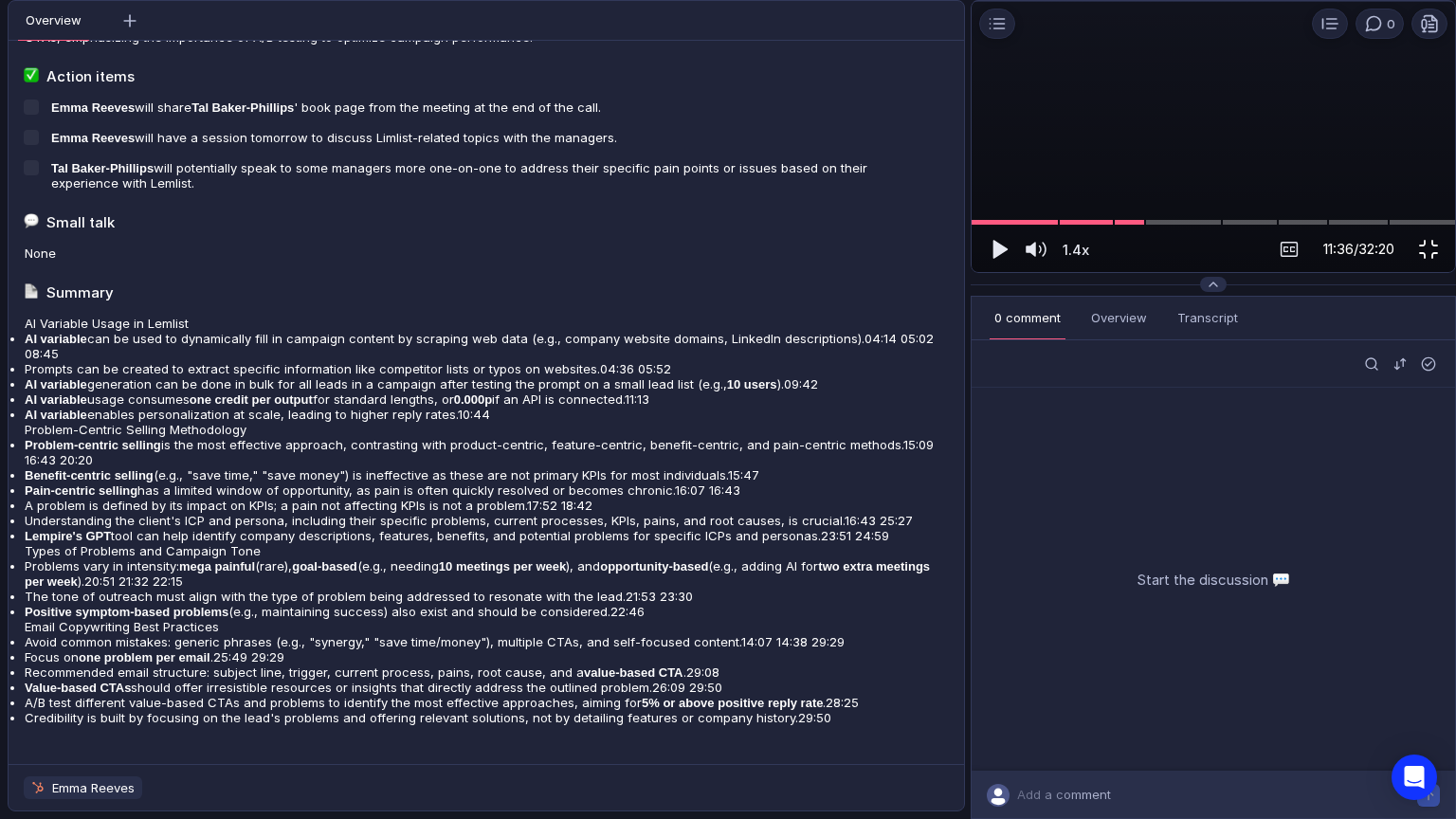click at bounding box center [1429, 249] 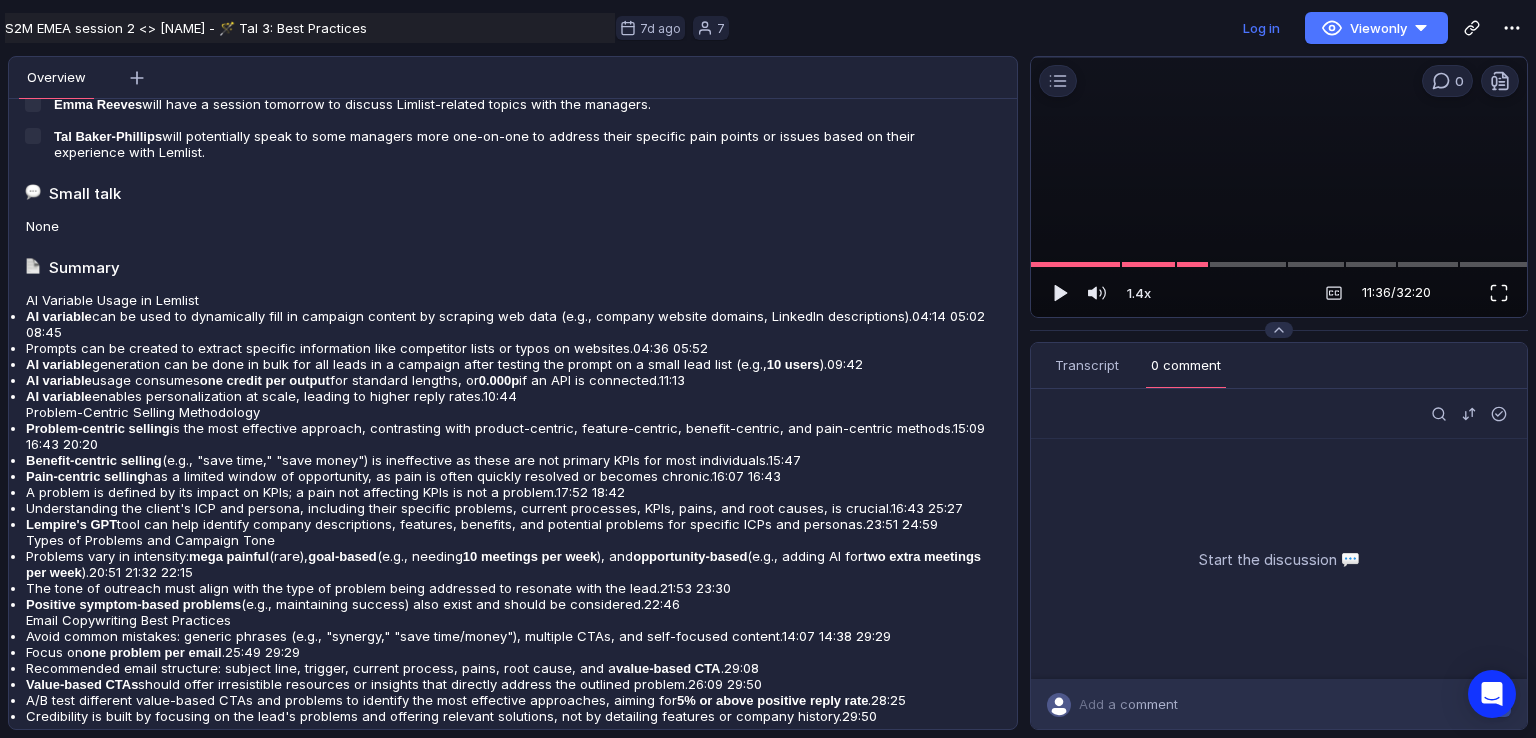 click at bounding box center [1499, 293] 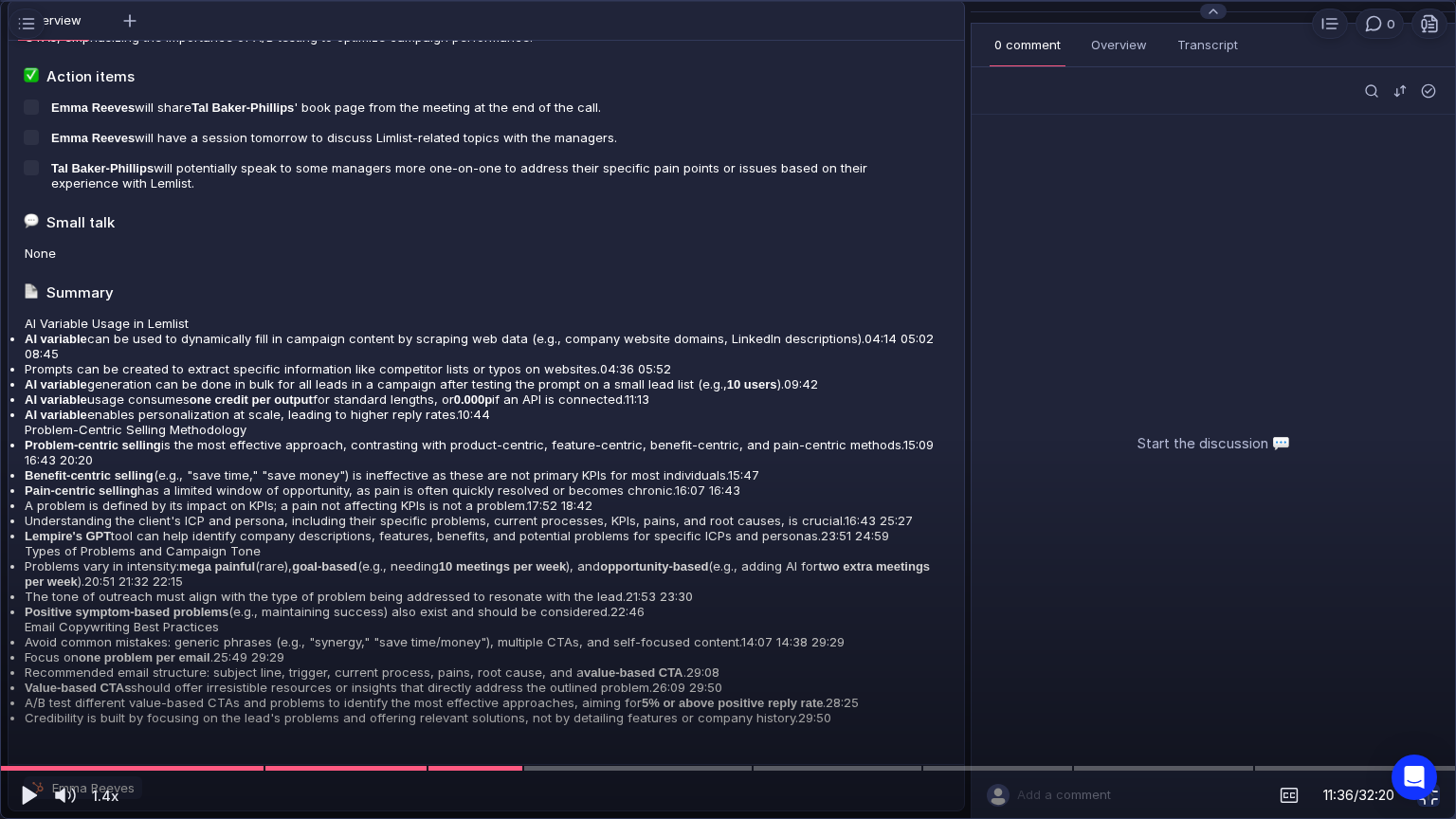 click at bounding box center [728, 410] 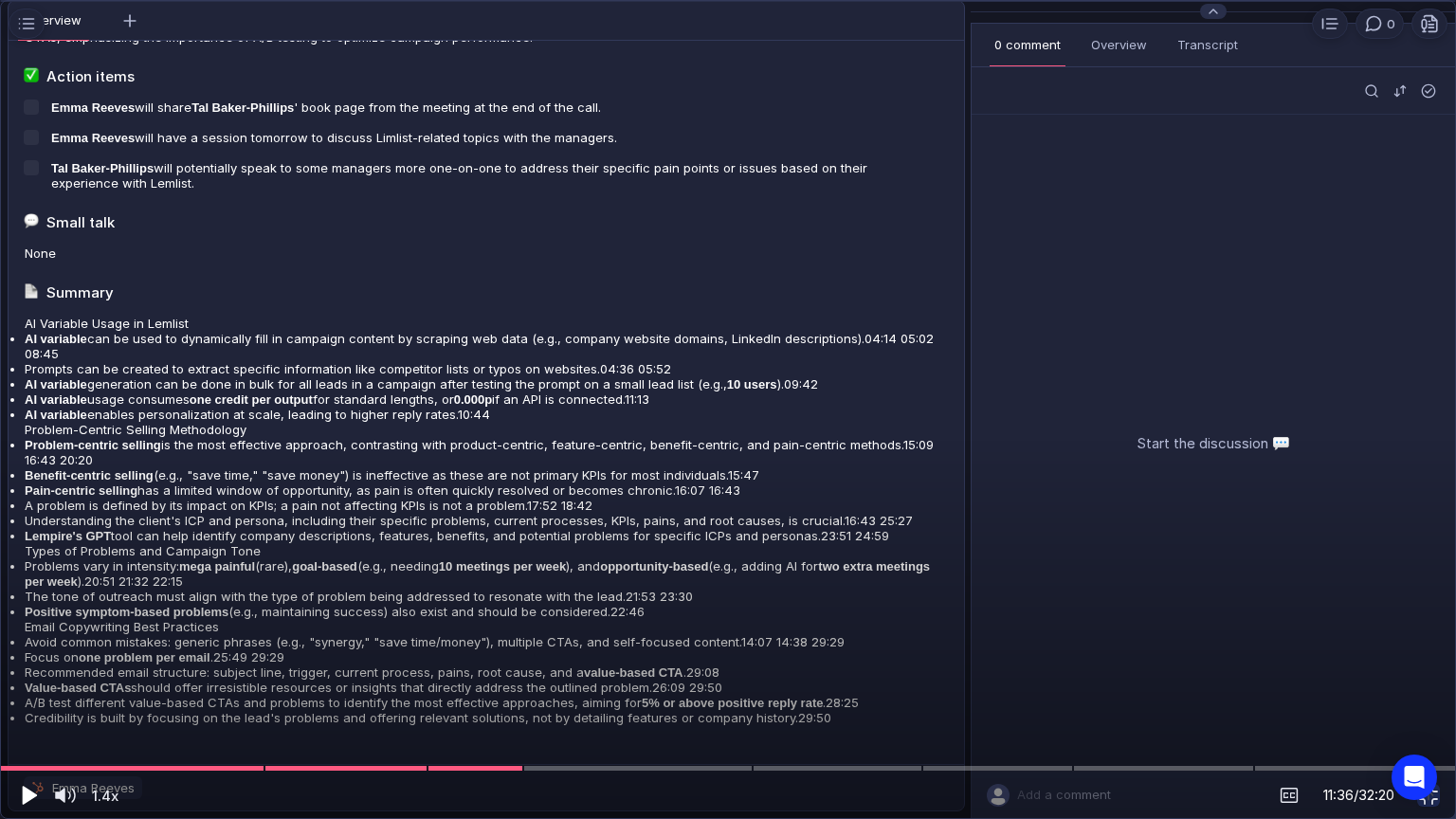 click at bounding box center [27, 795] 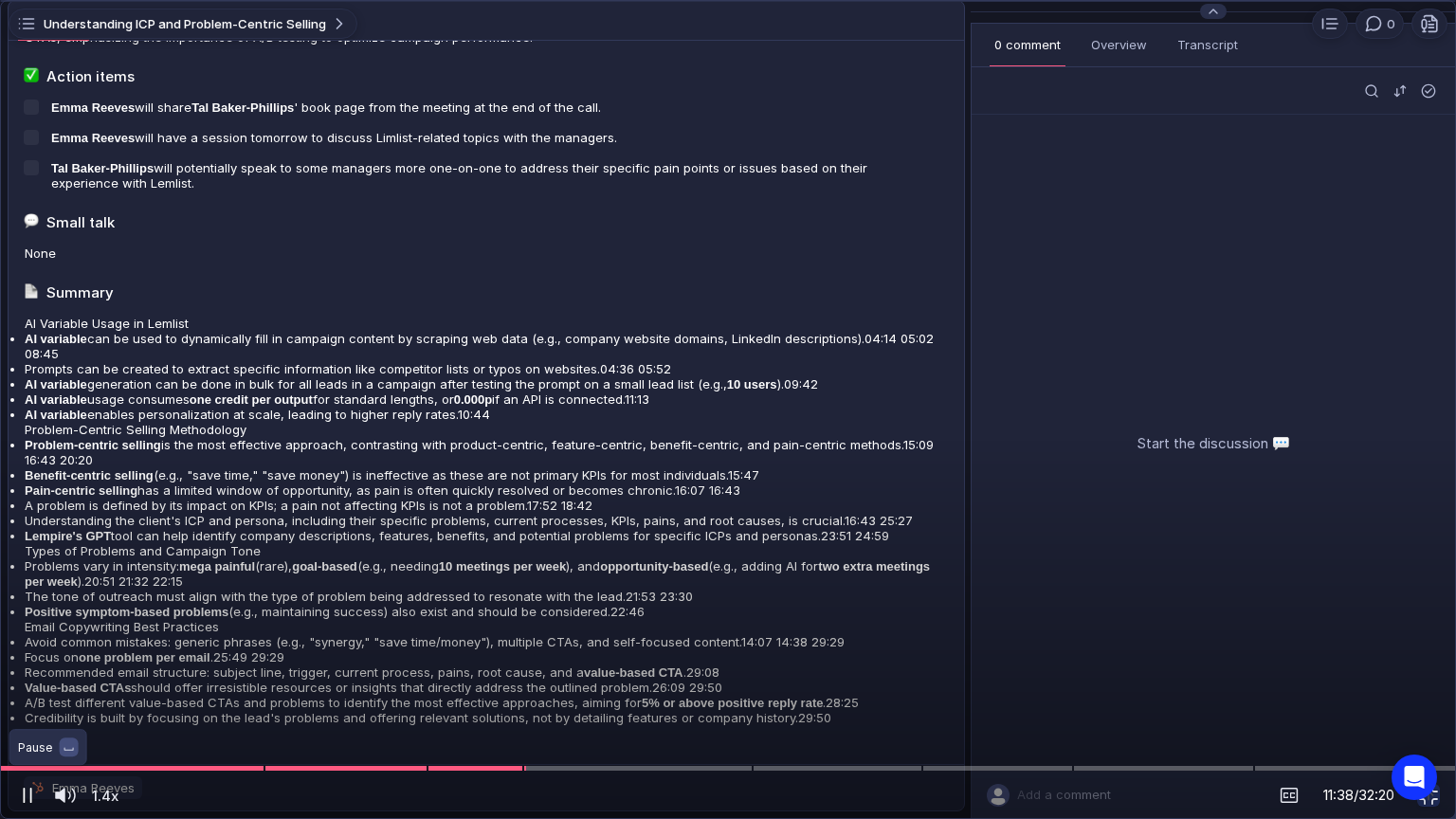 click at bounding box center (27, 795) 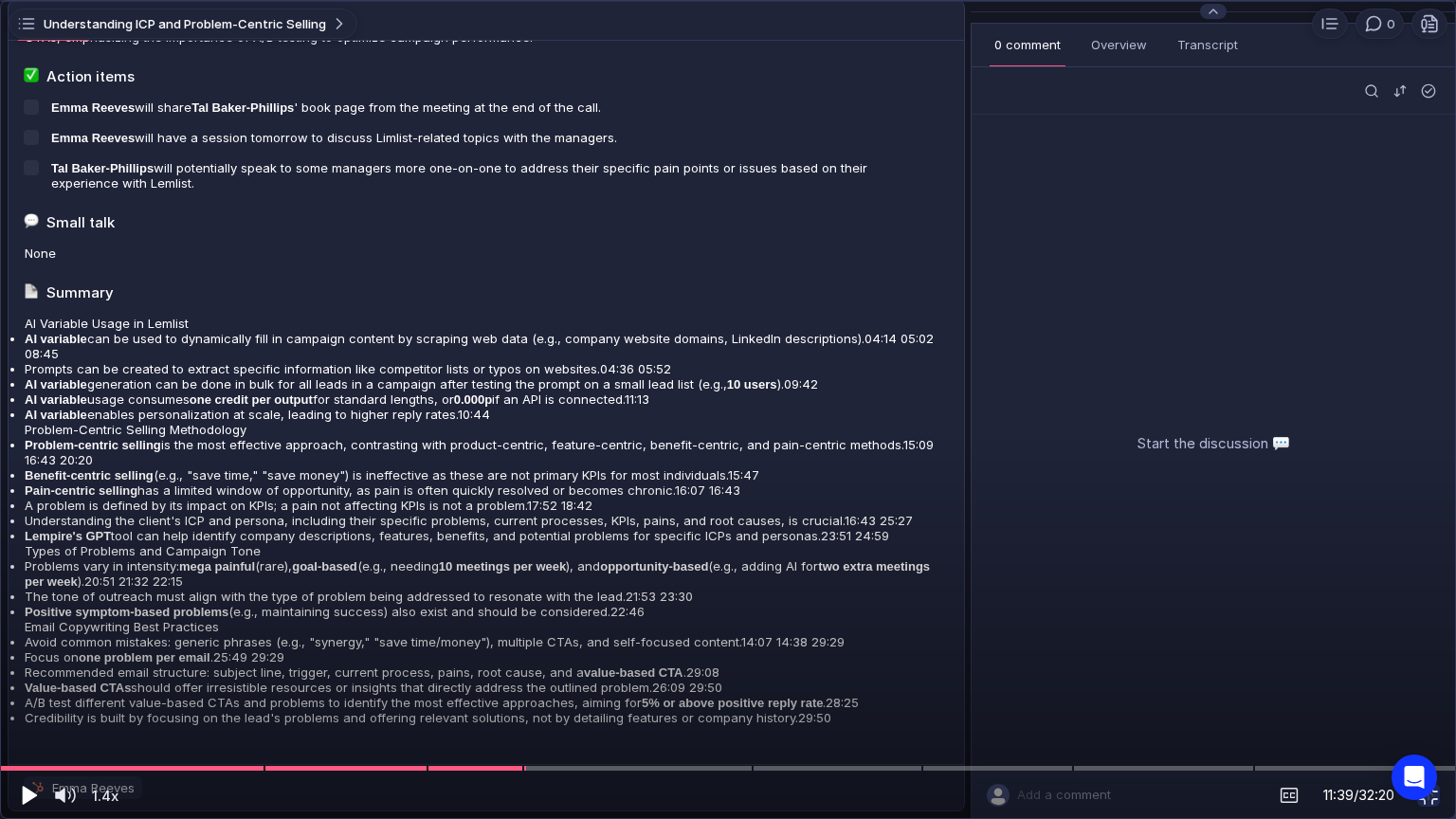 click at bounding box center [29, 795] 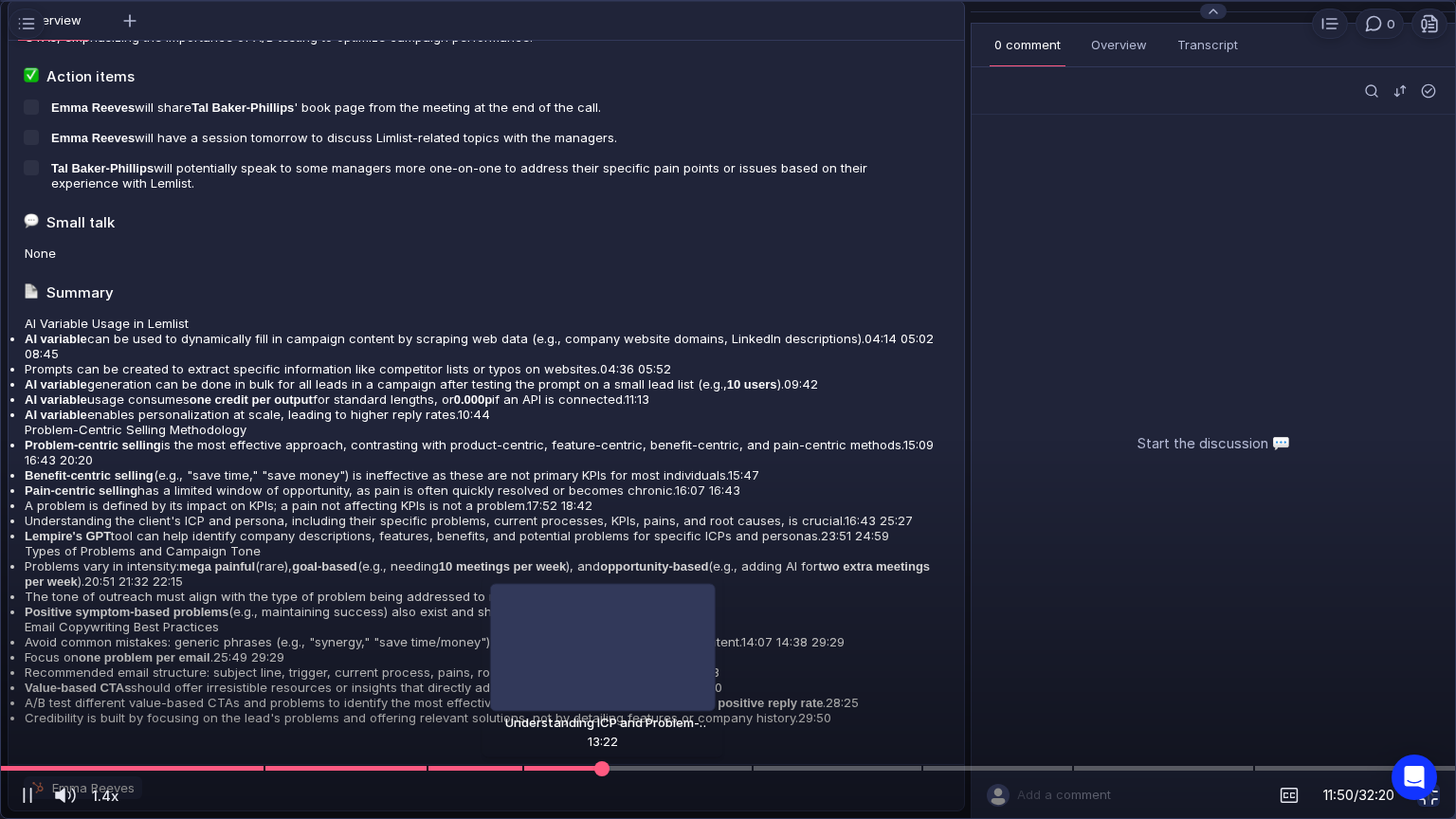 click at bounding box center (728, 768) 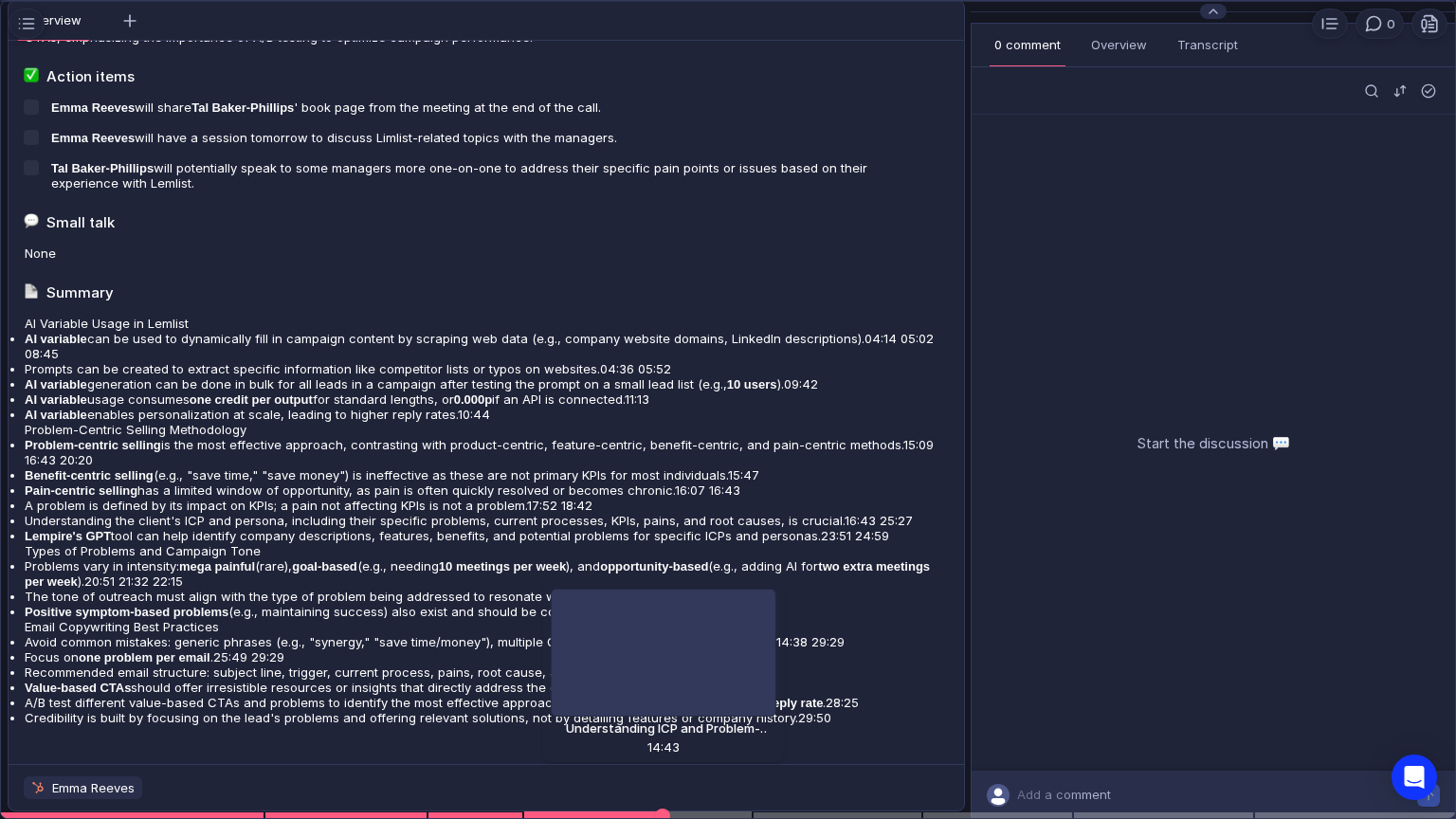 click on "Understanding ICP and Problem-Centric Selling 0 Loading... 1.4x 1.4x 13:24  /  32:20" at bounding box center [728, 410] 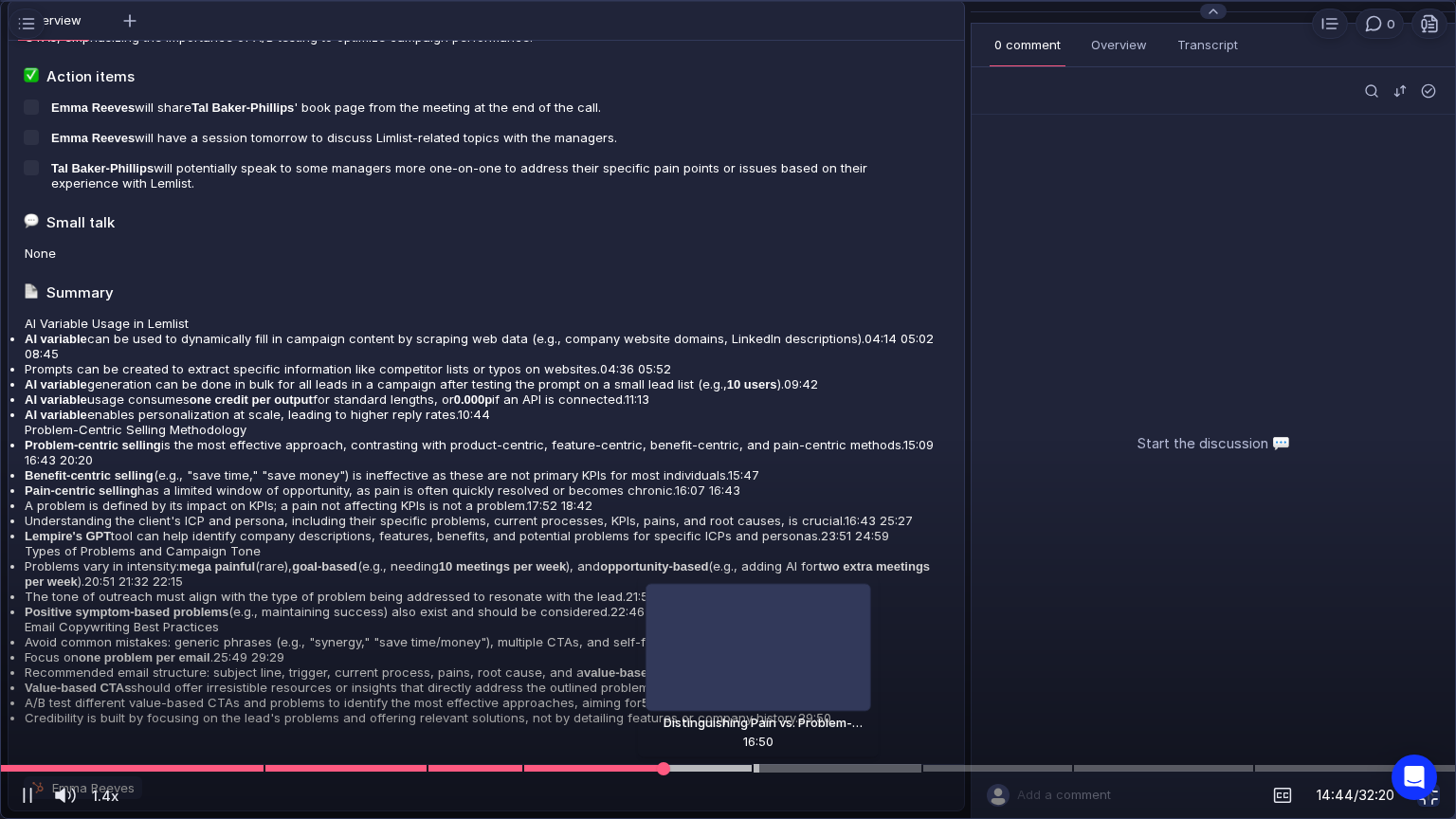 click at bounding box center [728, 768] 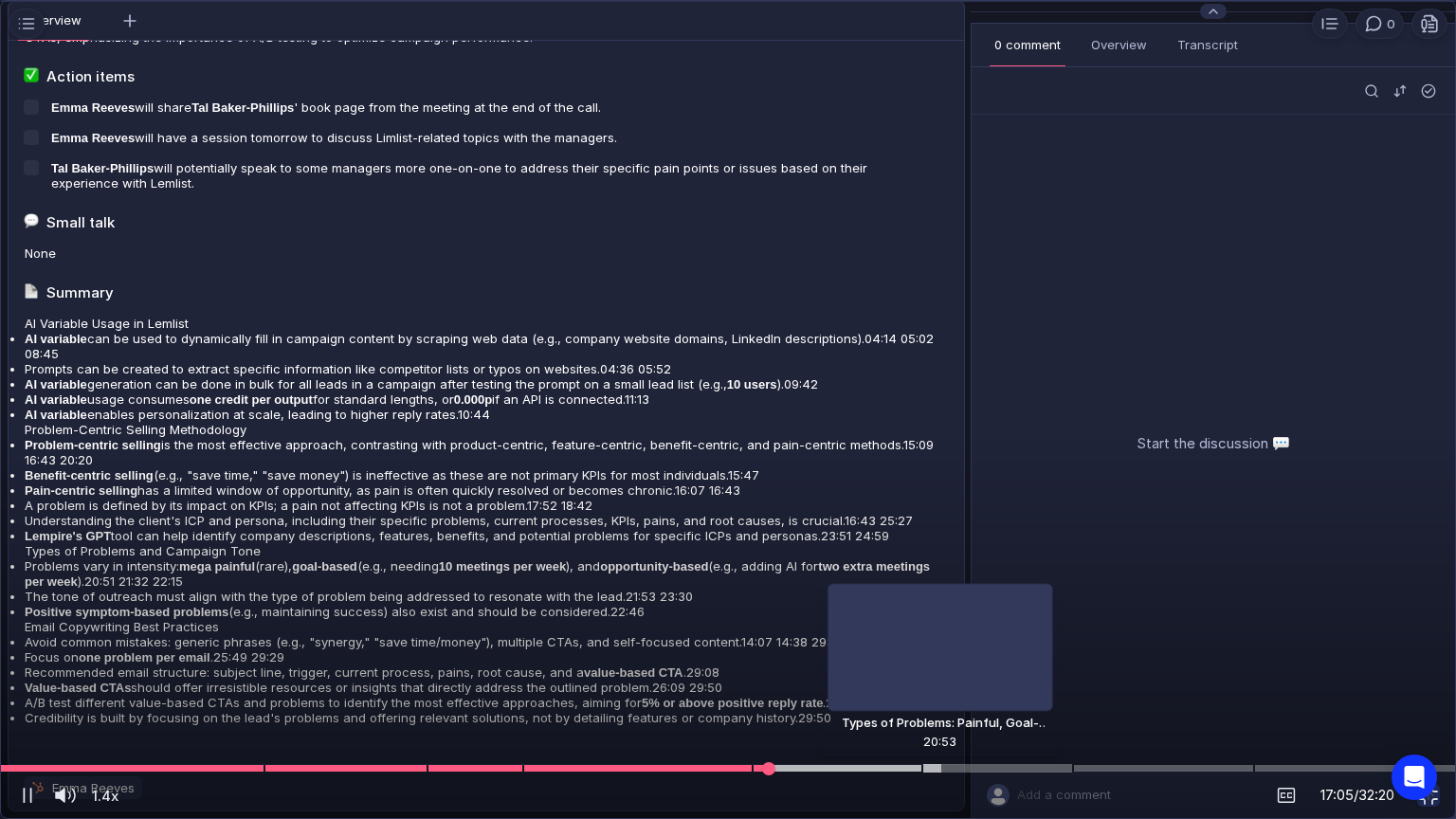 click at bounding box center (728, 768) 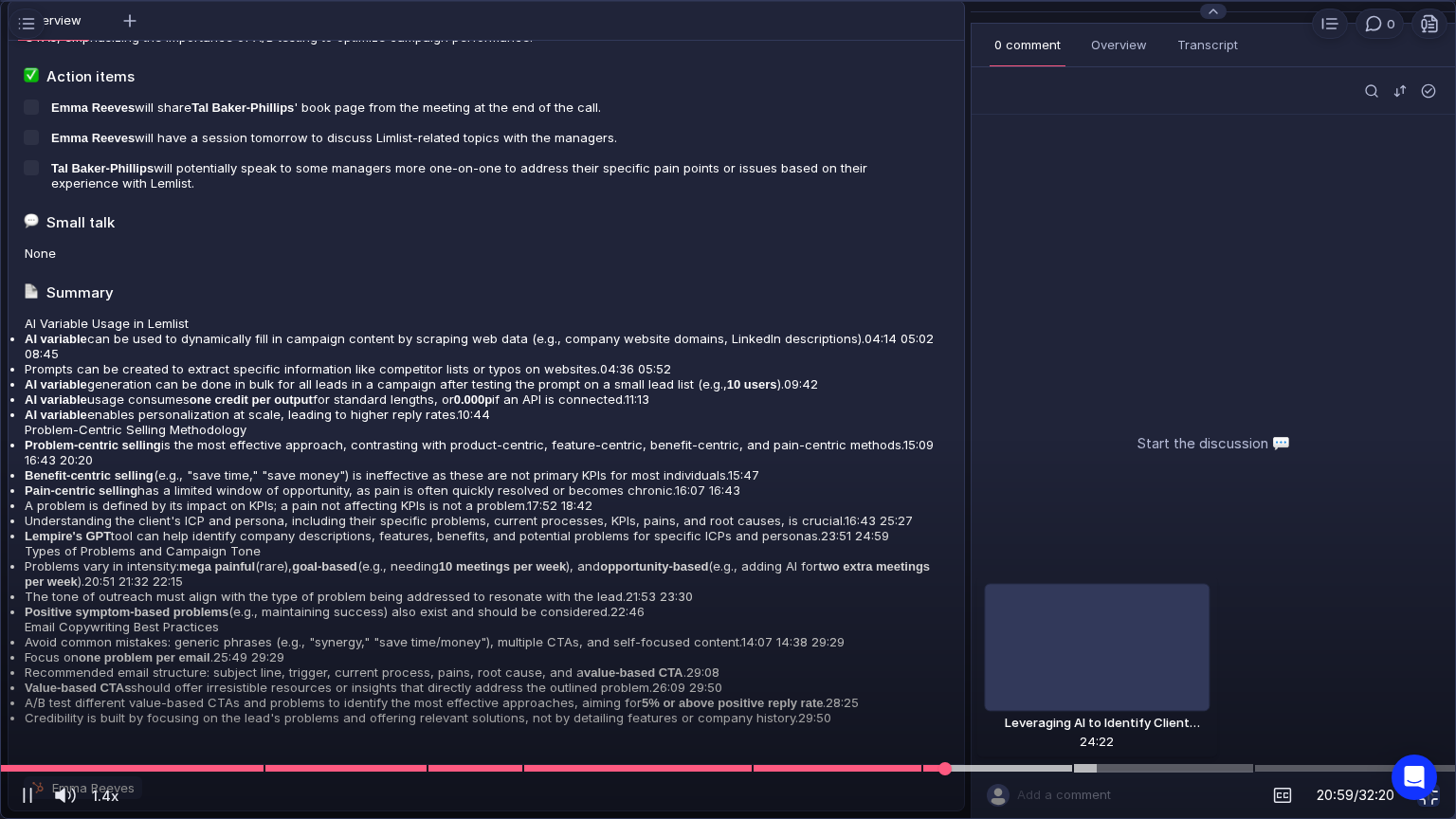 click at bounding box center (728, 768) 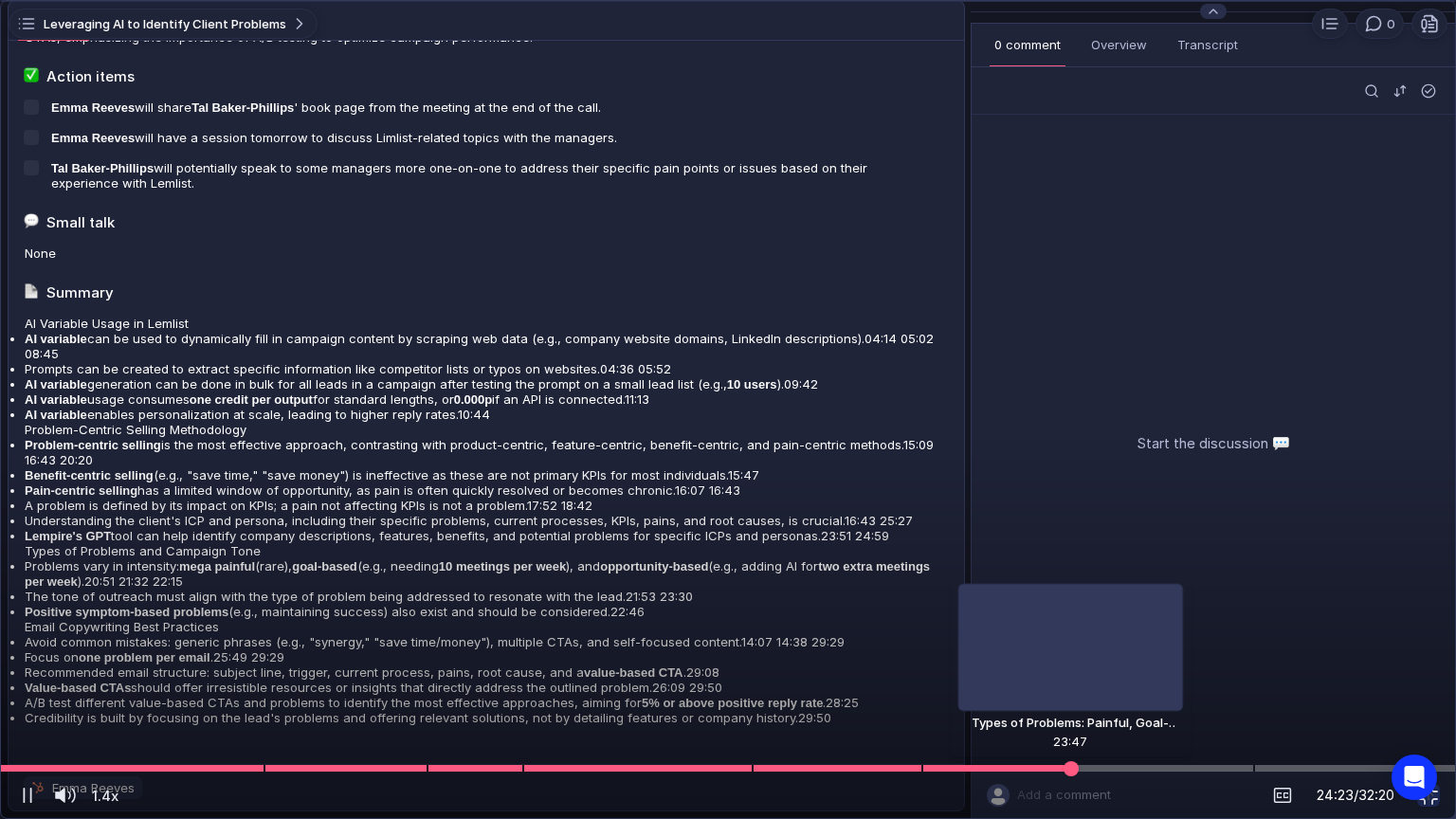 click at bounding box center (728, 768) 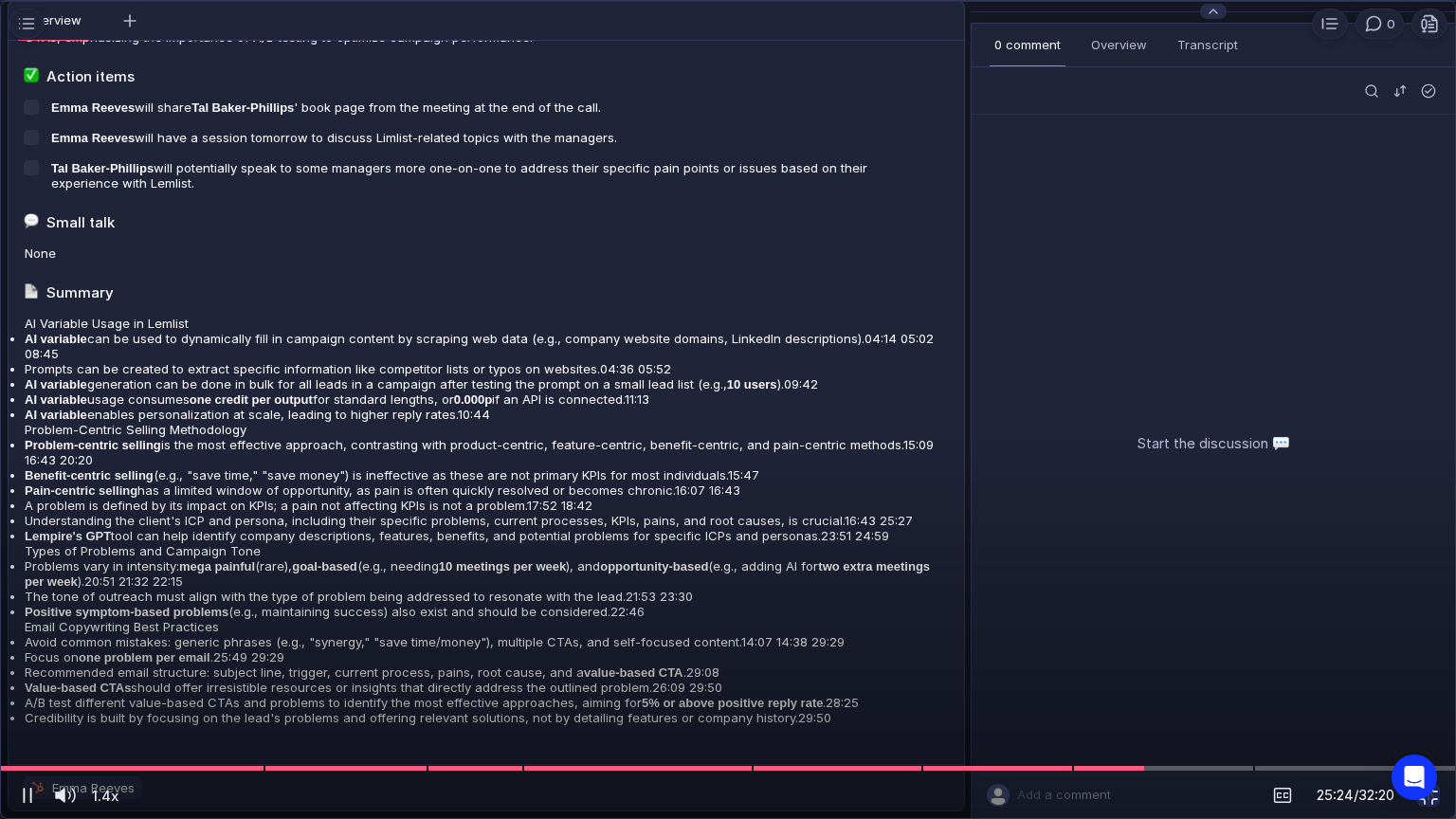 click at bounding box center (27, 795) 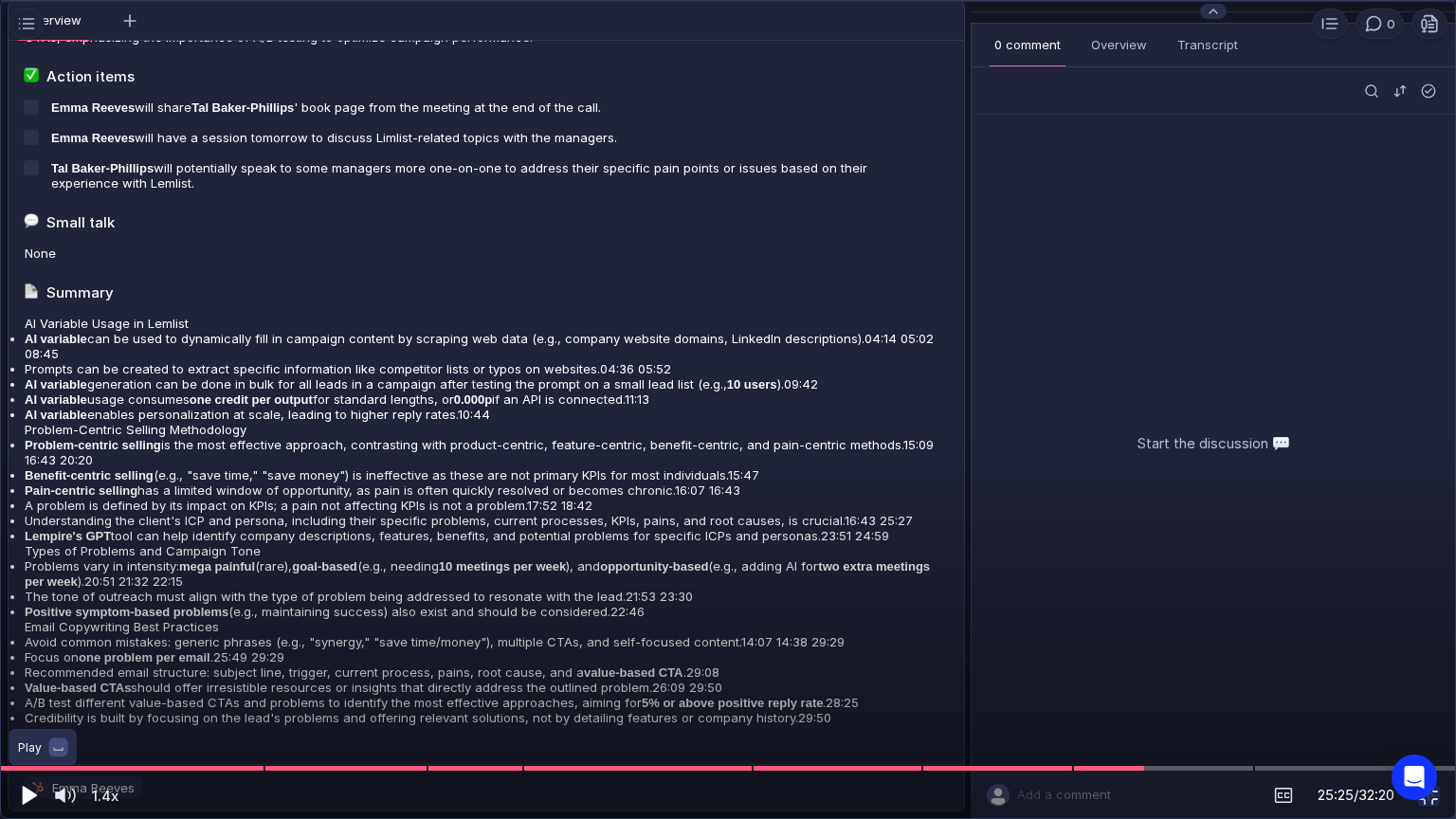 click at bounding box center [27, 795] 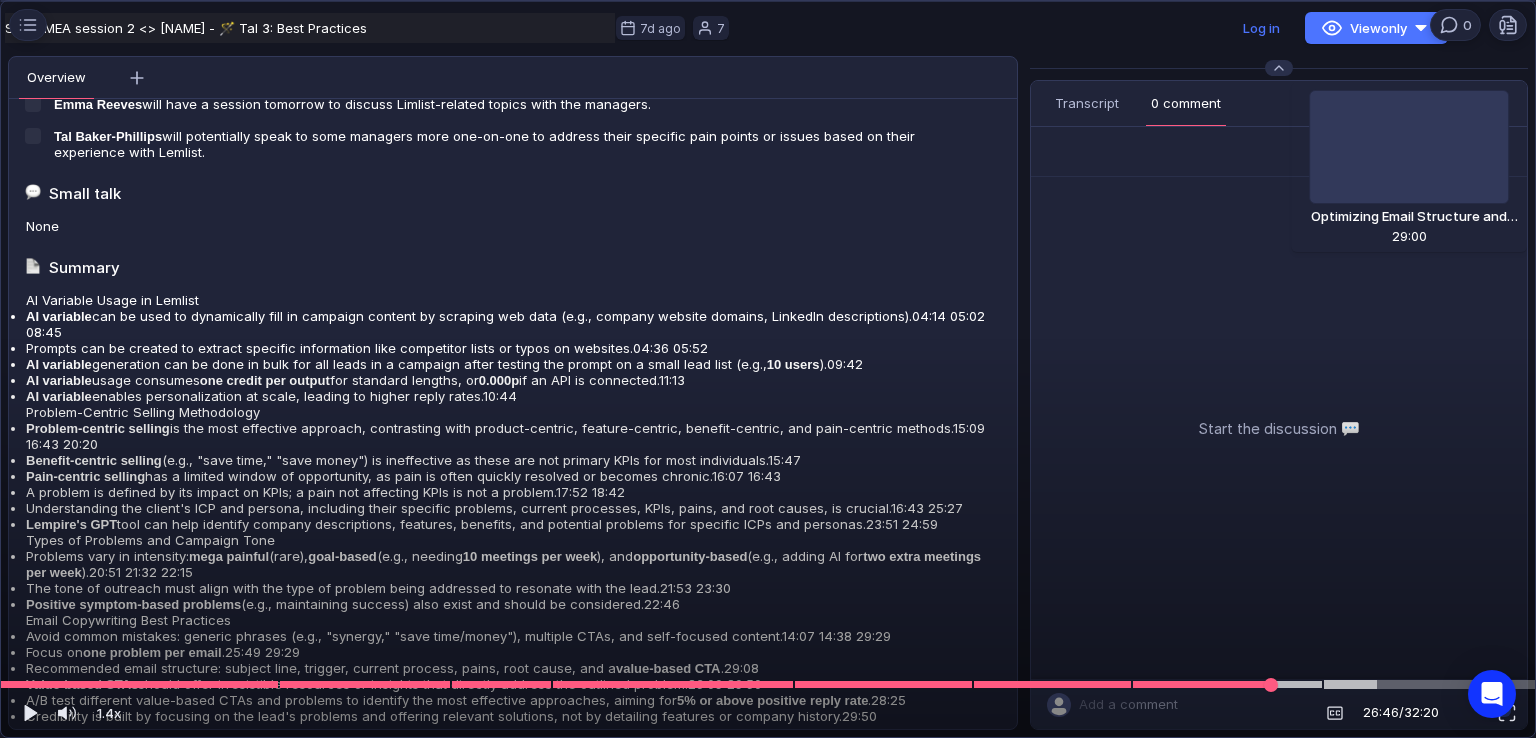 click at bounding box center [768, 684] 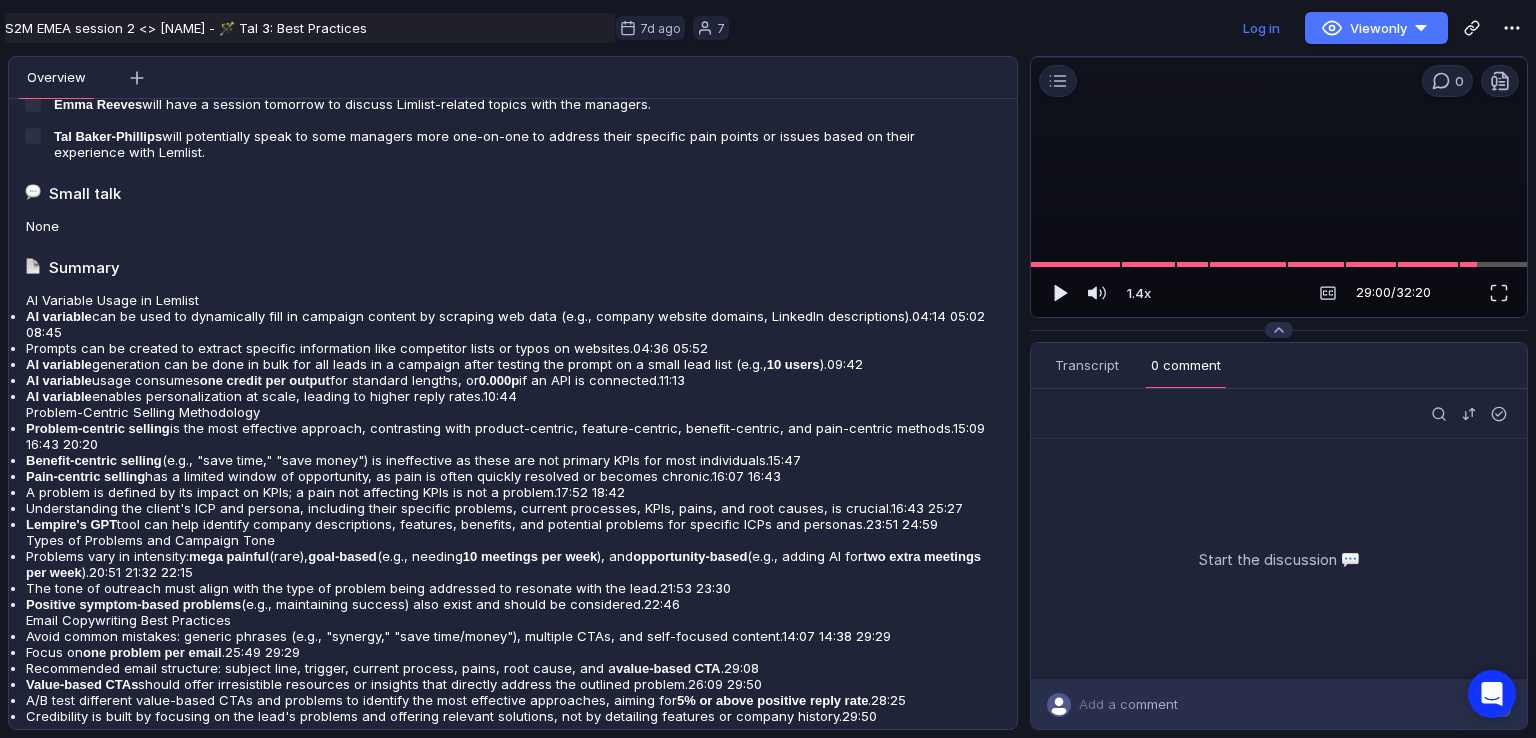 click at bounding box center [1279, 188] 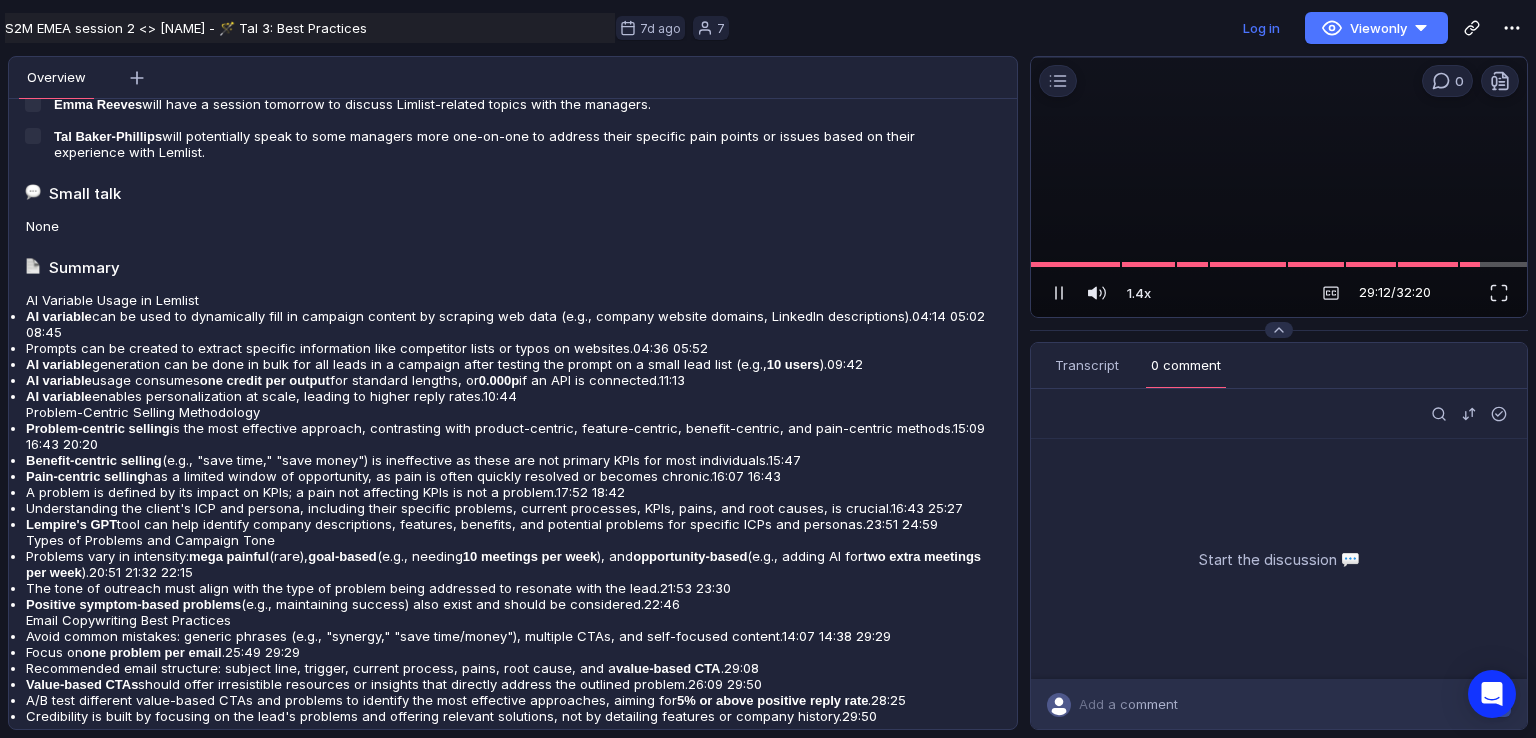 click at bounding box center [1279, 188] 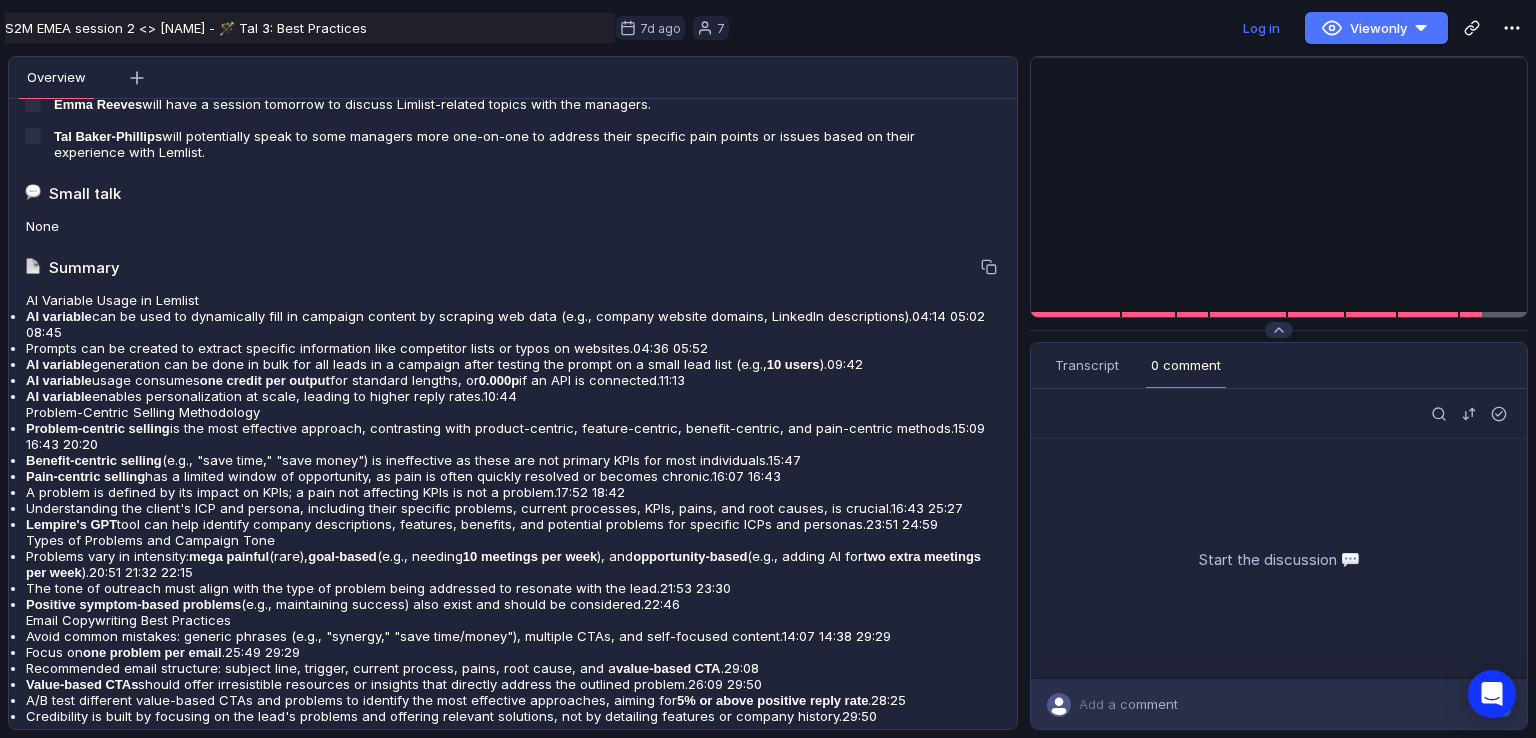 scroll, scrollTop: 1020, scrollLeft: 0, axis: vertical 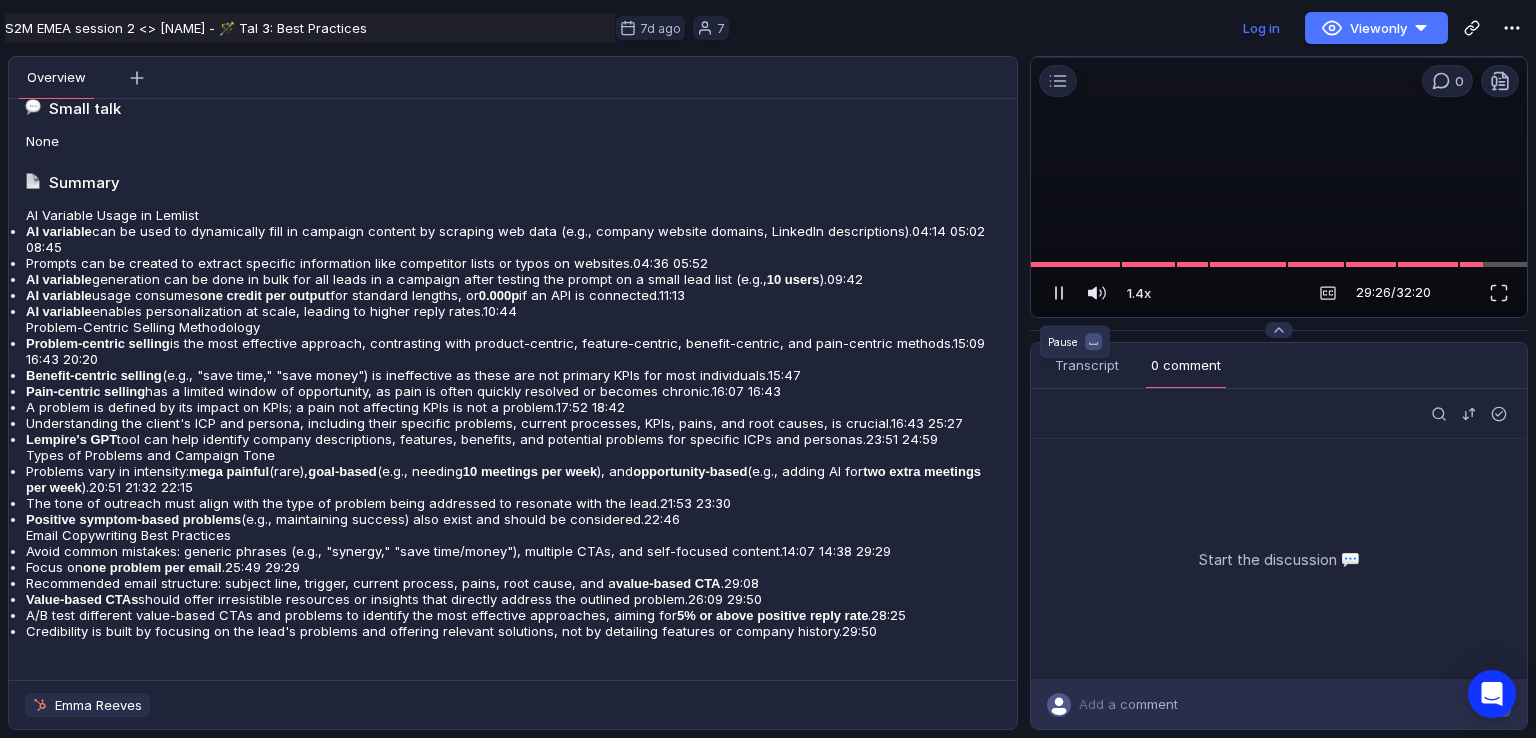click at bounding box center [1059, 293] 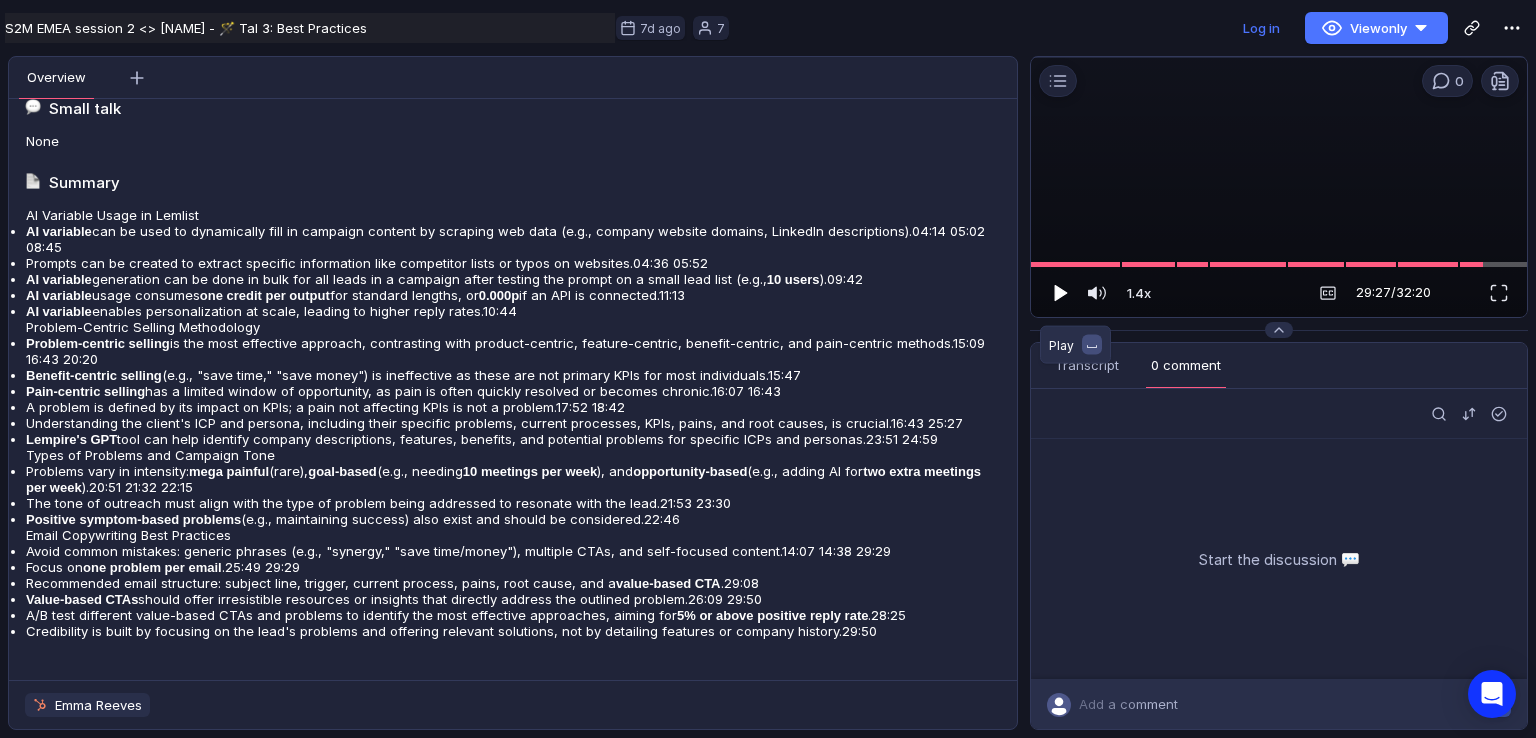 click at bounding box center (1061, 293) 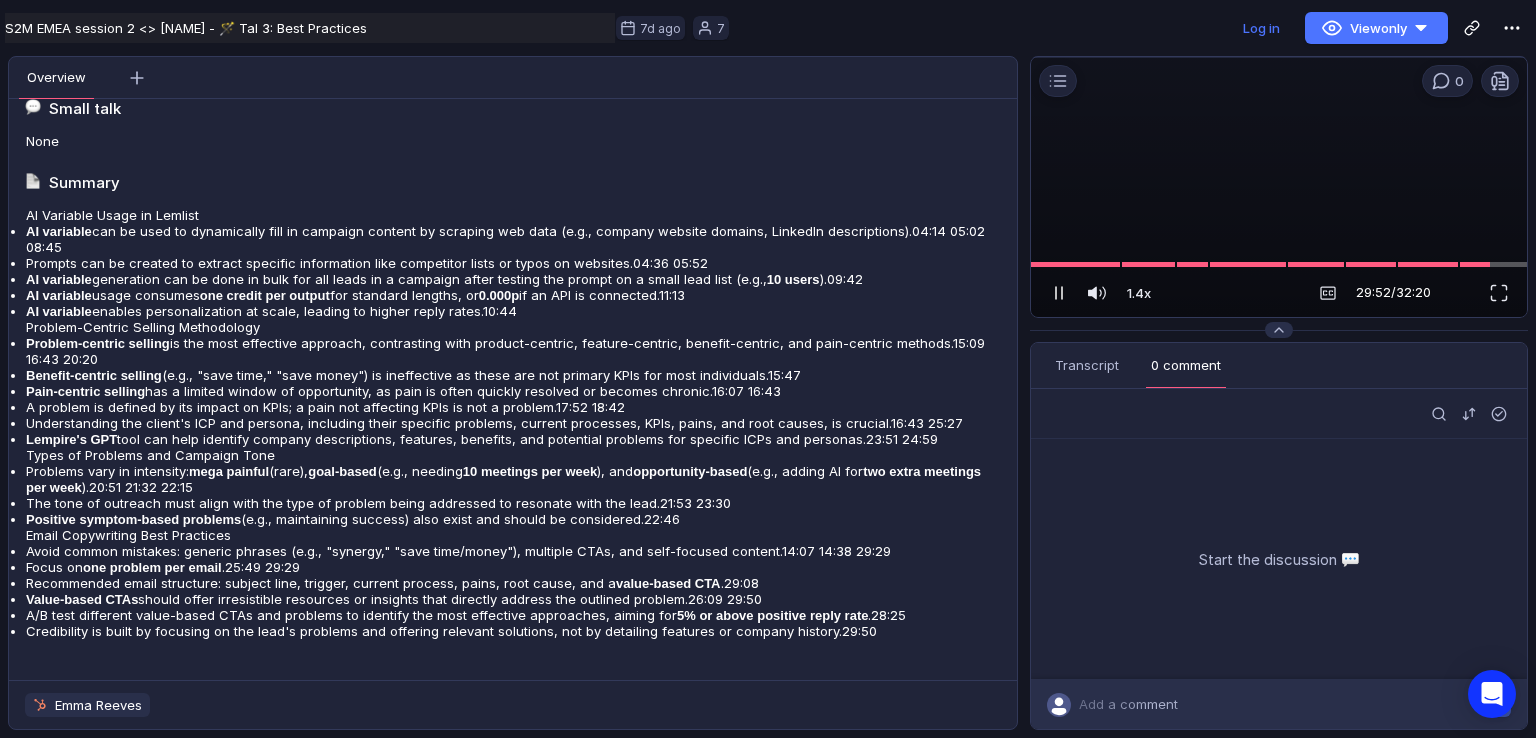 click at bounding box center (1059, 293) 